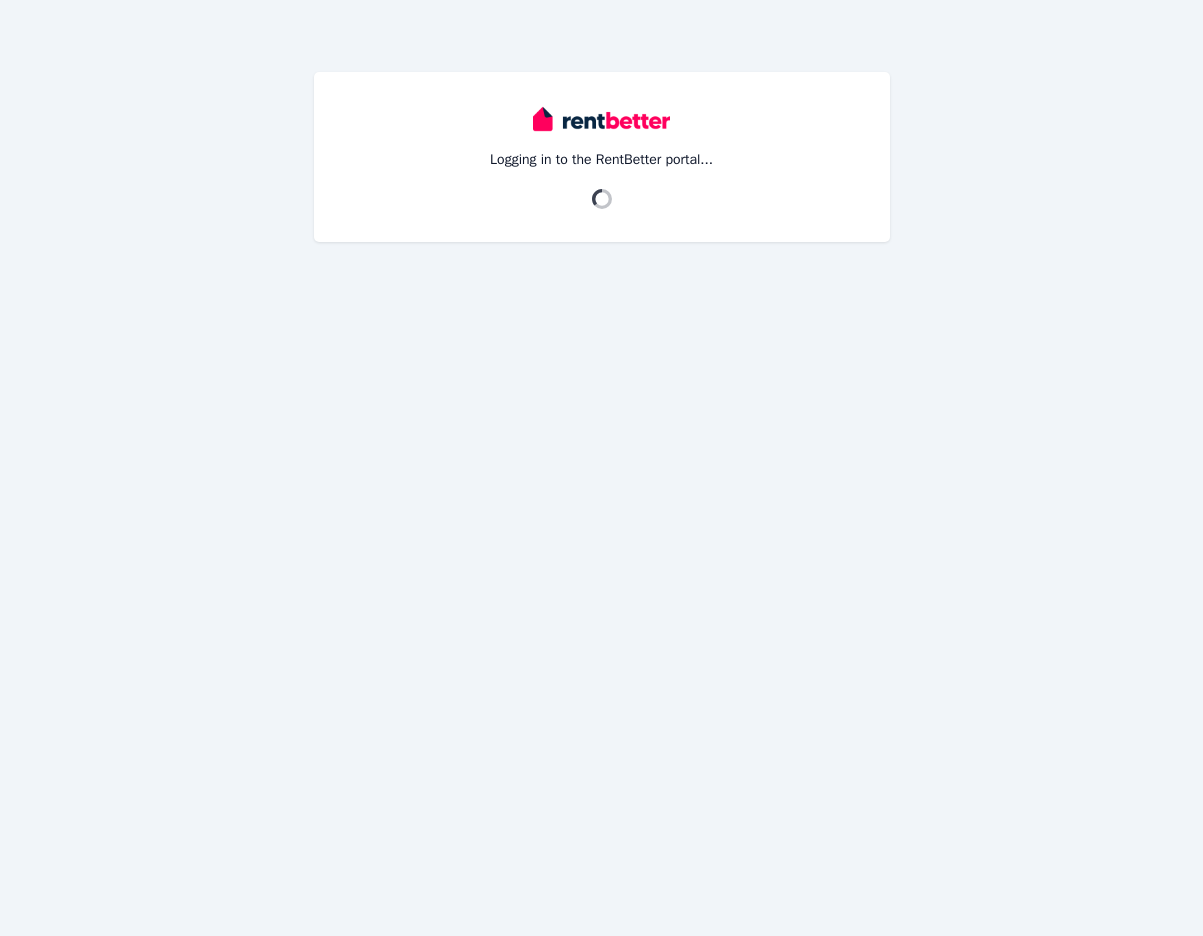 scroll, scrollTop: 0, scrollLeft: 0, axis: both 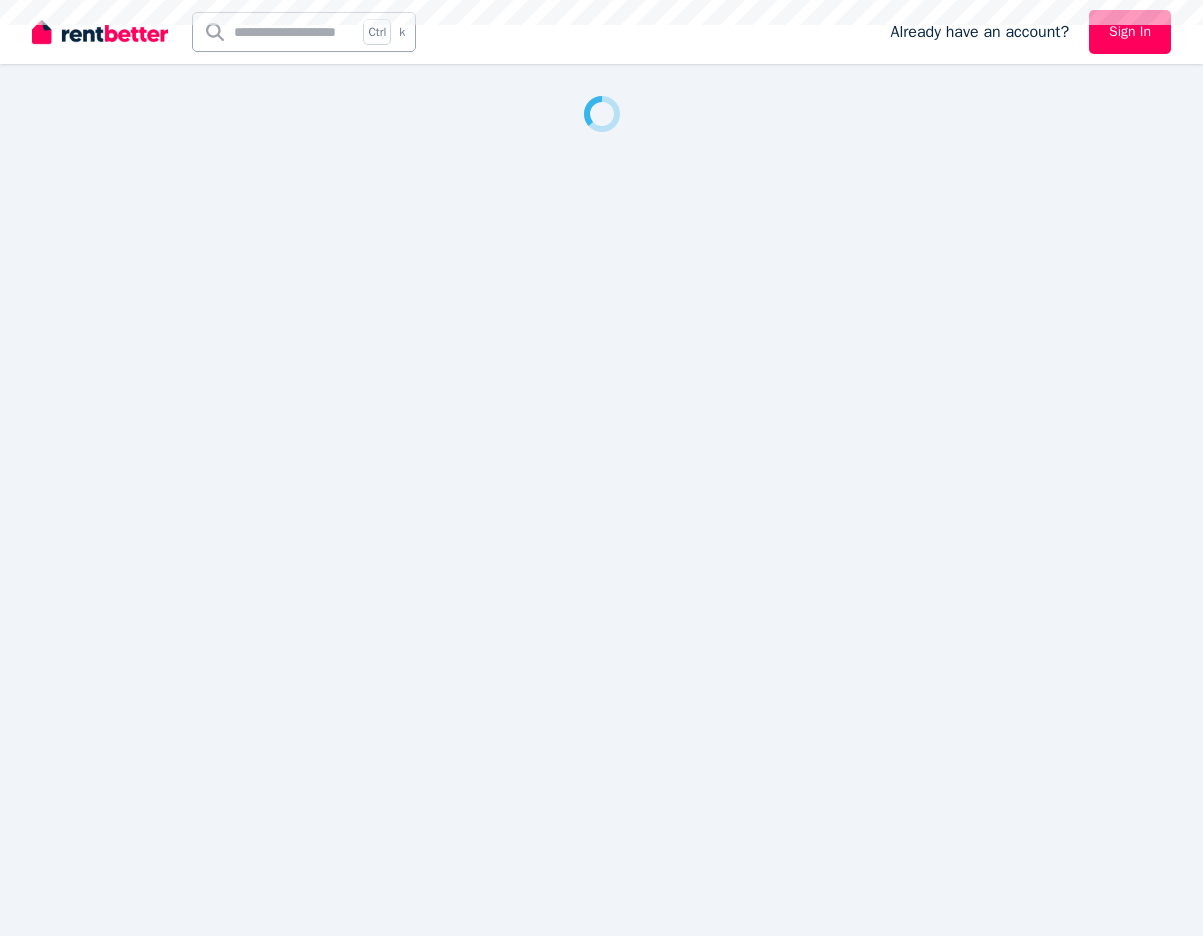 drag, startPoint x: 0, startPoint y: 0, endPoint x: 829, endPoint y: 634, distance: 1043.646 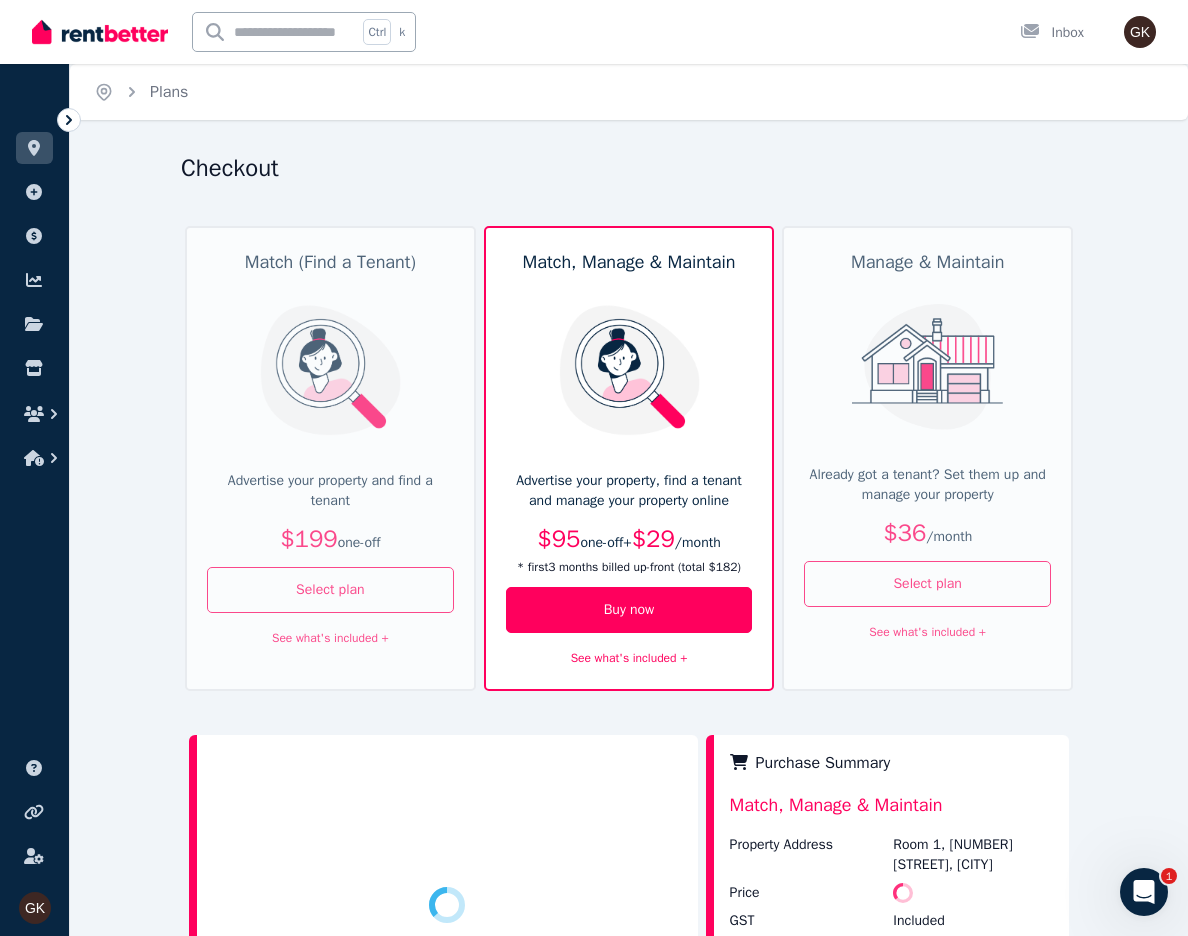 scroll, scrollTop: 0, scrollLeft: 0, axis: both 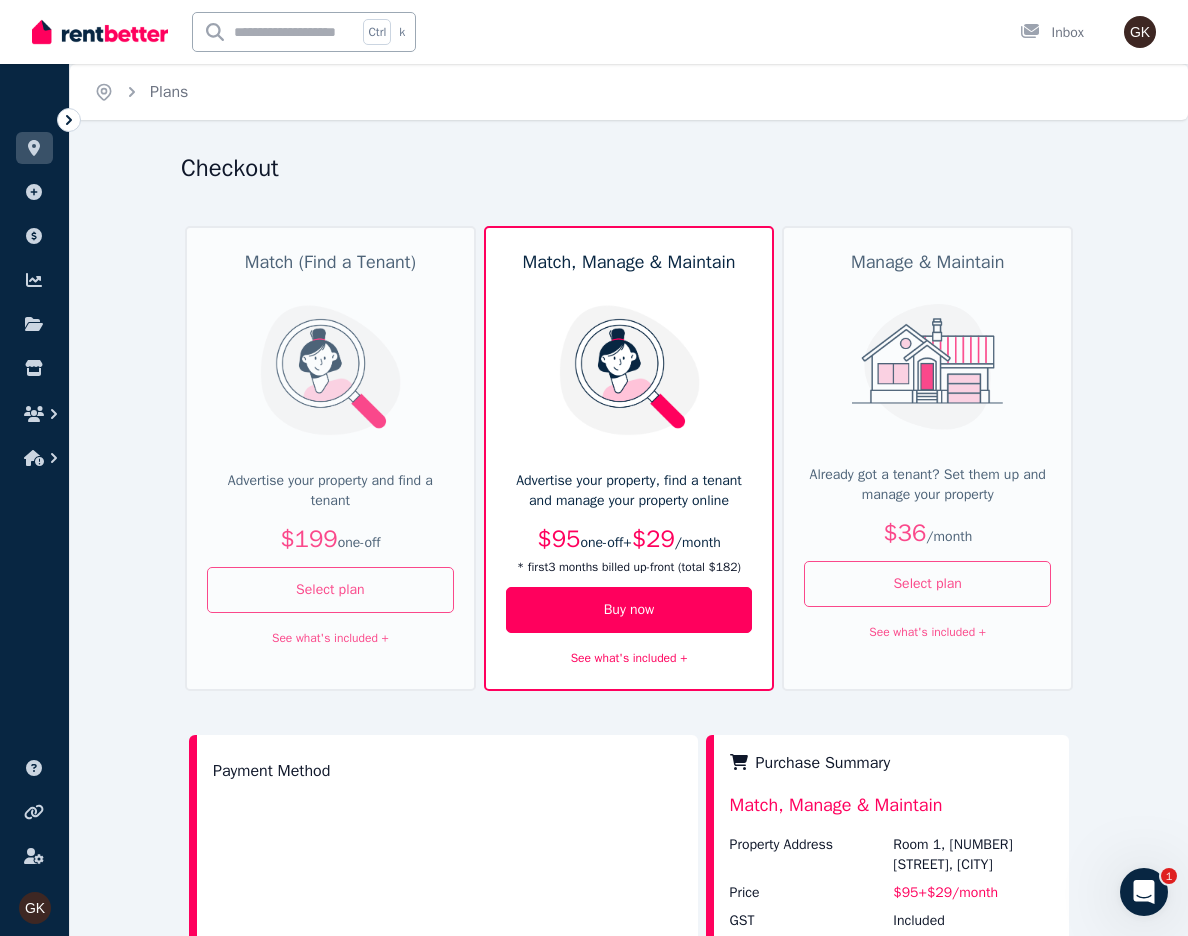 click on "See what's included +" at bounding box center (629, 658) 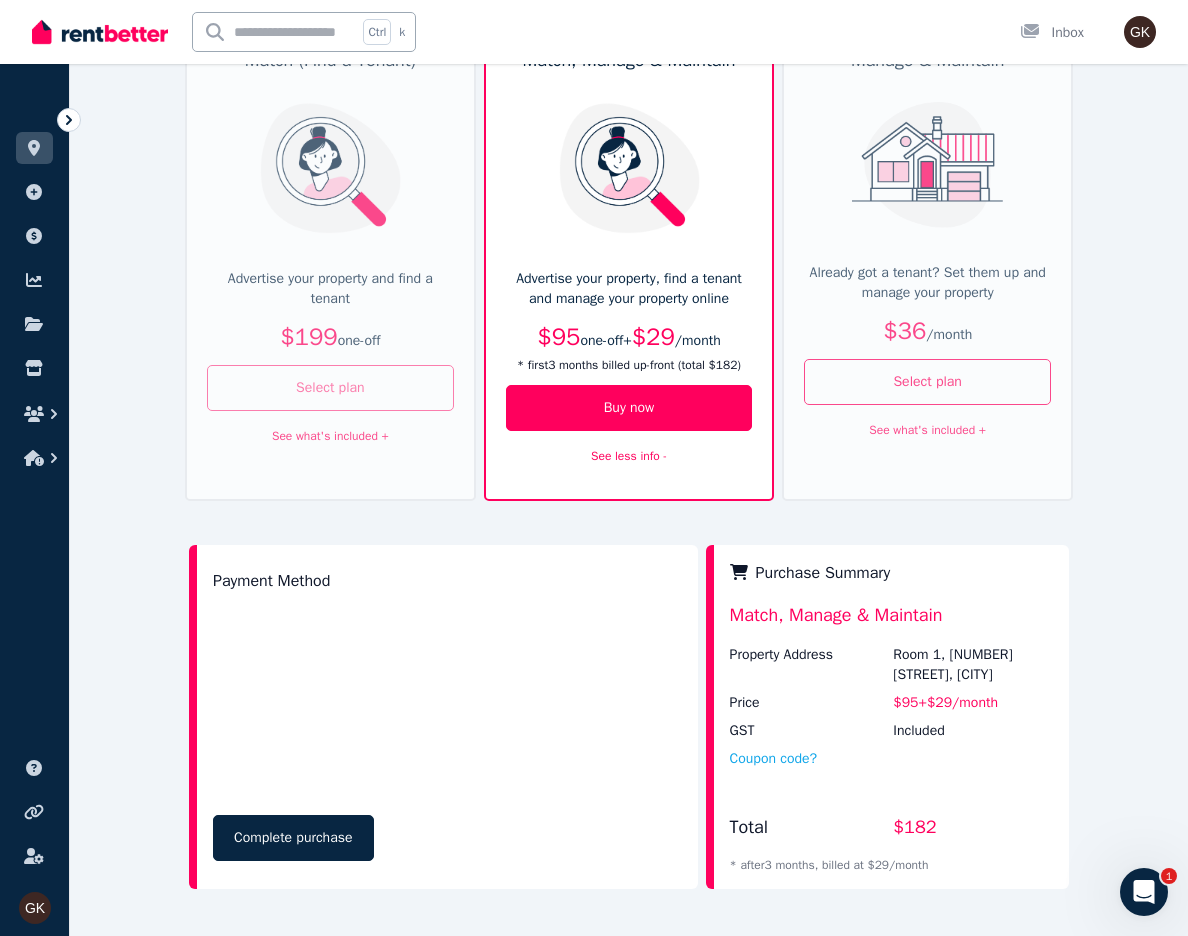 scroll, scrollTop: 200, scrollLeft: 0, axis: vertical 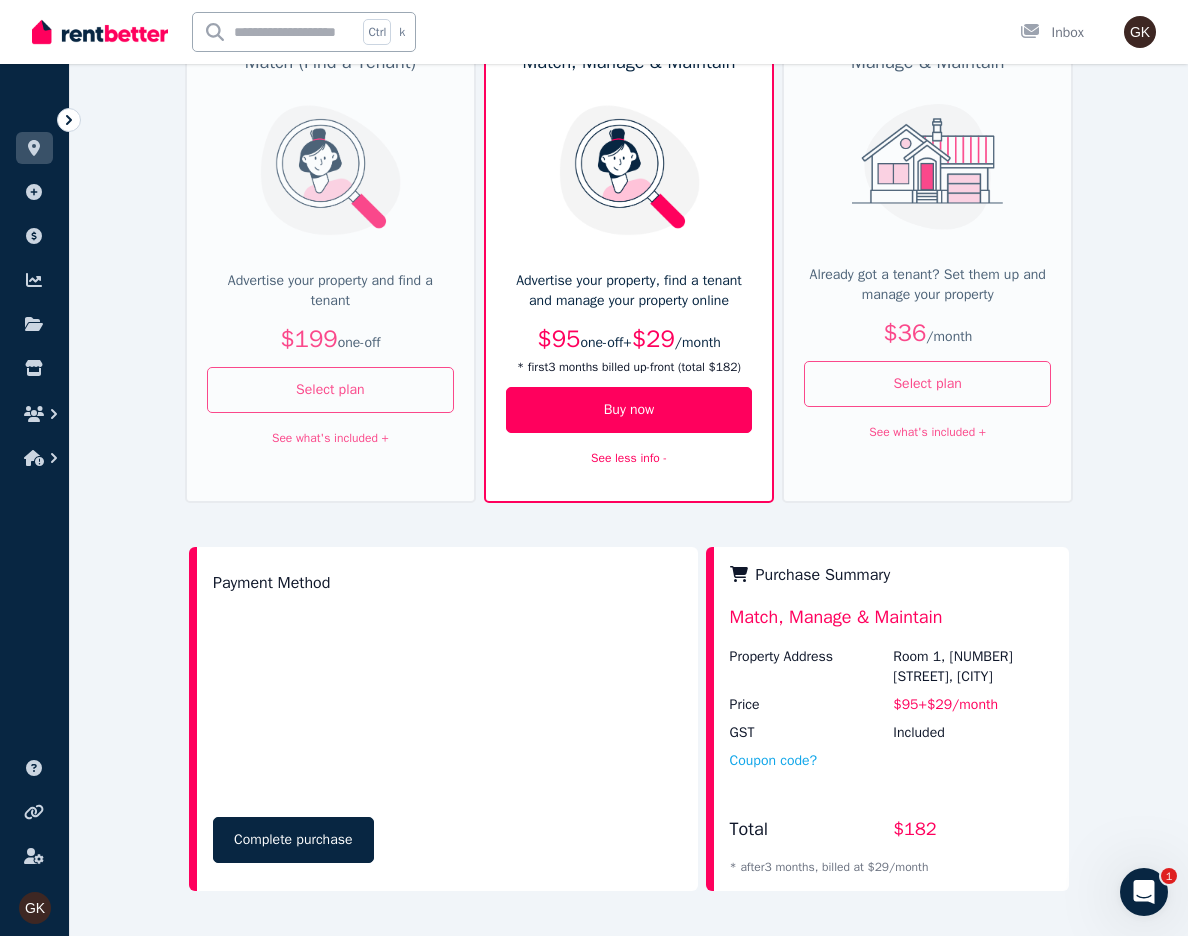 click on "See what's included +" at bounding box center (330, 438) 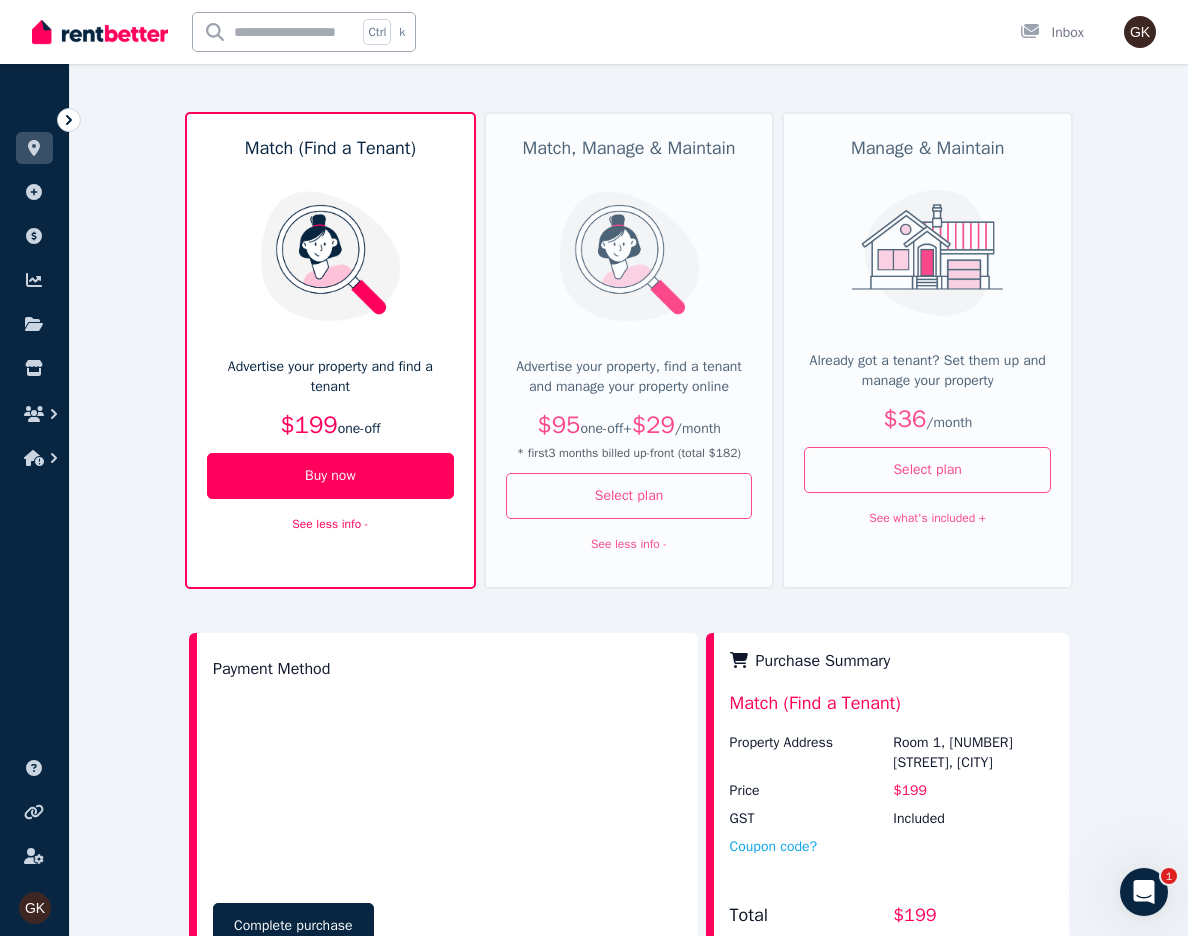 scroll, scrollTop: 0, scrollLeft: 0, axis: both 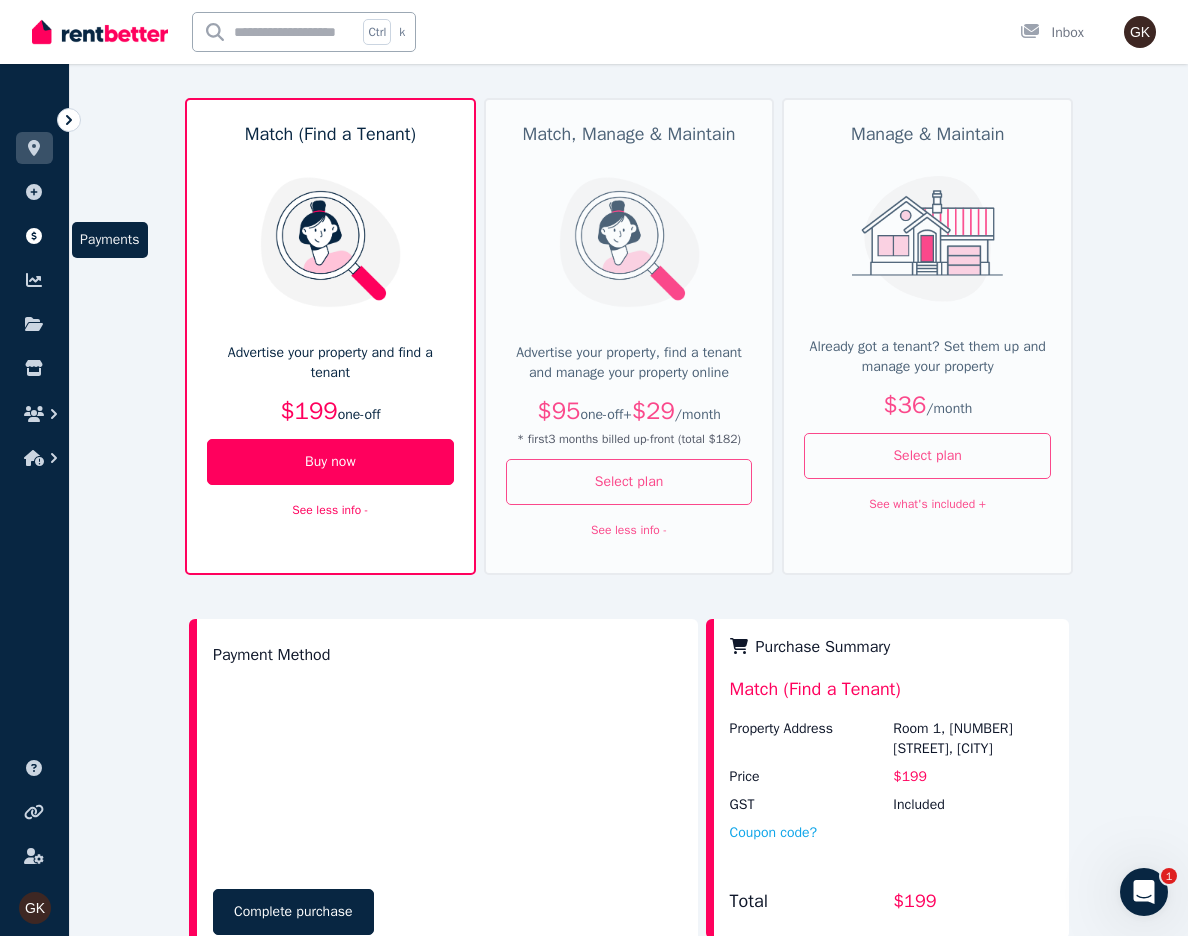 click 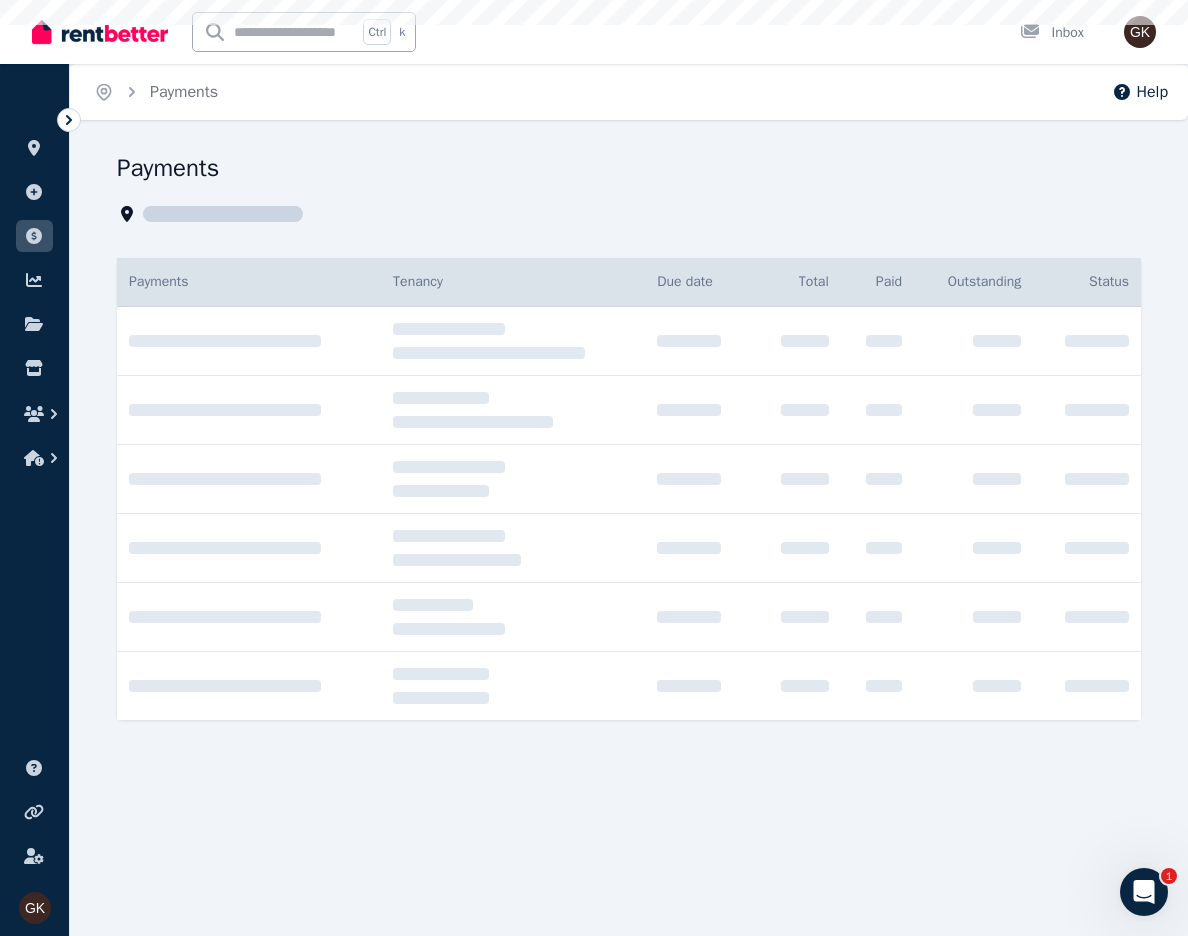 scroll, scrollTop: 0, scrollLeft: 0, axis: both 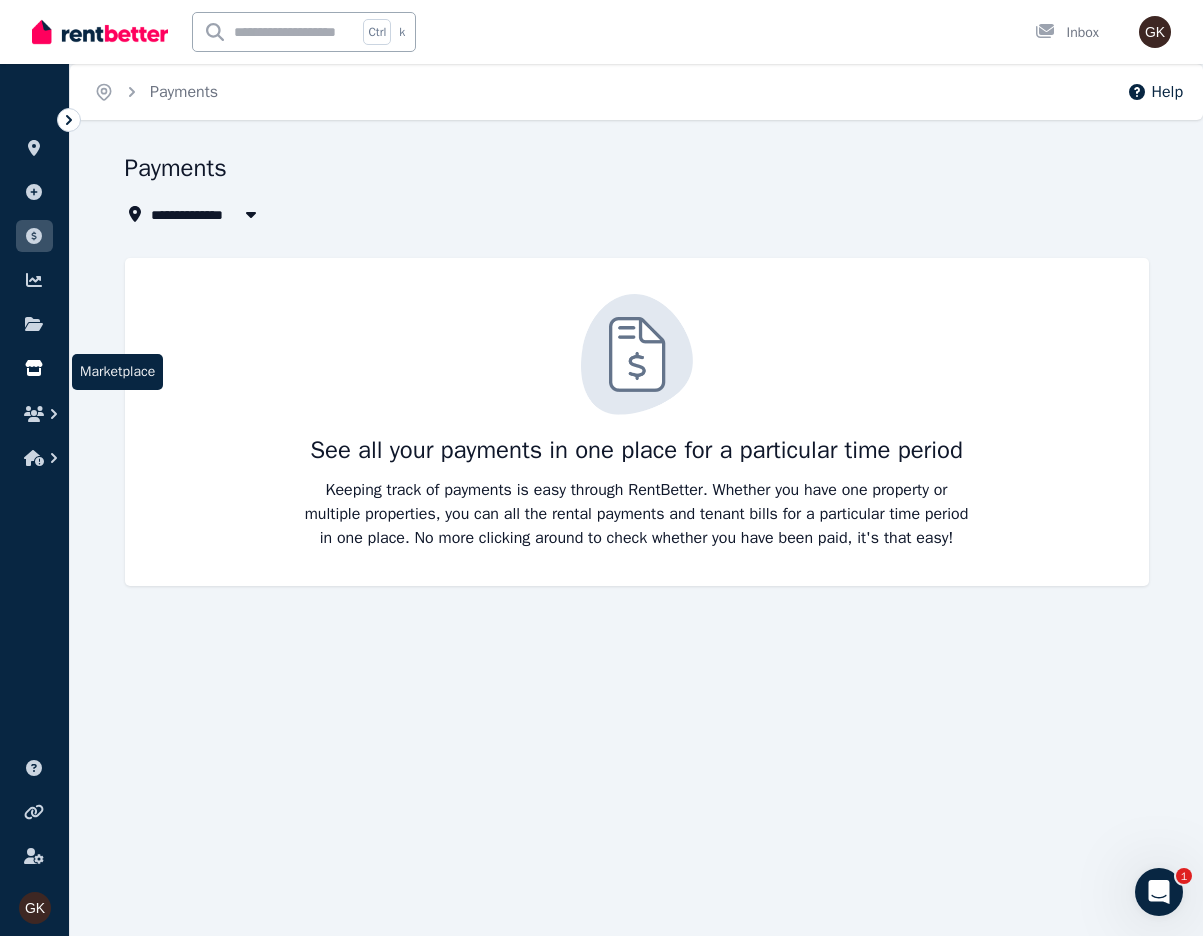 click 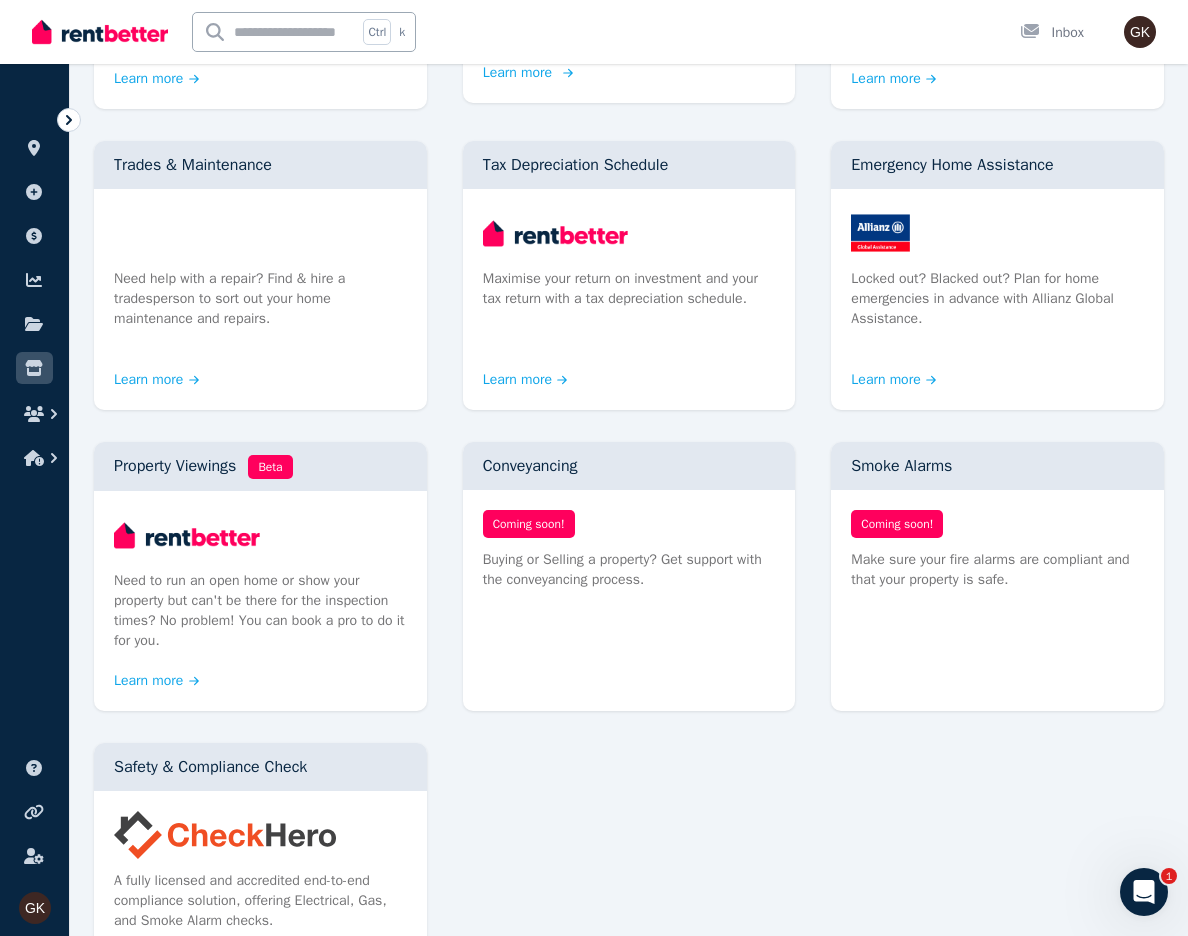 scroll, scrollTop: 800, scrollLeft: 0, axis: vertical 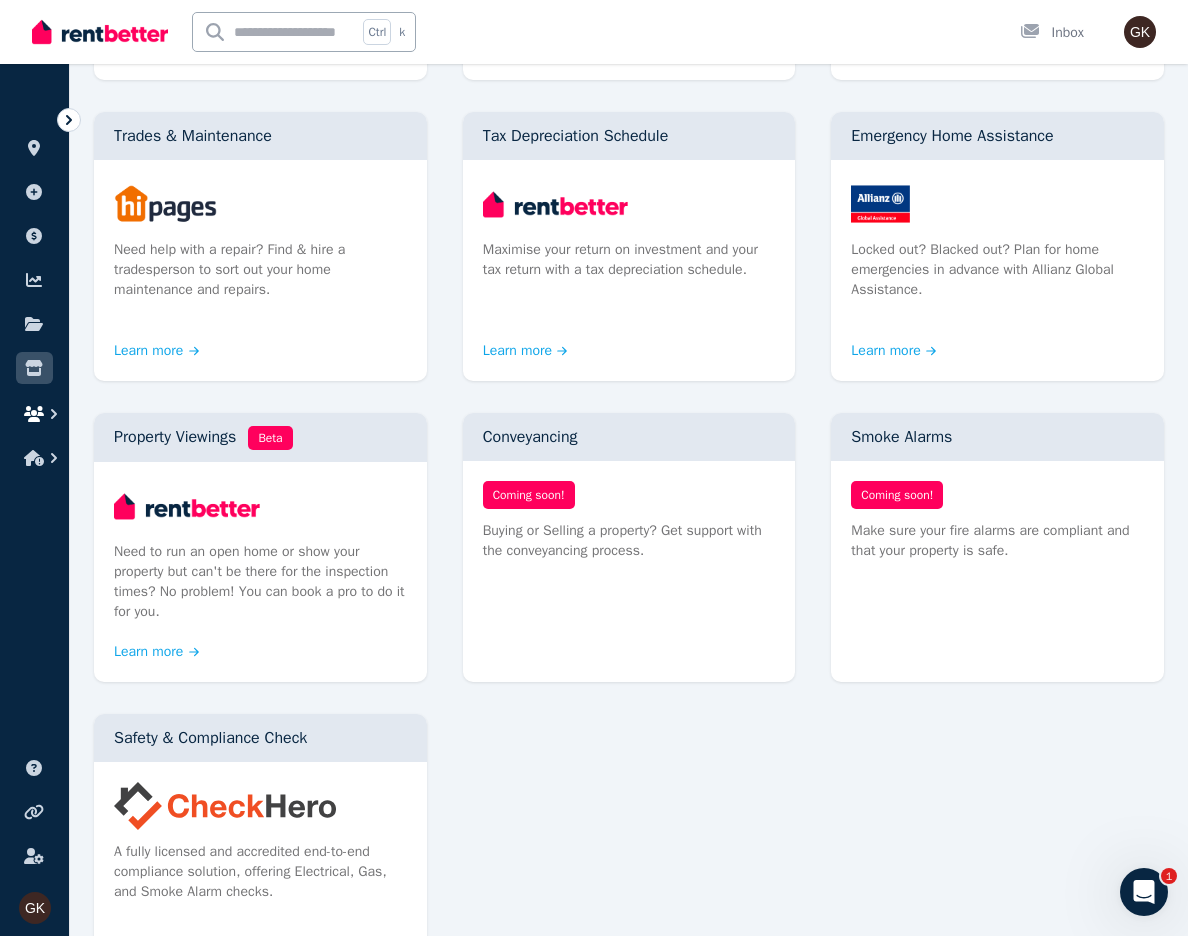 click 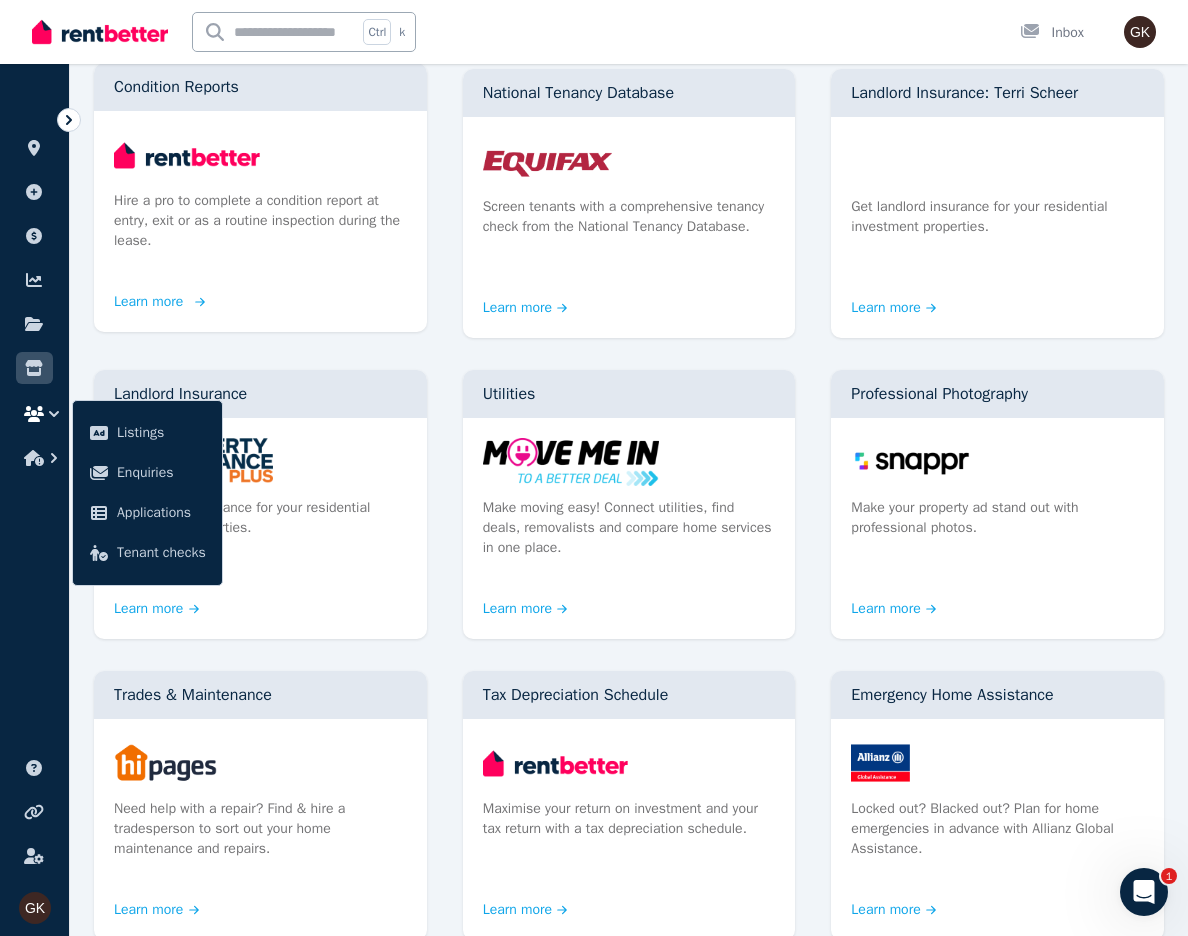 scroll, scrollTop: 0, scrollLeft: 0, axis: both 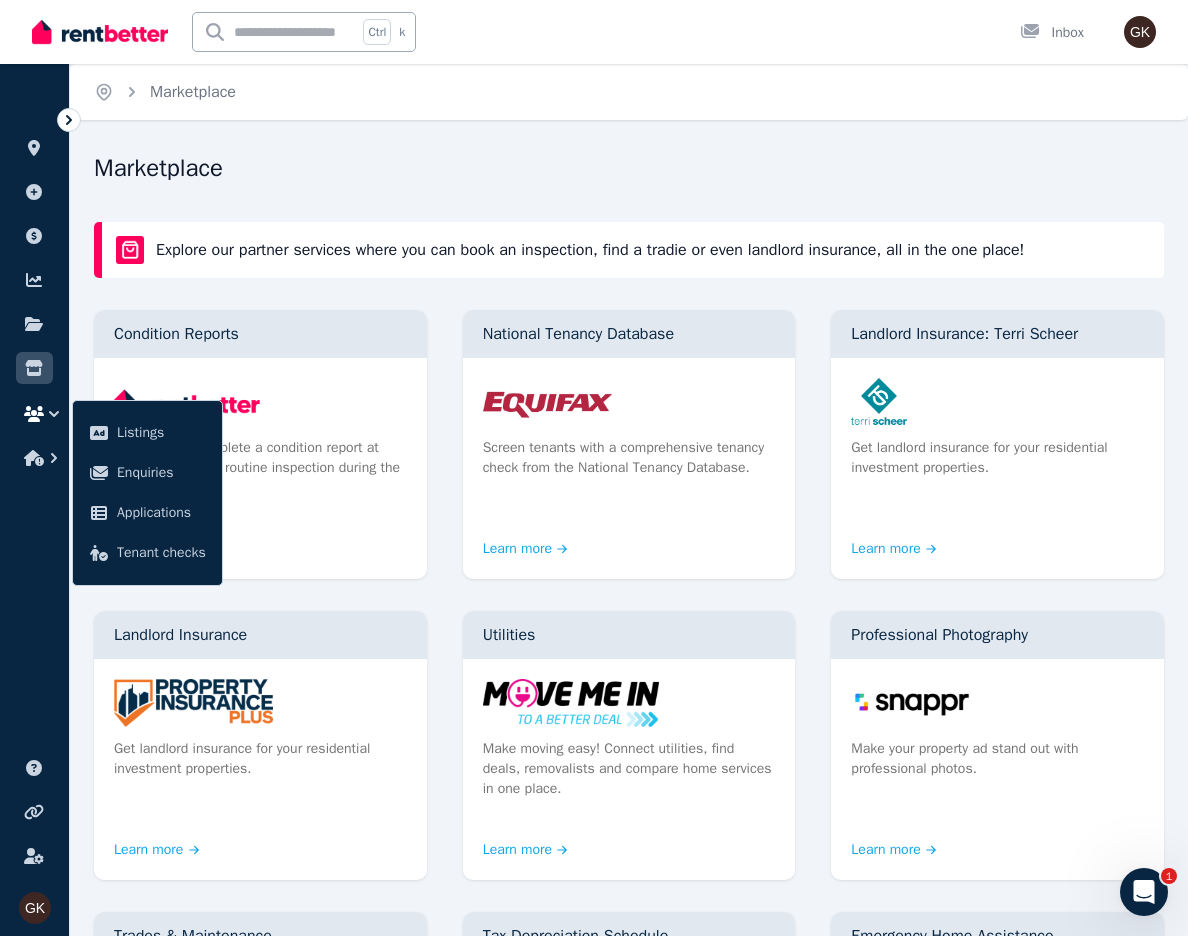 click on "Marketplace Explore our partner services where you can book an inspection, find a tradie or even landlord insurance, all in the one place! Condition Reports Hire a pro to complete a condition report at entry, exit or as a routine inspection during the lease. Learn more   National Tenancy Database Screen tenants with a comprehensive tenancy check from the National Tenancy Database. Learn more   Landlord Insurance: Terri Scheer  Get landlord insurance for your residential investment properties. Learn more   Landlord Insurance Get landlord insurance for your residential investment properties. Learn more   Utilities Make moving easy! Connect utilities, find deals, removalists and compare home services in one place. Learn more   Professional Photography Make your property ad stand out with professional photos. Learn more   Trades & Maintenance Need help with a repair? Find & hire a tradesperson to sort out your home maintenance and repairs. Learn more   Tax Depreciation Schedule Learn more   Learn more   Beta" at bounding box center (629, 967) 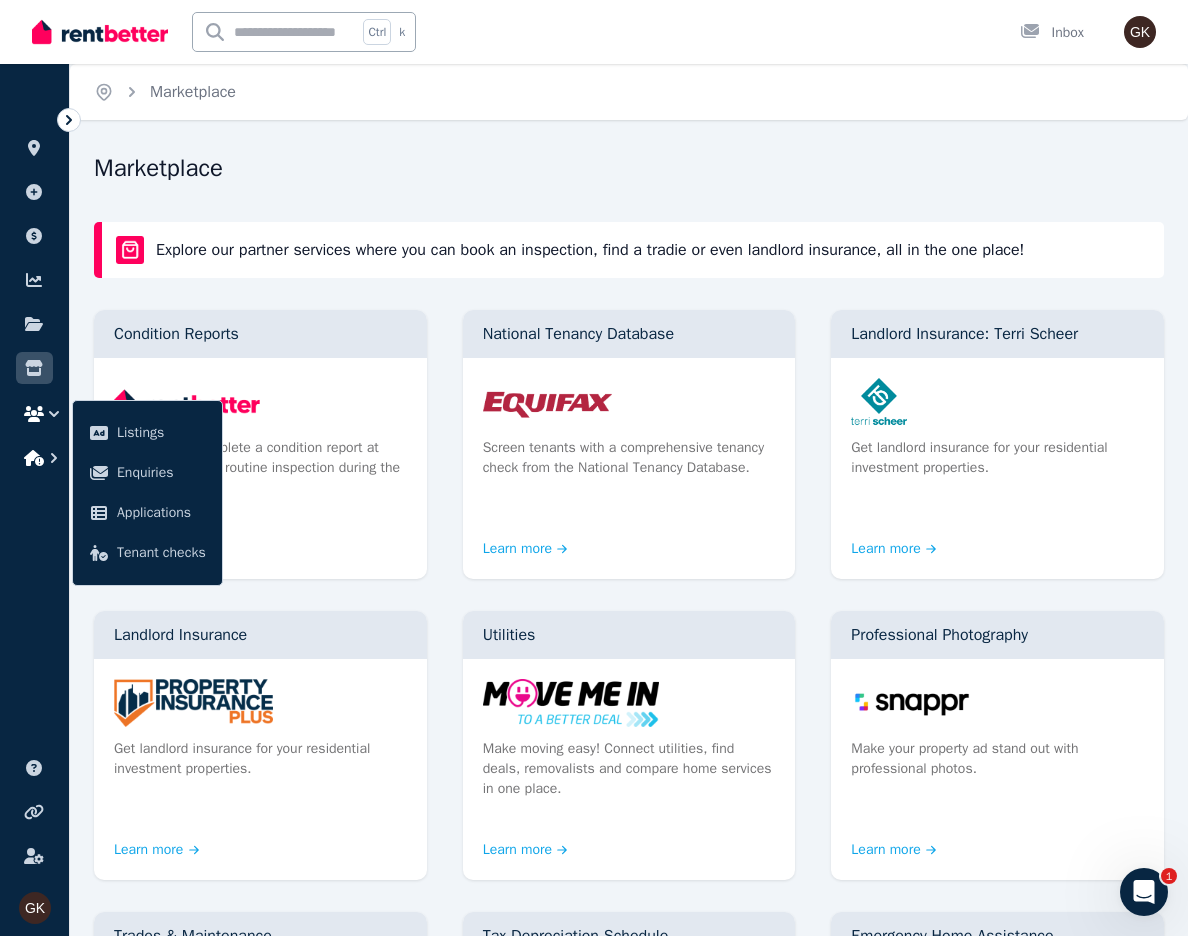 click at bounding box center (34, 458) 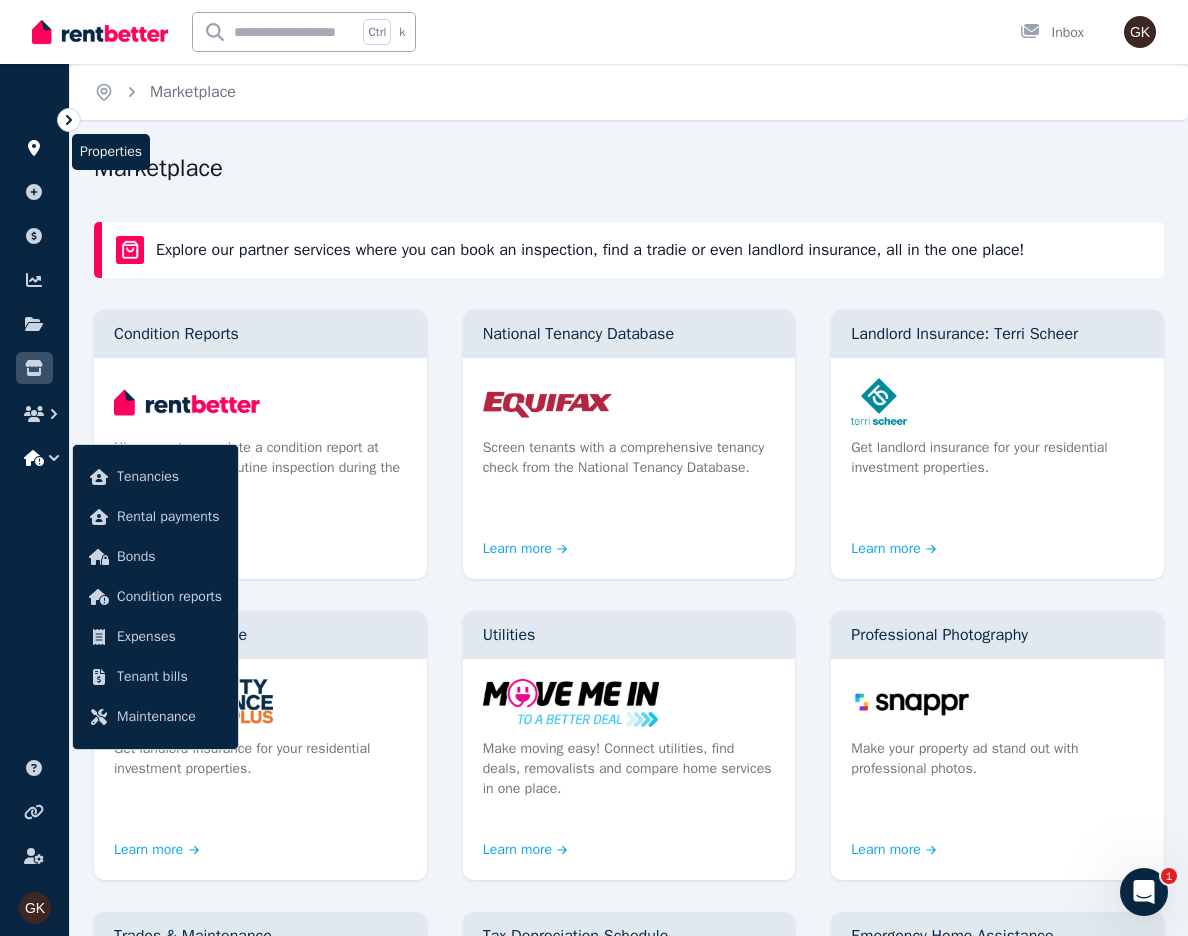 click 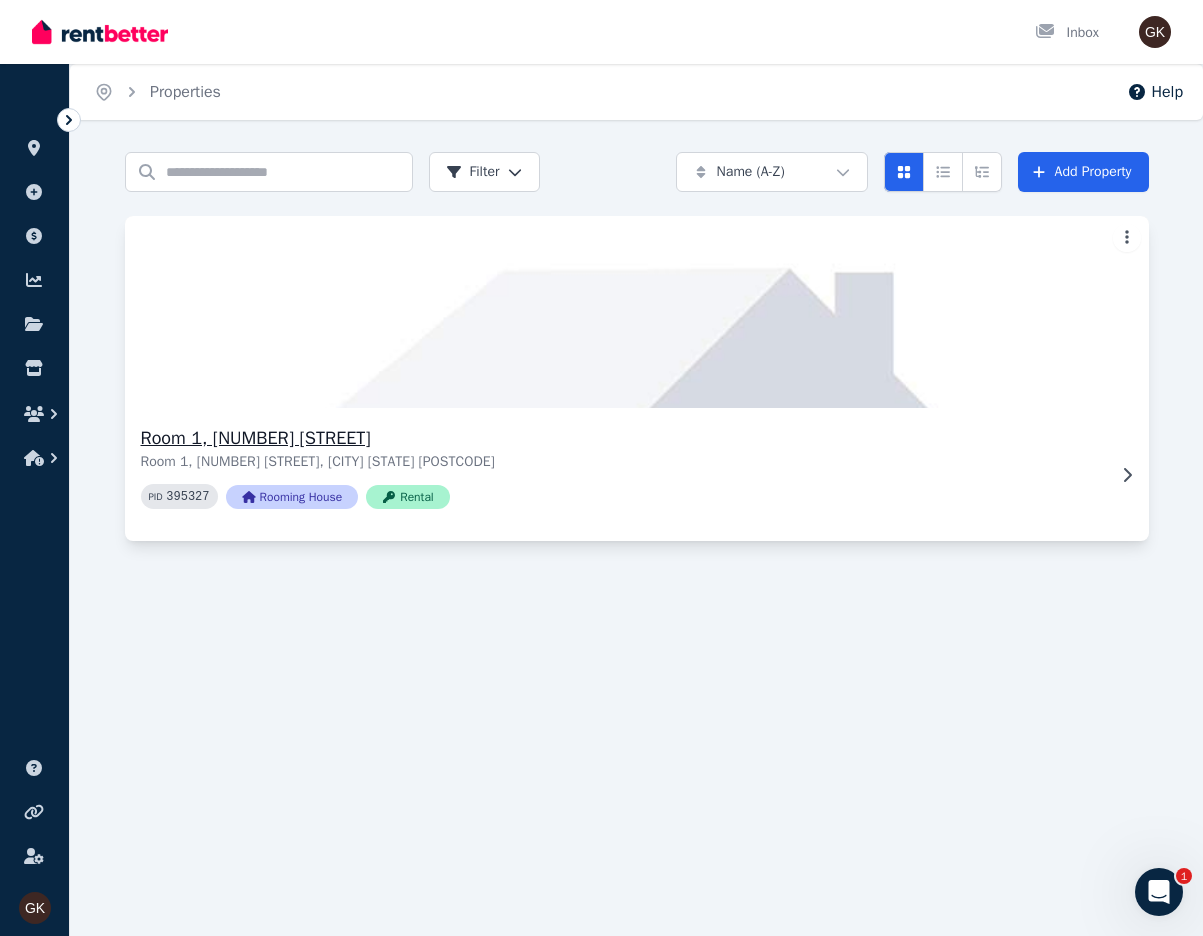 click at bounding box center (636, 312) 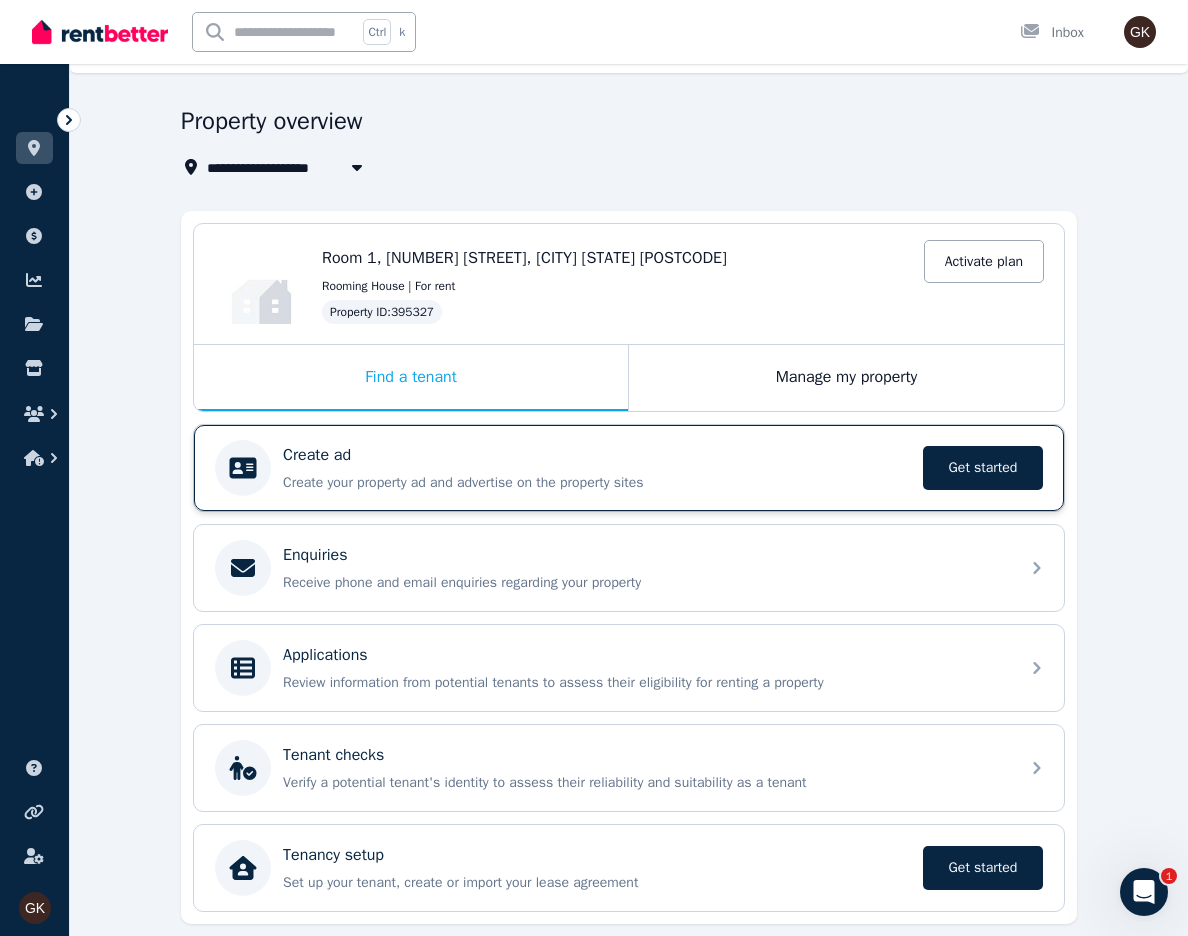 scroll, scrollTop: 111, scrollLeft: 0, axis: vertical 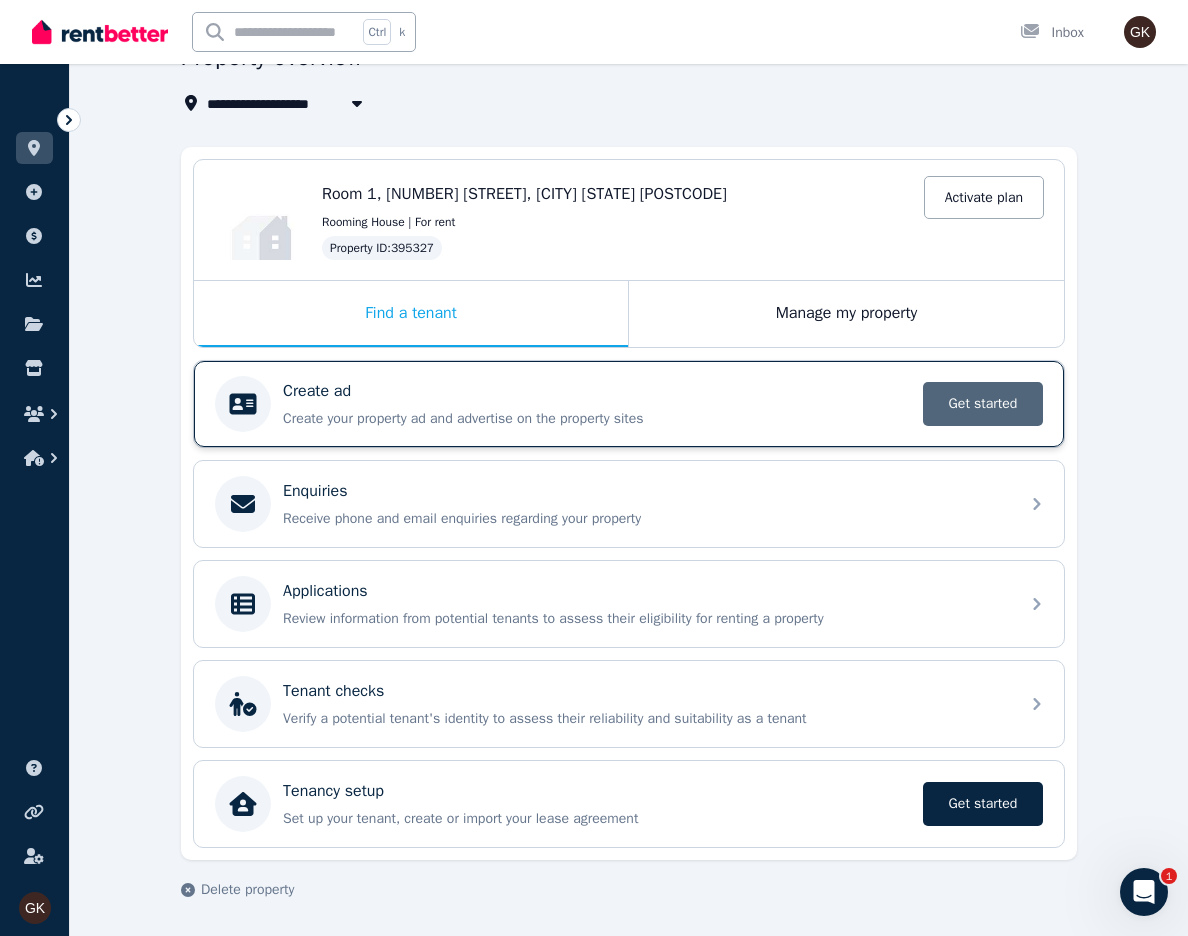 click on "Get started" at bounding box center [983, 404] 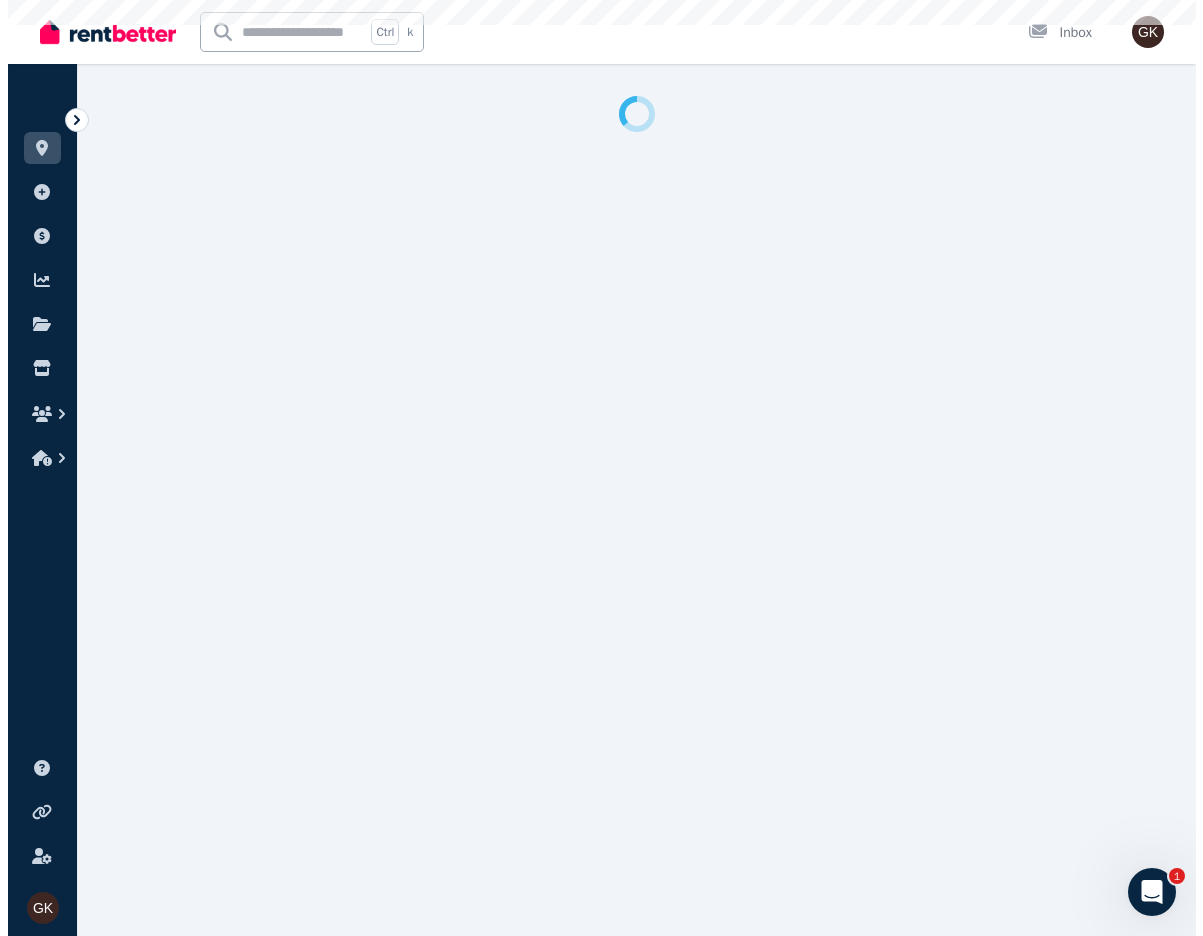 scroll, scrollTop: 0, scrollLeft: 0, axis: both 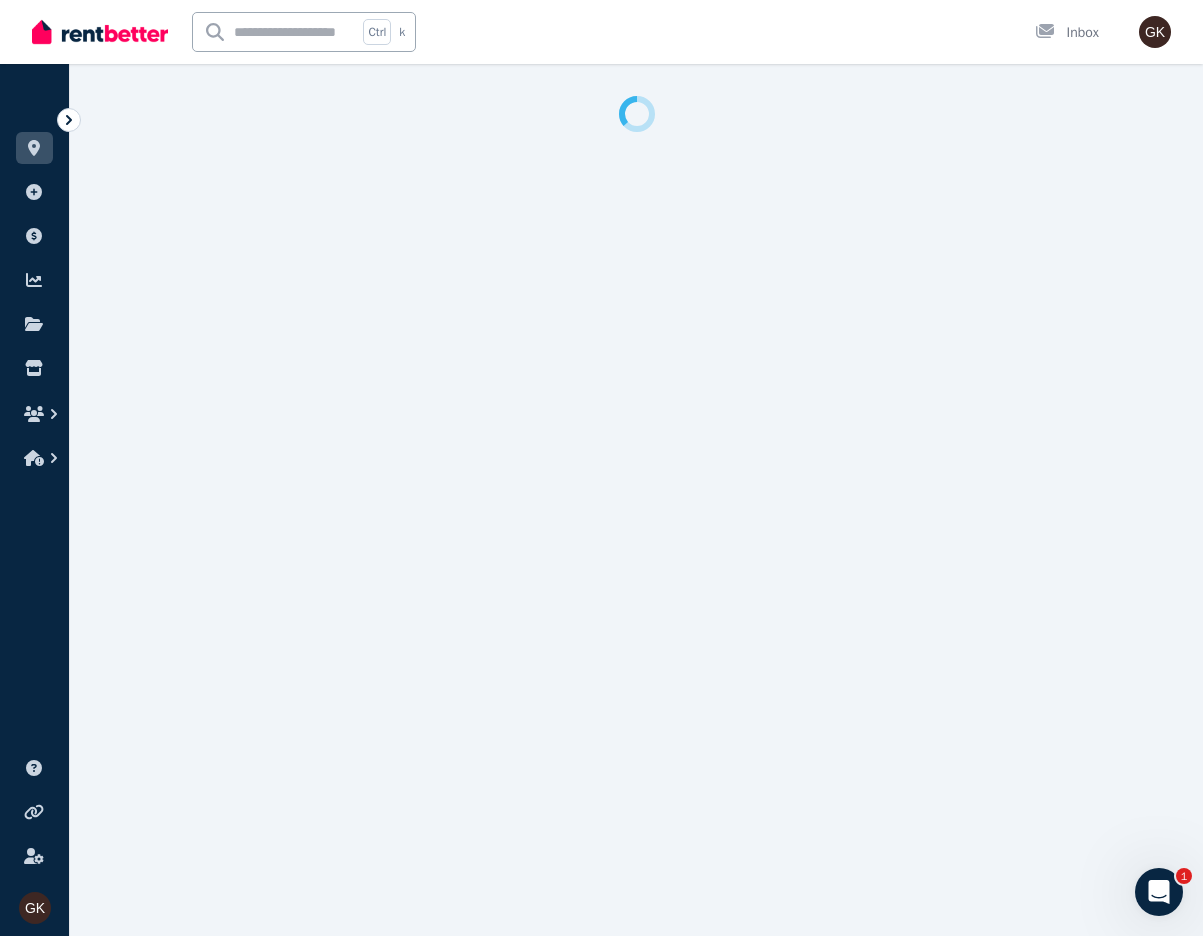 select on "***" 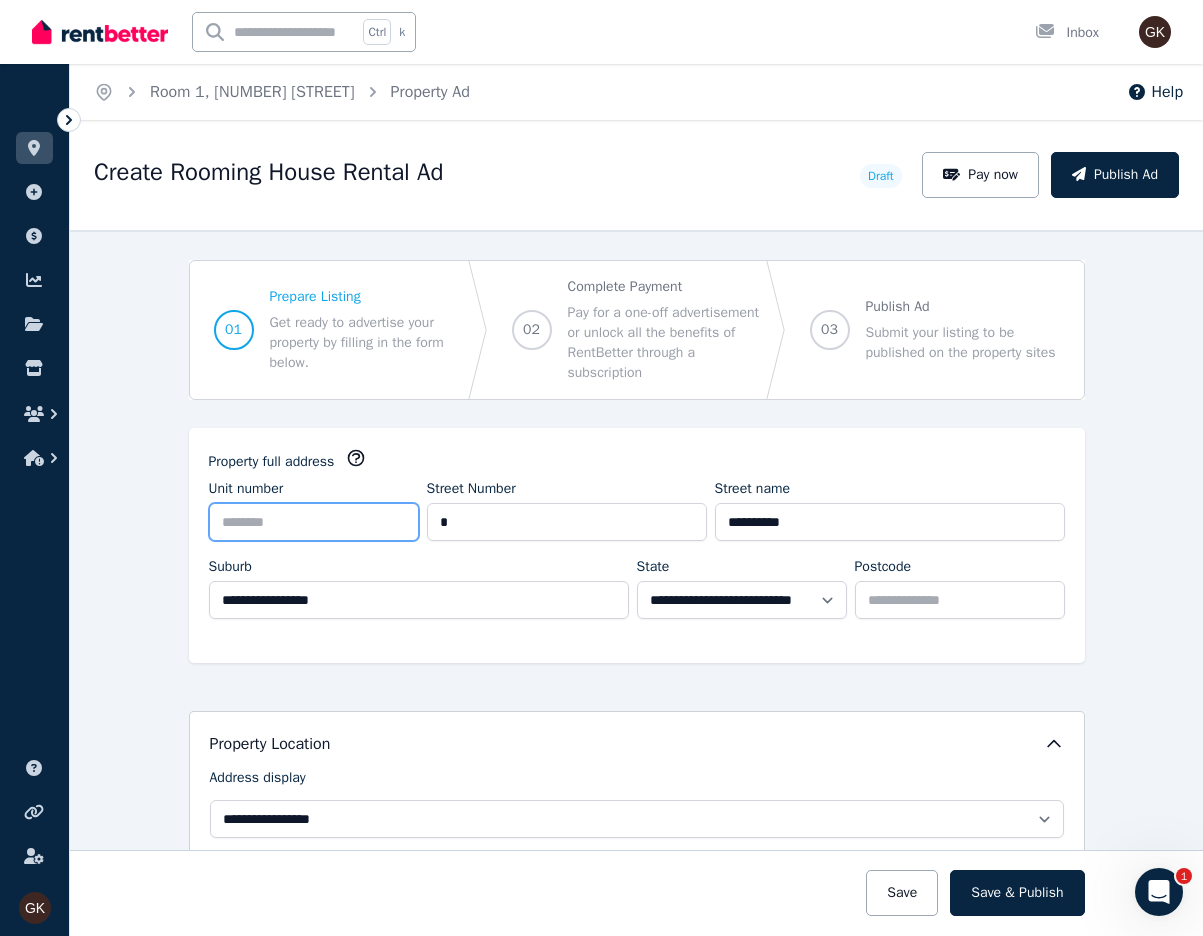 click on "Unit number" at bounding box center (314, 522) 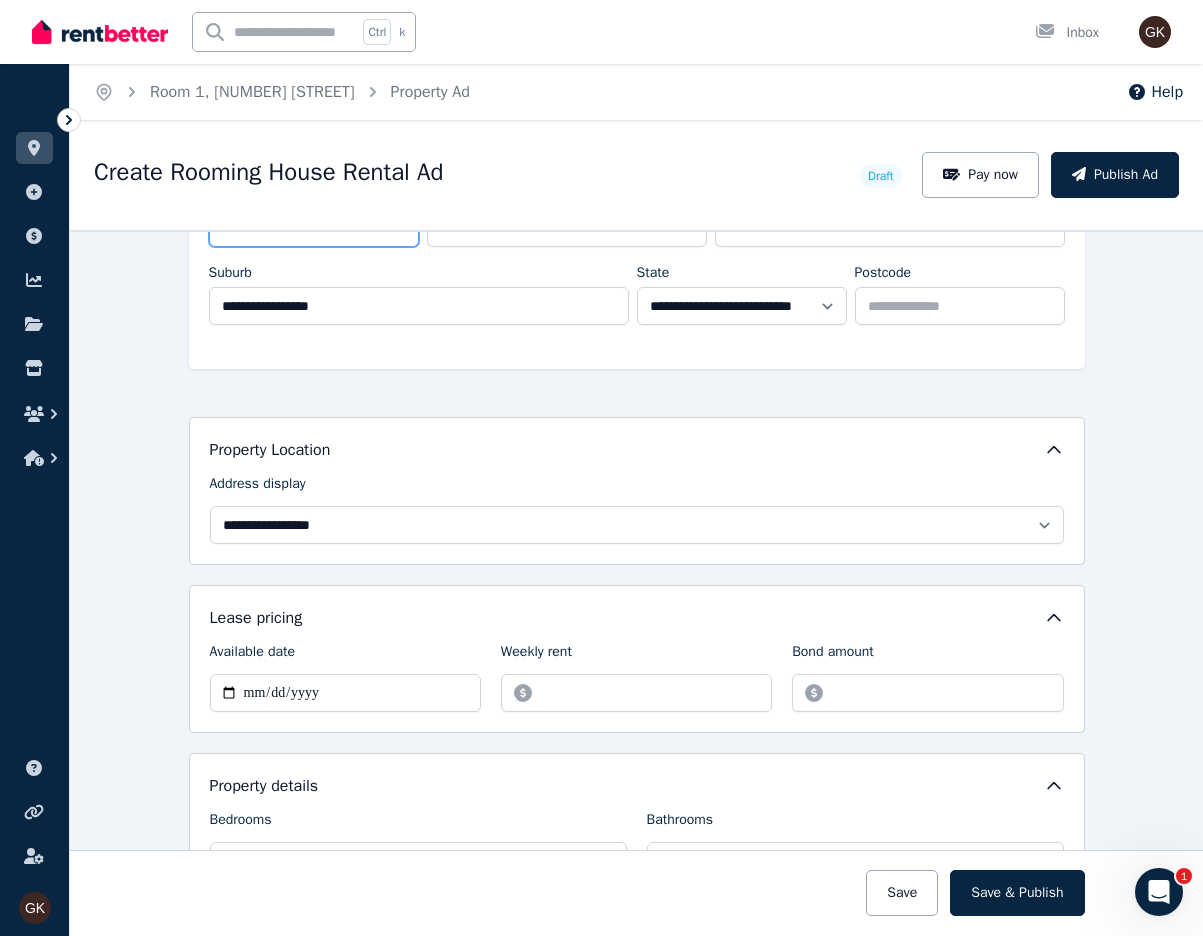 scroll, scrollTop: 300, scrollLeft: 0, axis: vertical 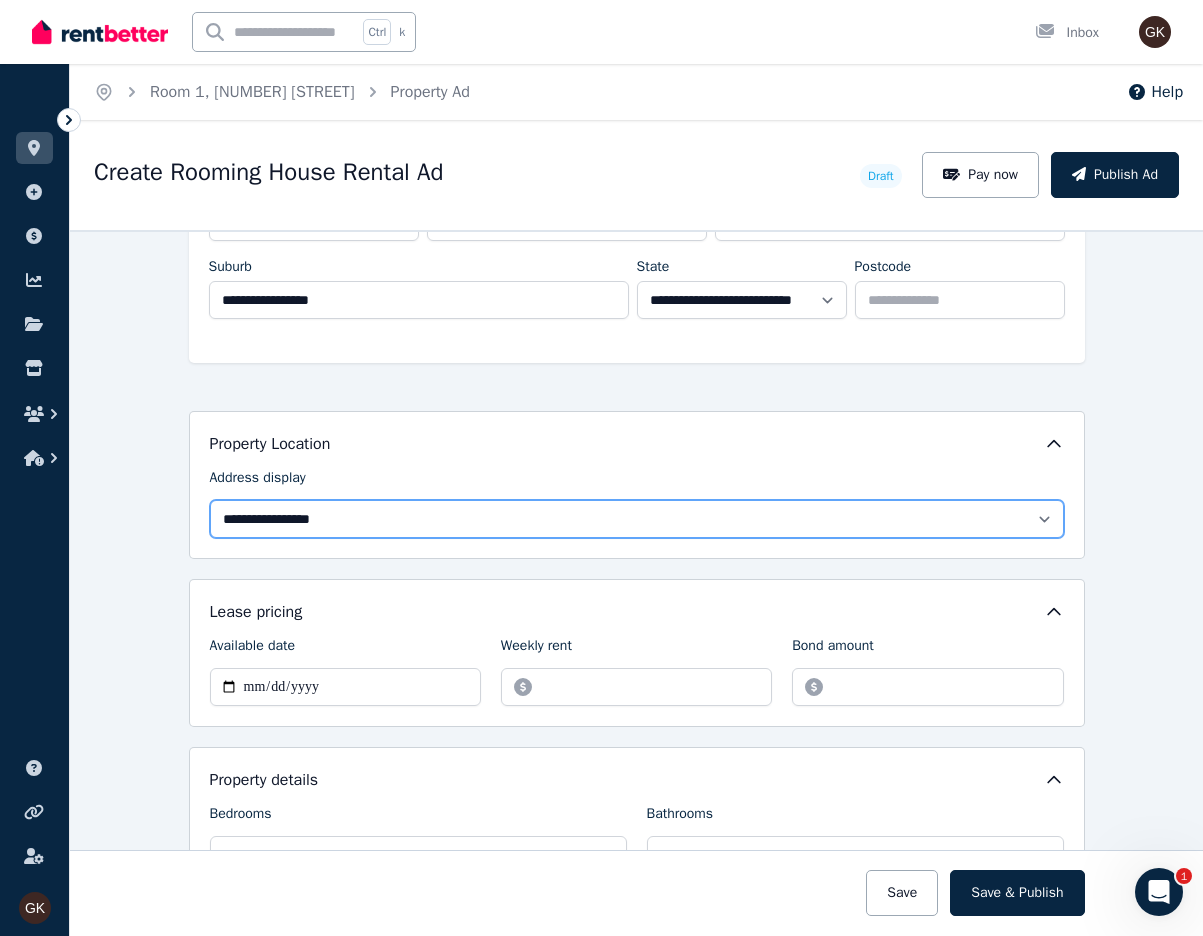 click on "**********" at bounding box center (637, 519) 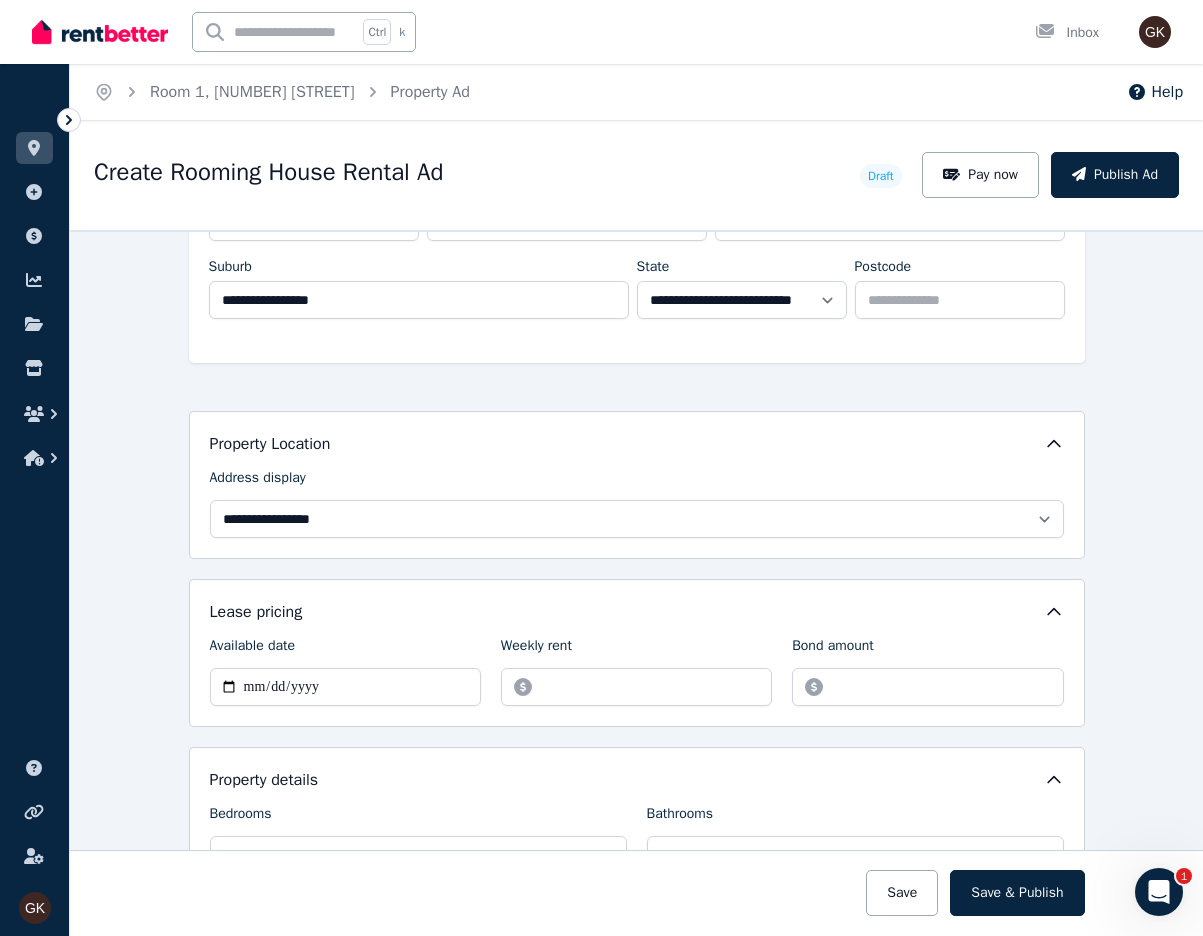 click on "Property Location" at bounding box center (637, 444) 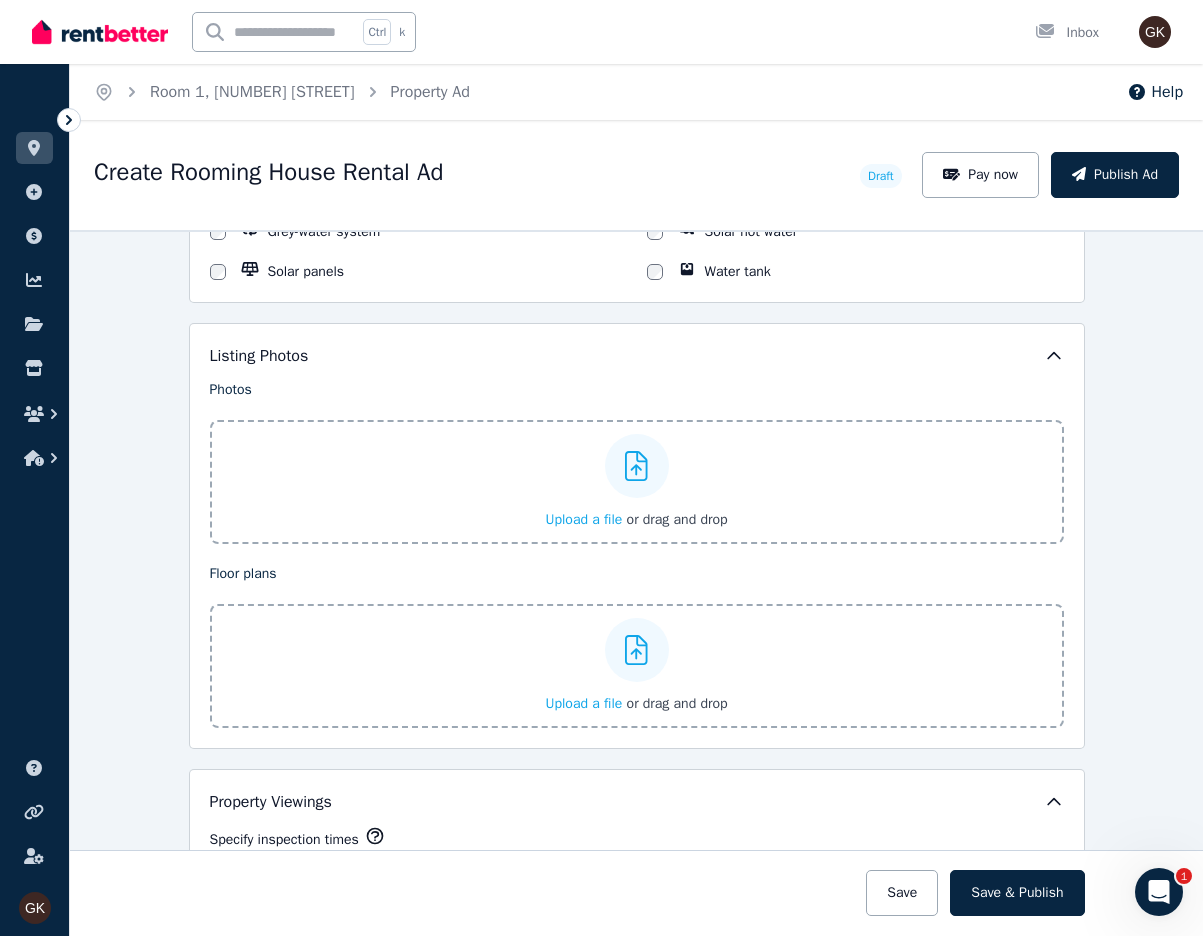 scroll, scrollTop: 2212, scrollLeft: 0, axis: vertical 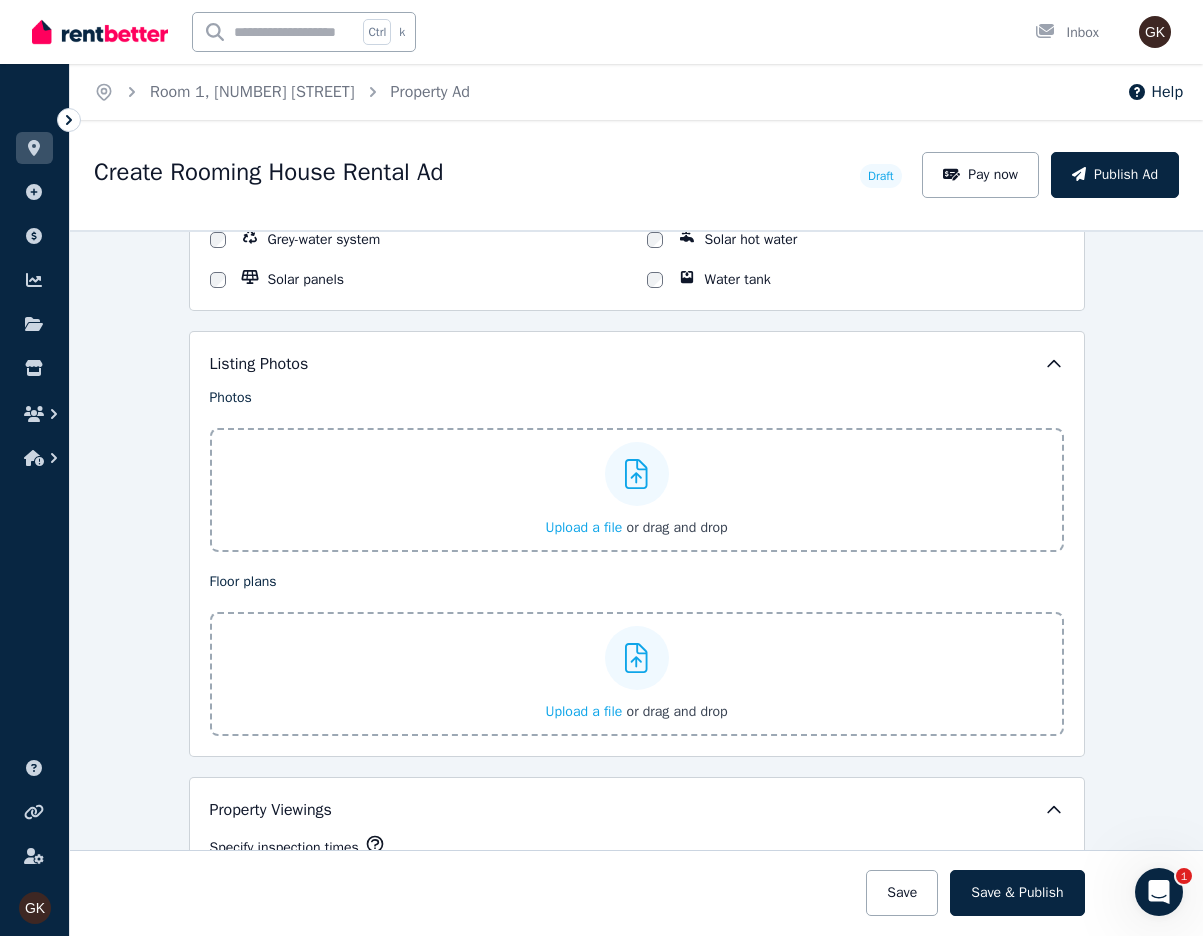 click at bounding box center (637, 474) 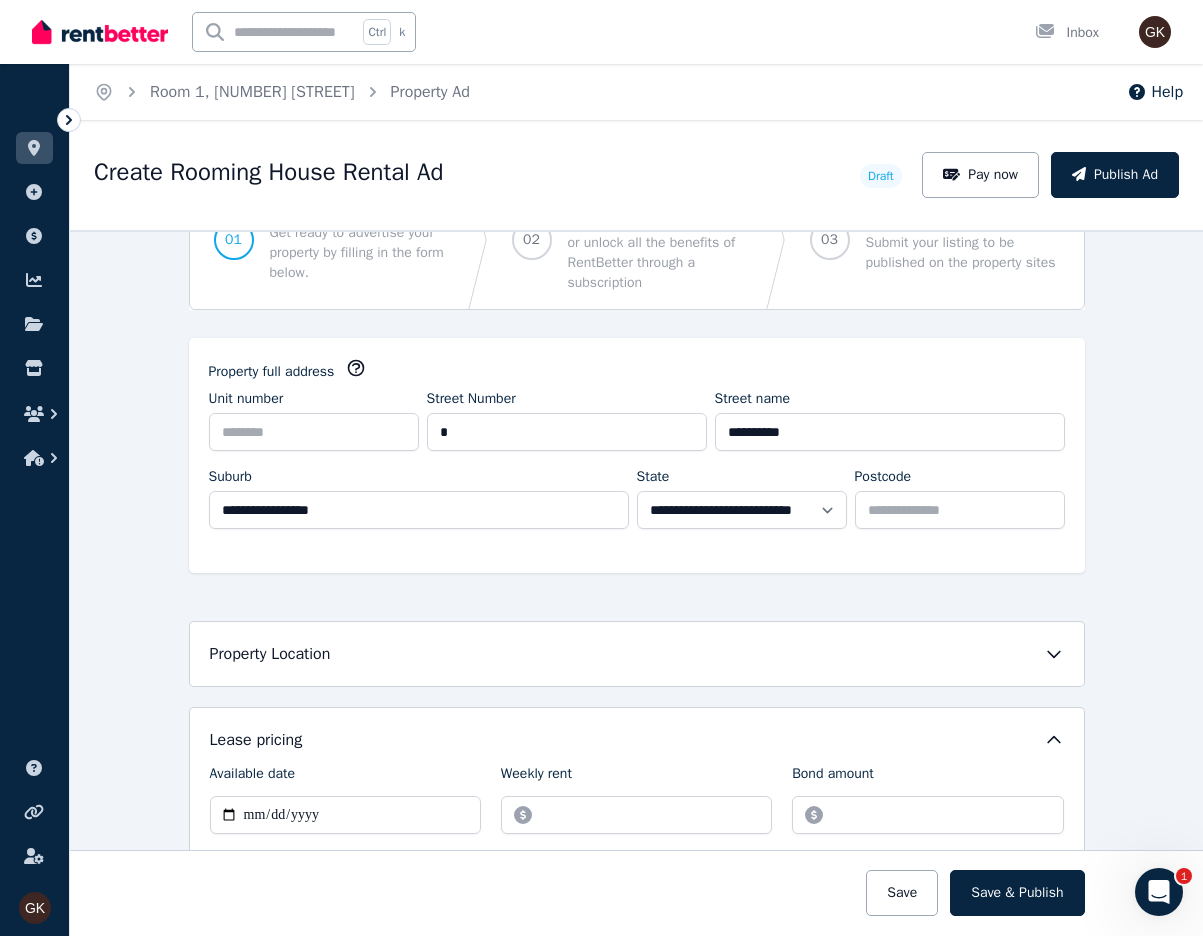scroll, scrollTop: 400, scrollLeft: 0, axis: vertical 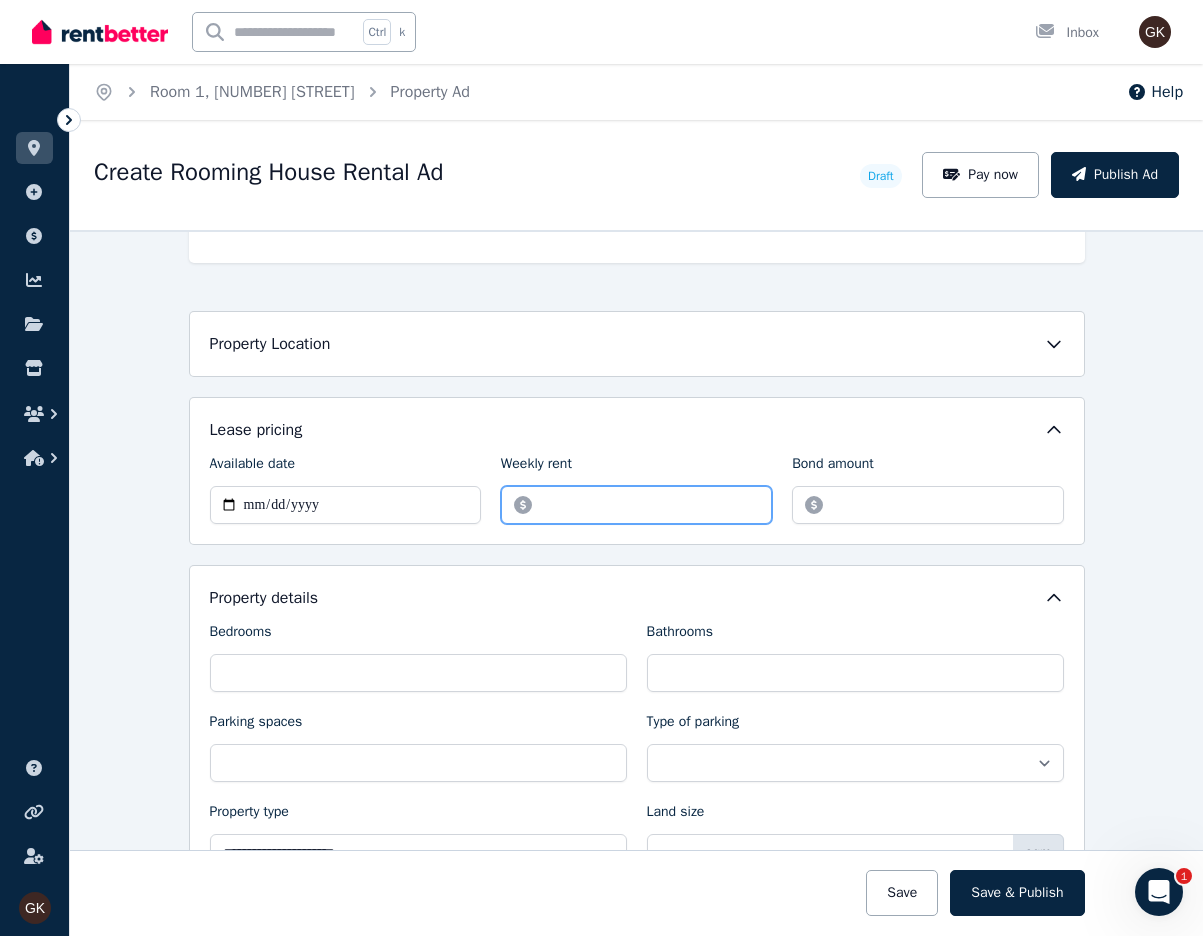 click on "Weekly rent" at bounding box center (636, 505) 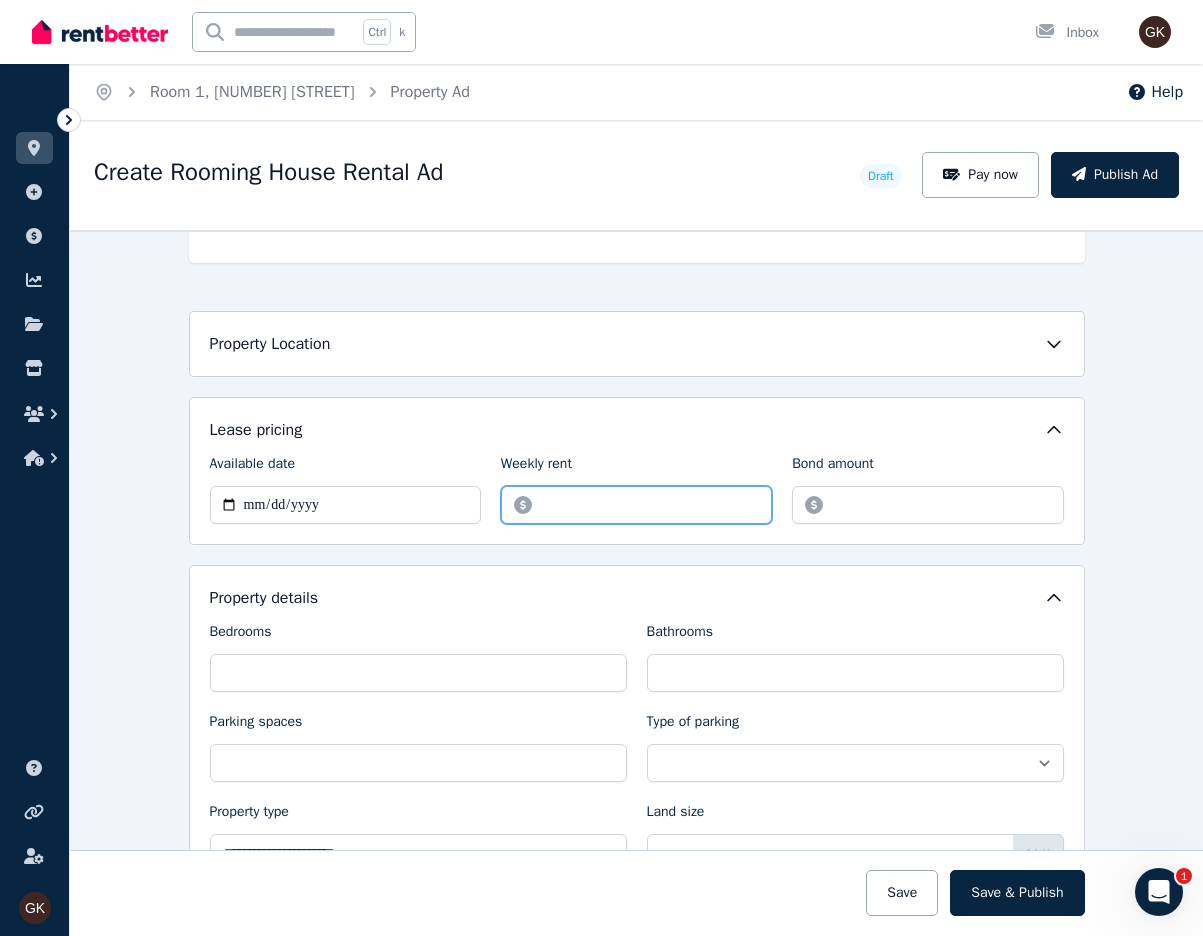 type on "***" 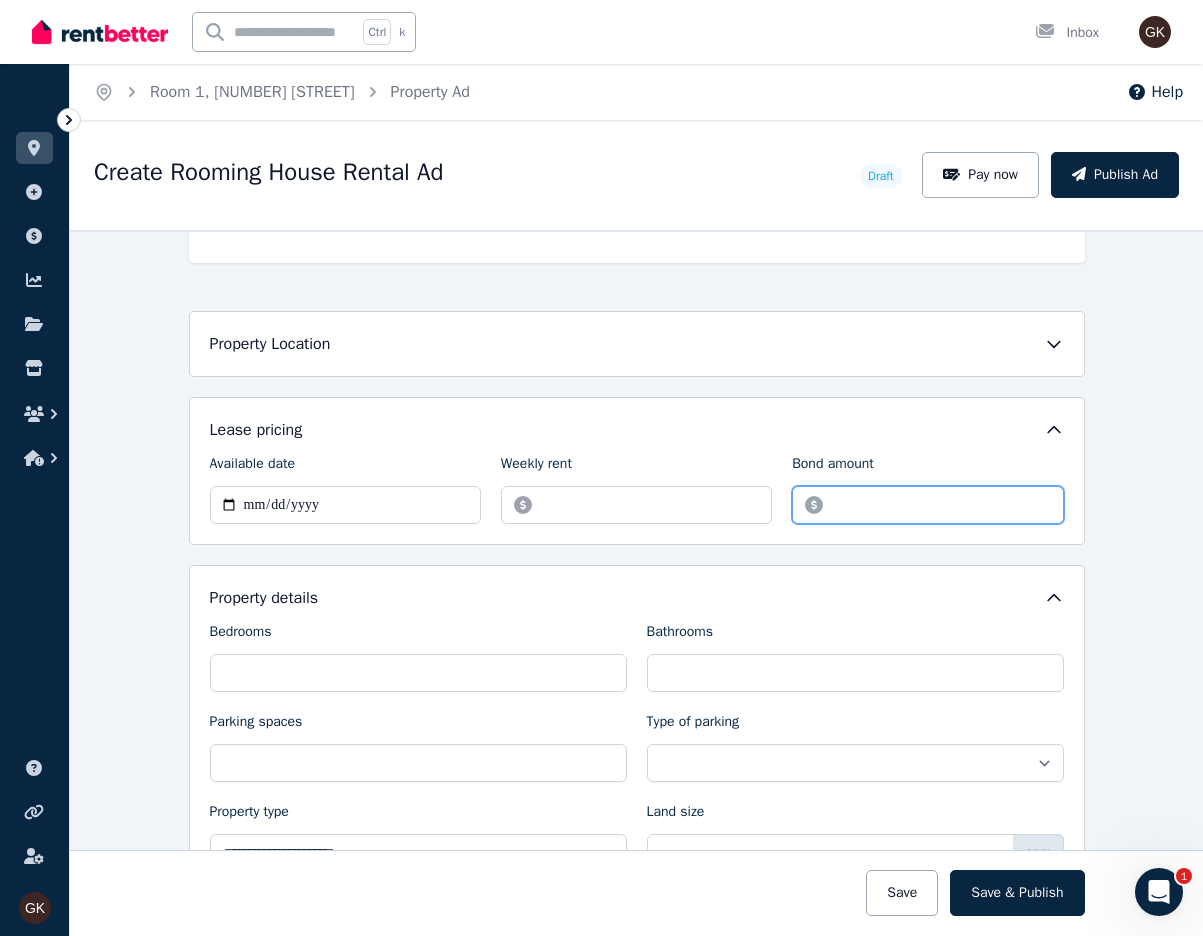 click on "Bond amount" at bounding box center (927, 505) 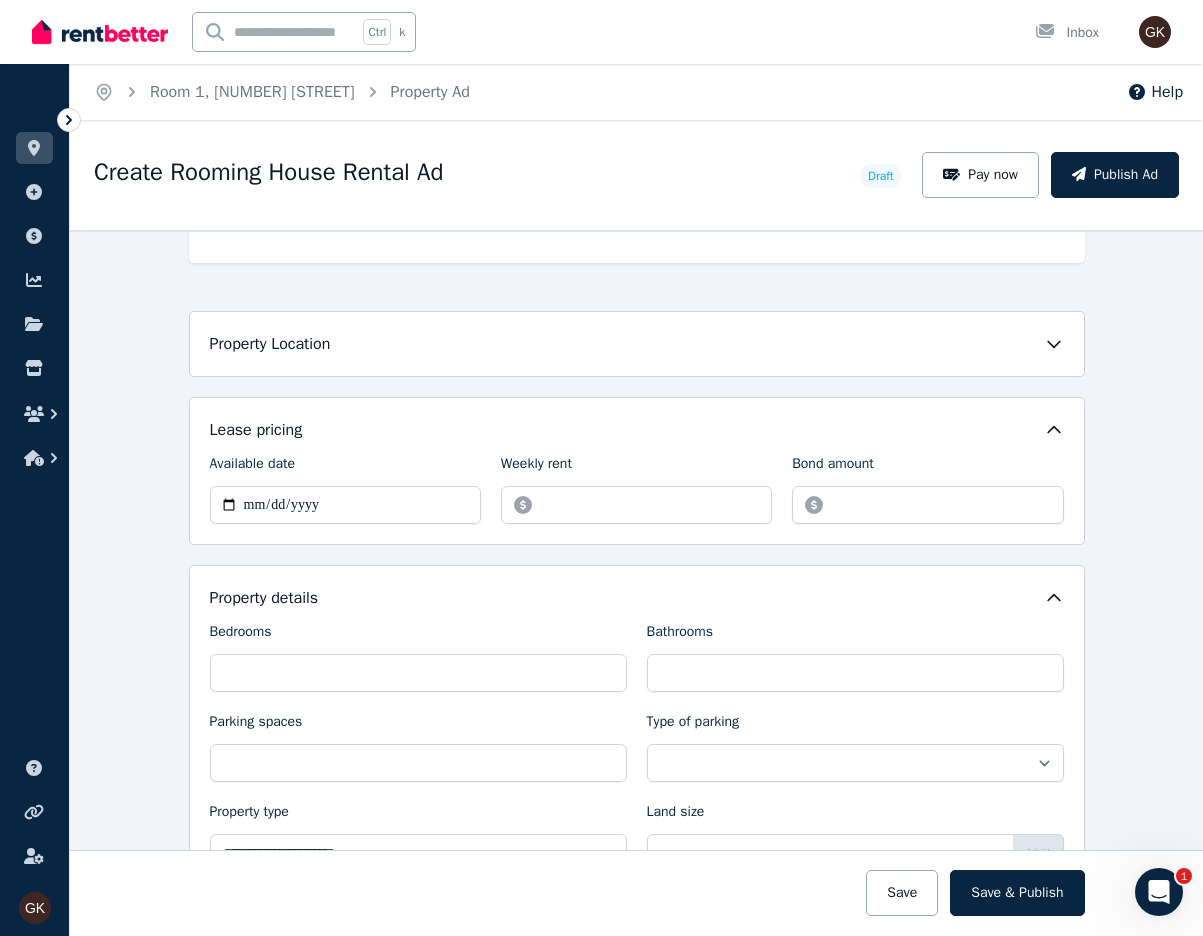 click on "Lease pricing" at bounding box center [637, 430] 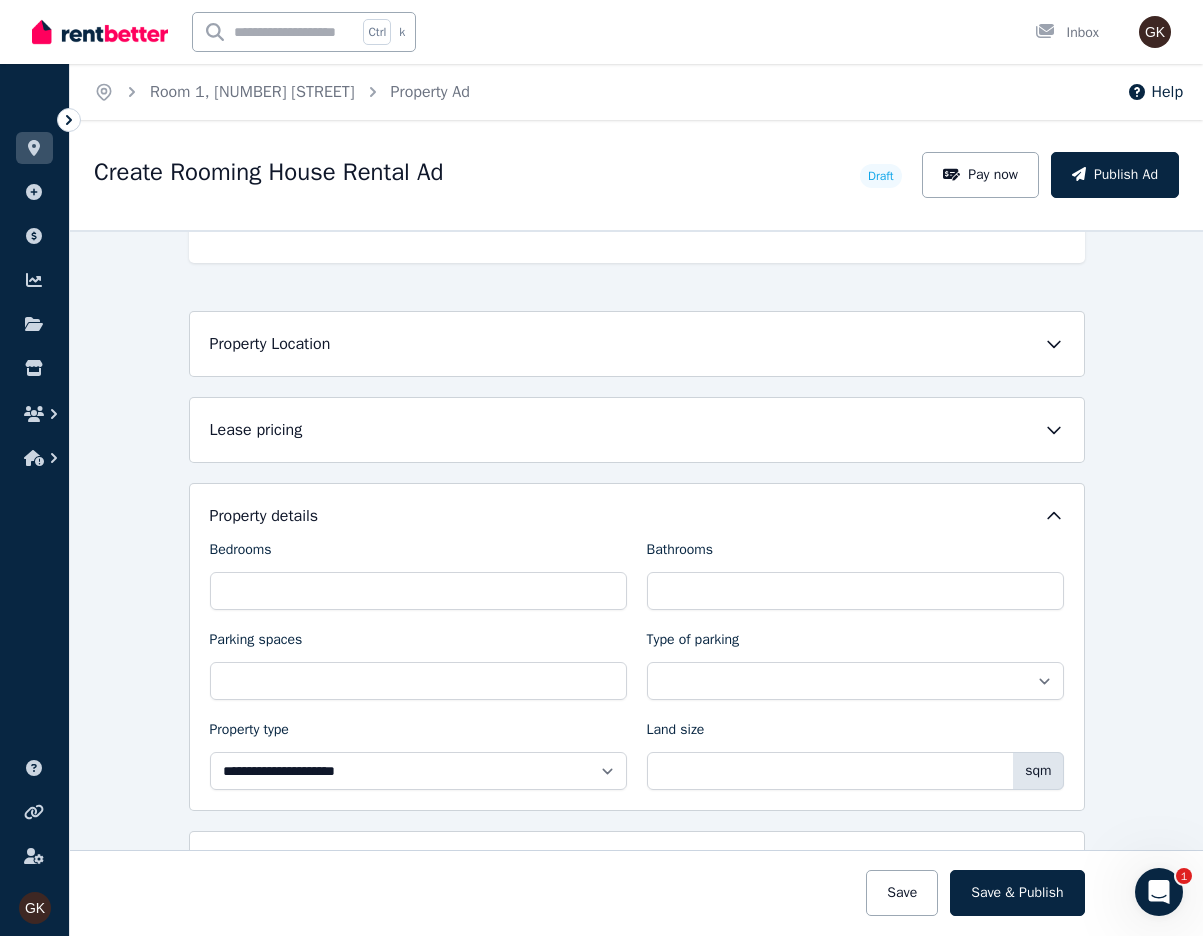 click on "**********" at bounding box center (637, 647) 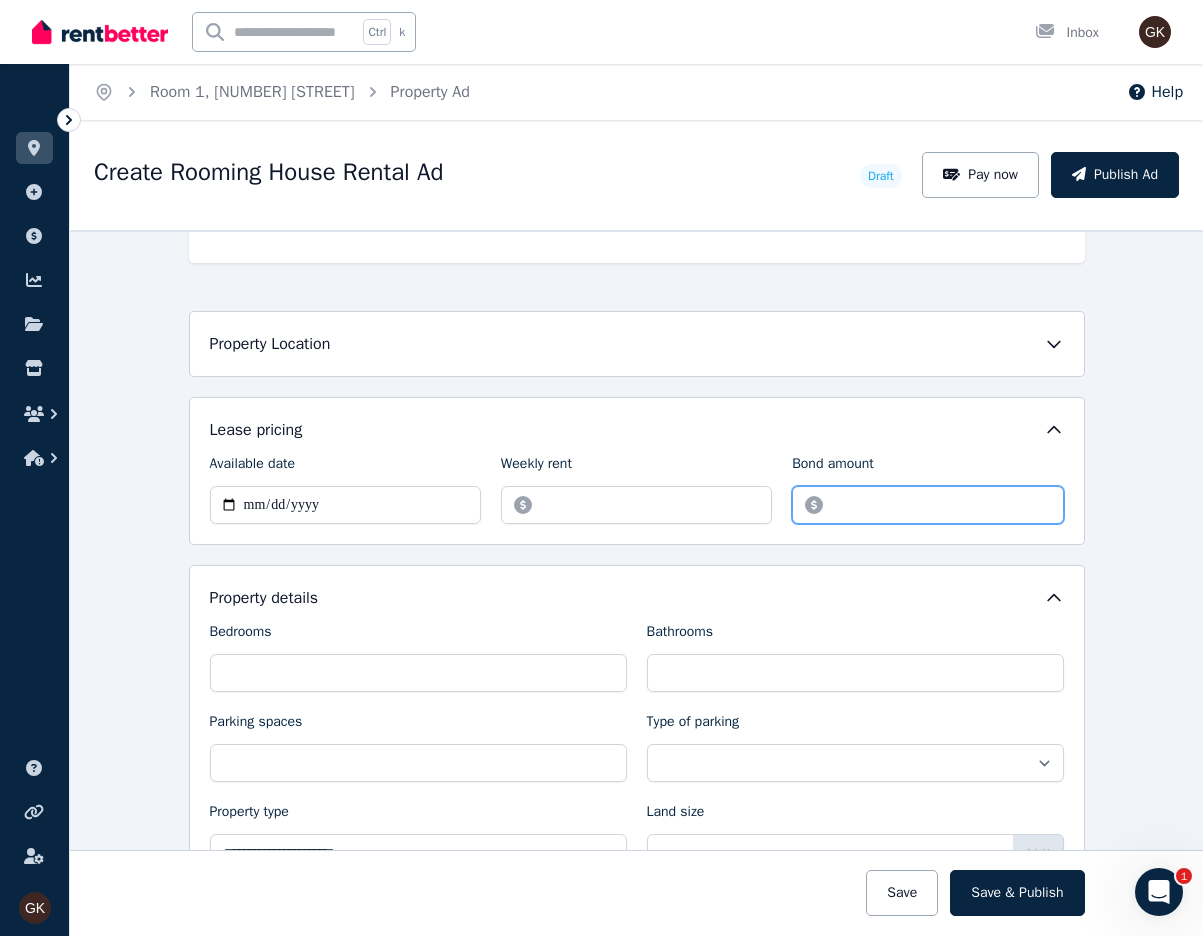 click on "Bond amount" at bounding box center [927, 505] 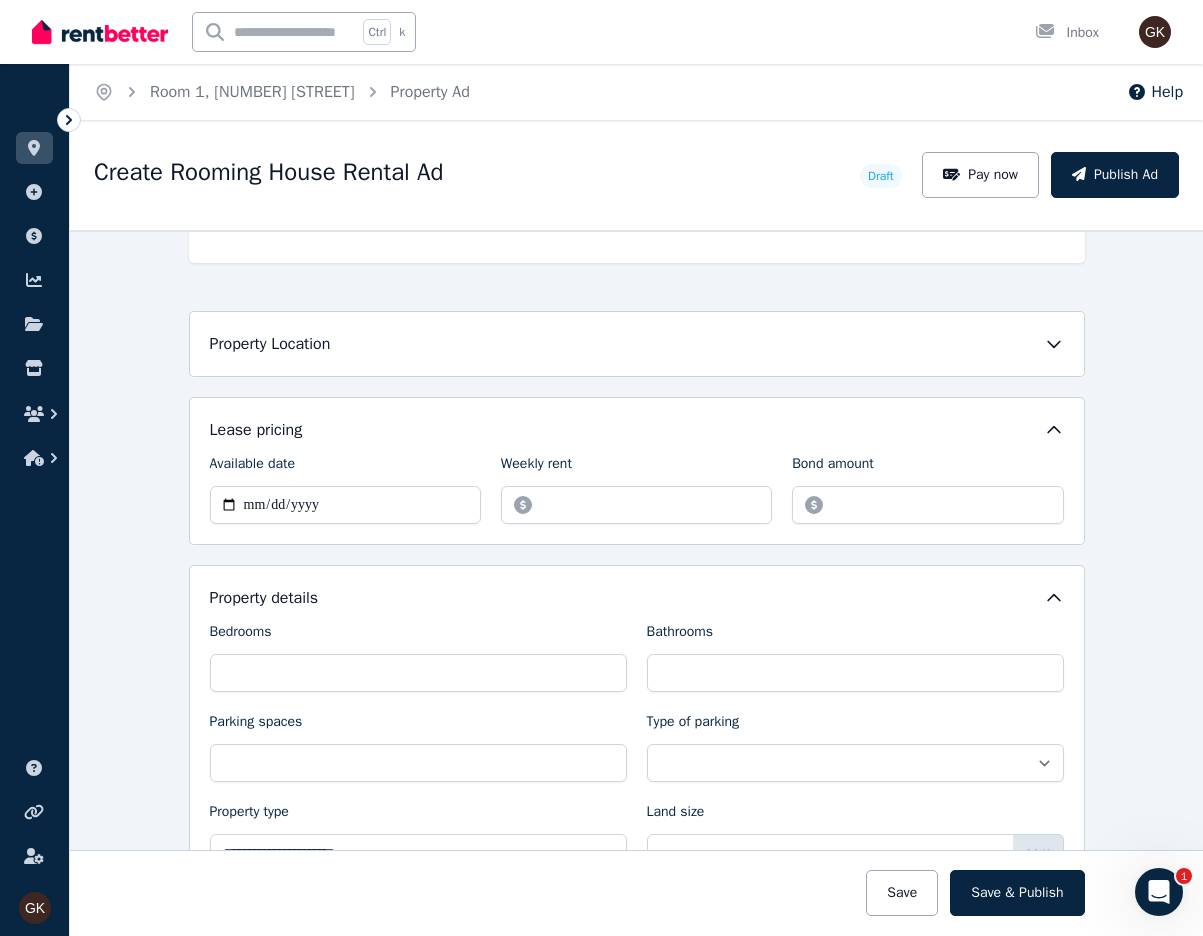 click on "Available date" at bounding box center (345, 489) 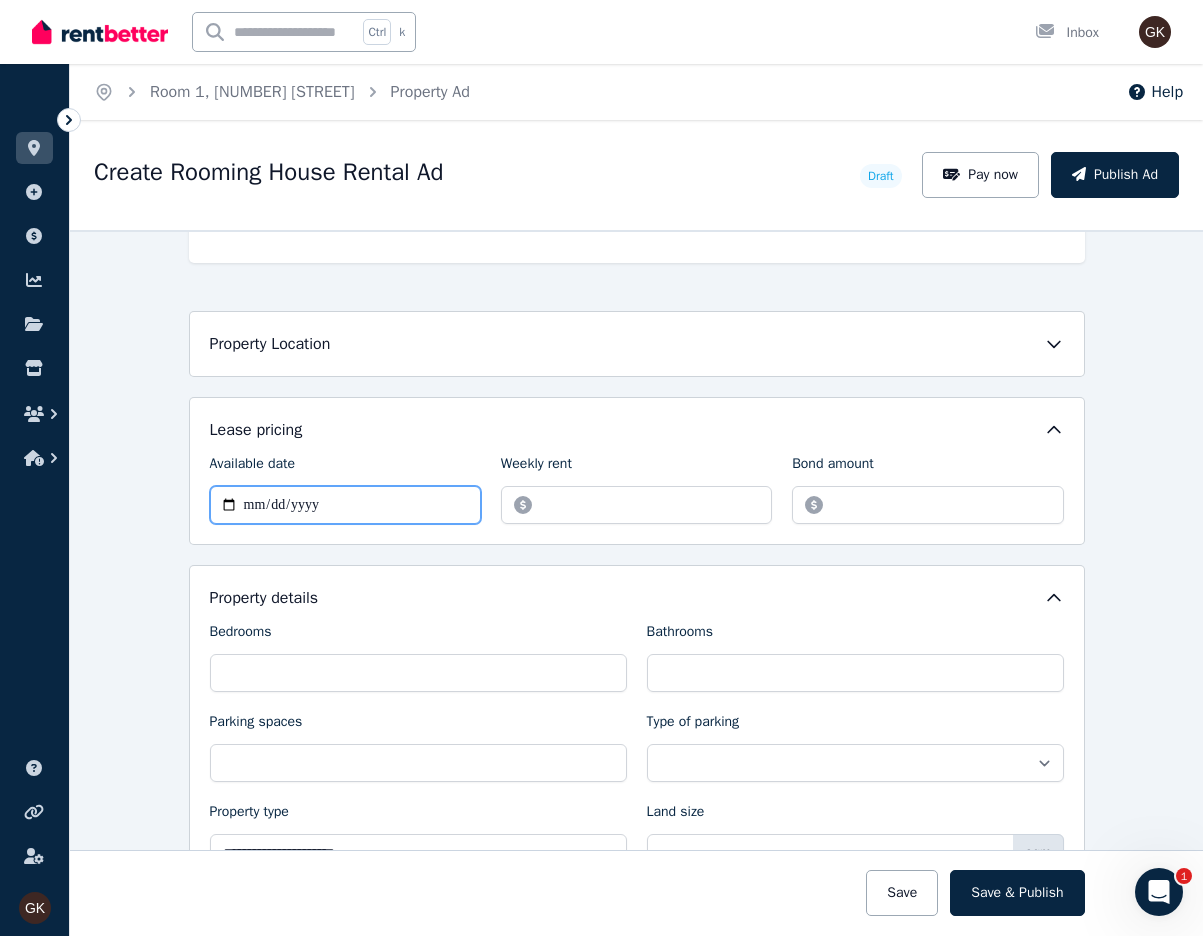click on "Available date" at bounding box center [345, 505] 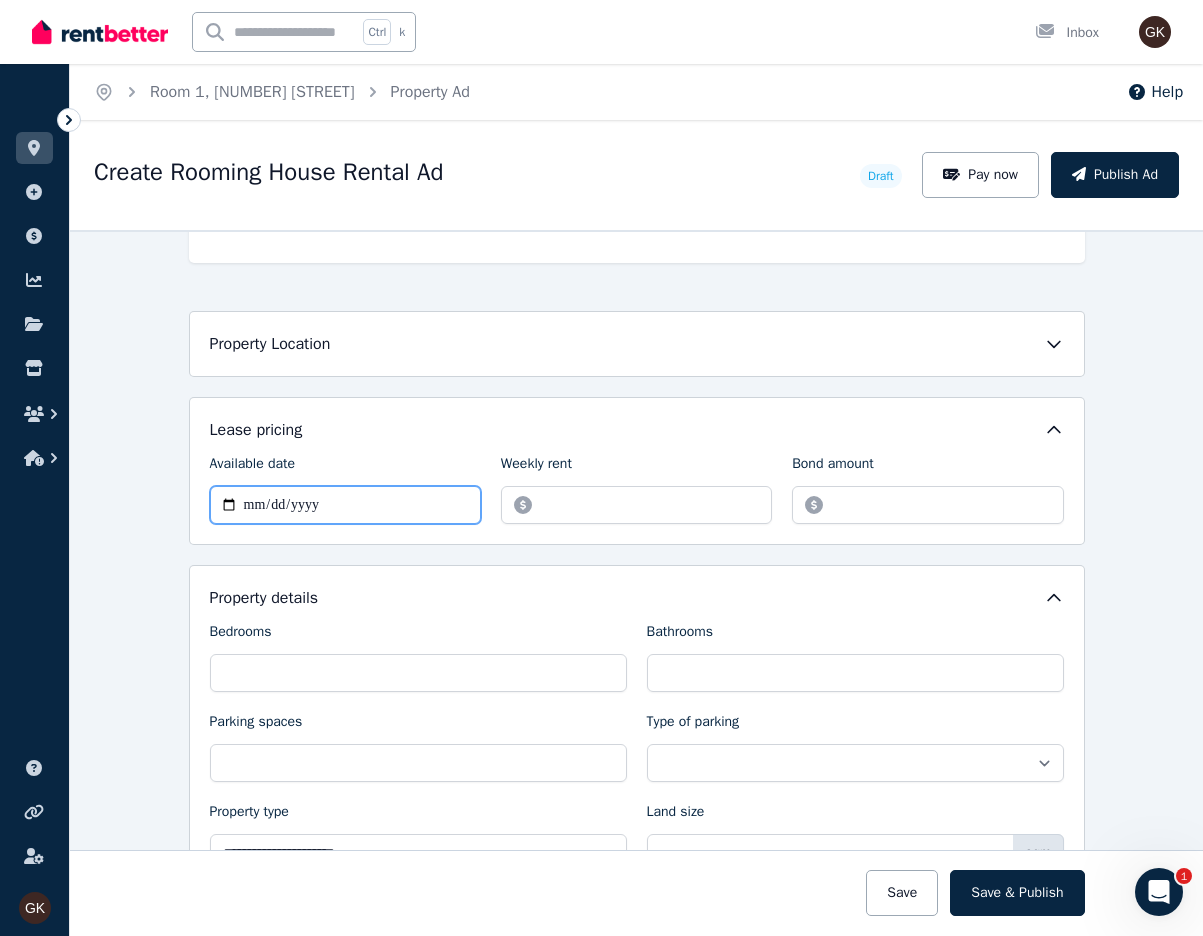 type on "**********" 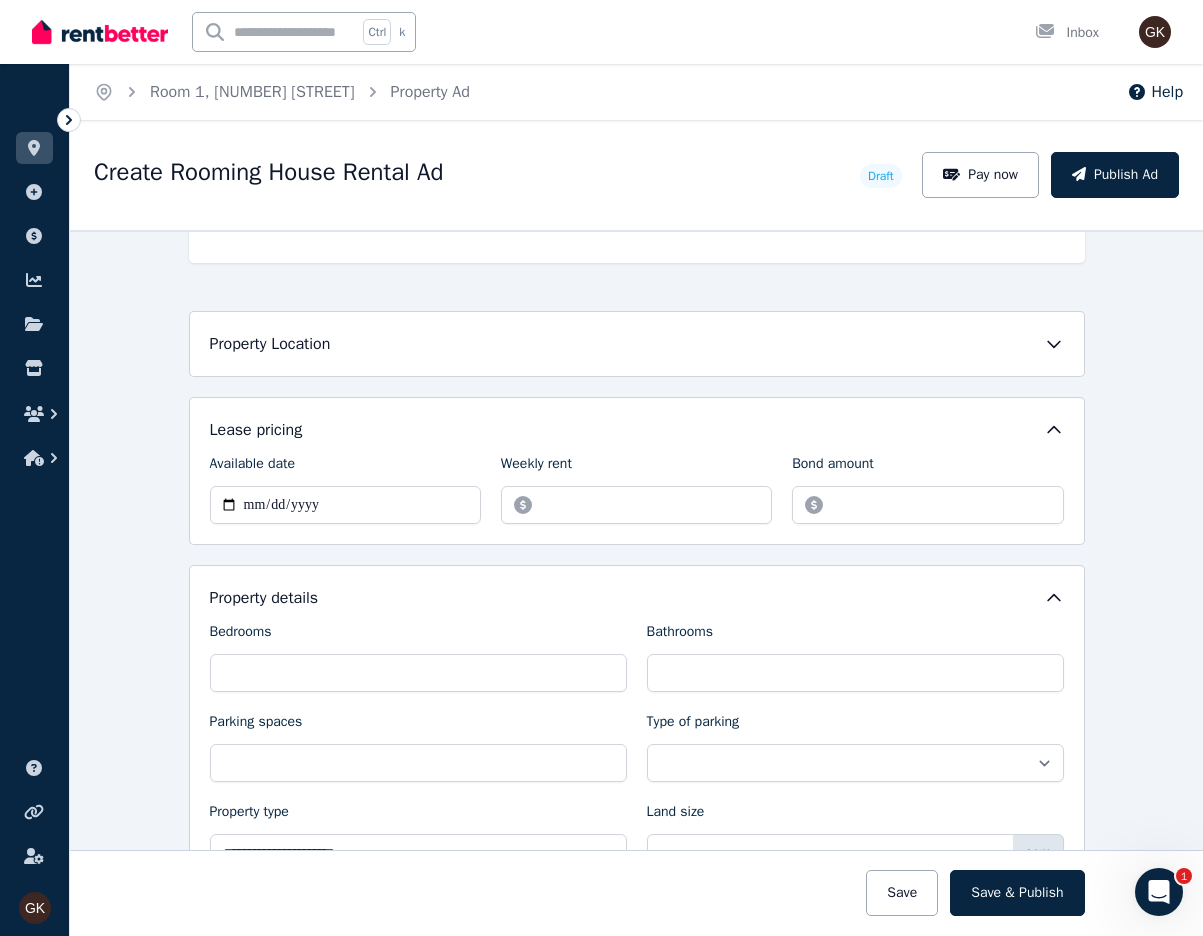 click on "Bedrooms" at bounding box center (418, 636) 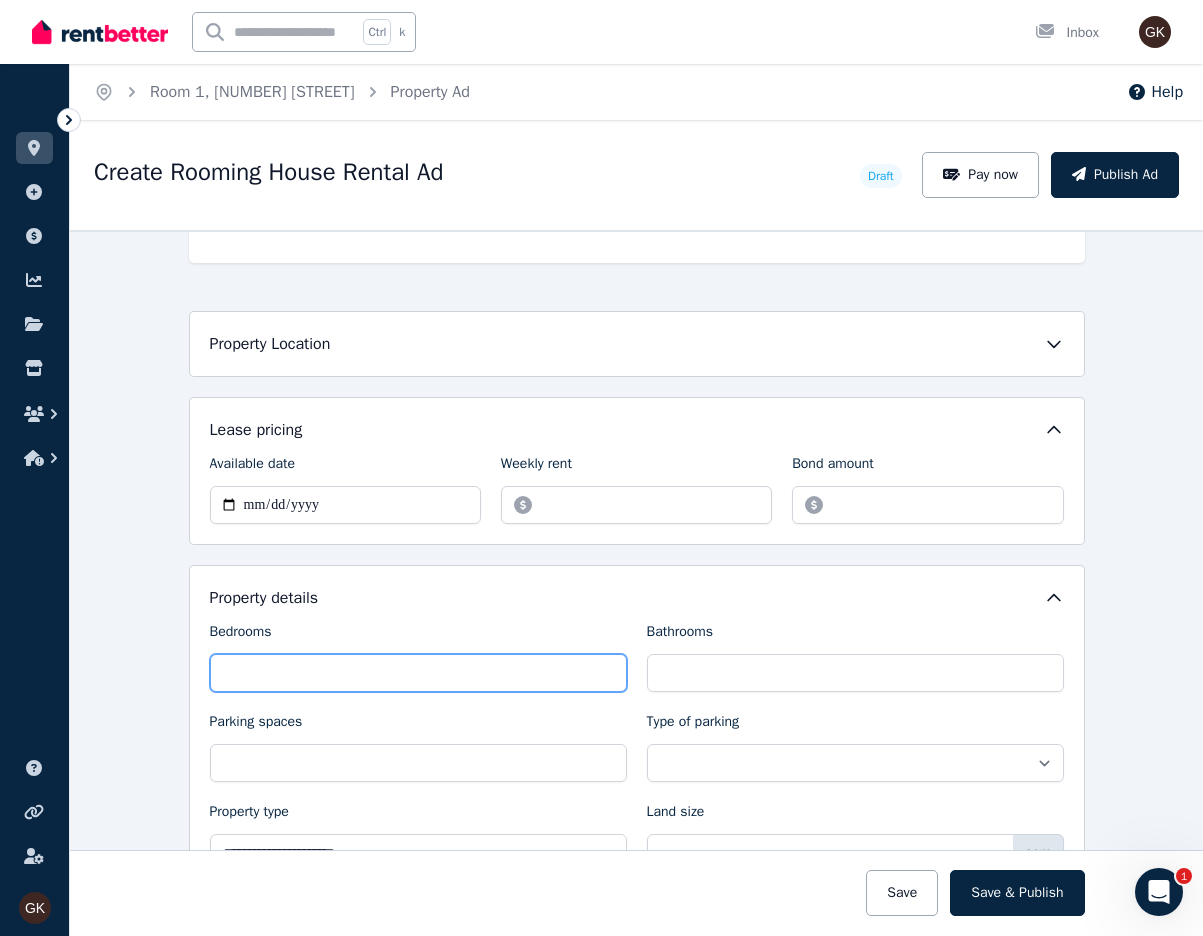 click on "Bedrooms" at bounding box center [418, 673] 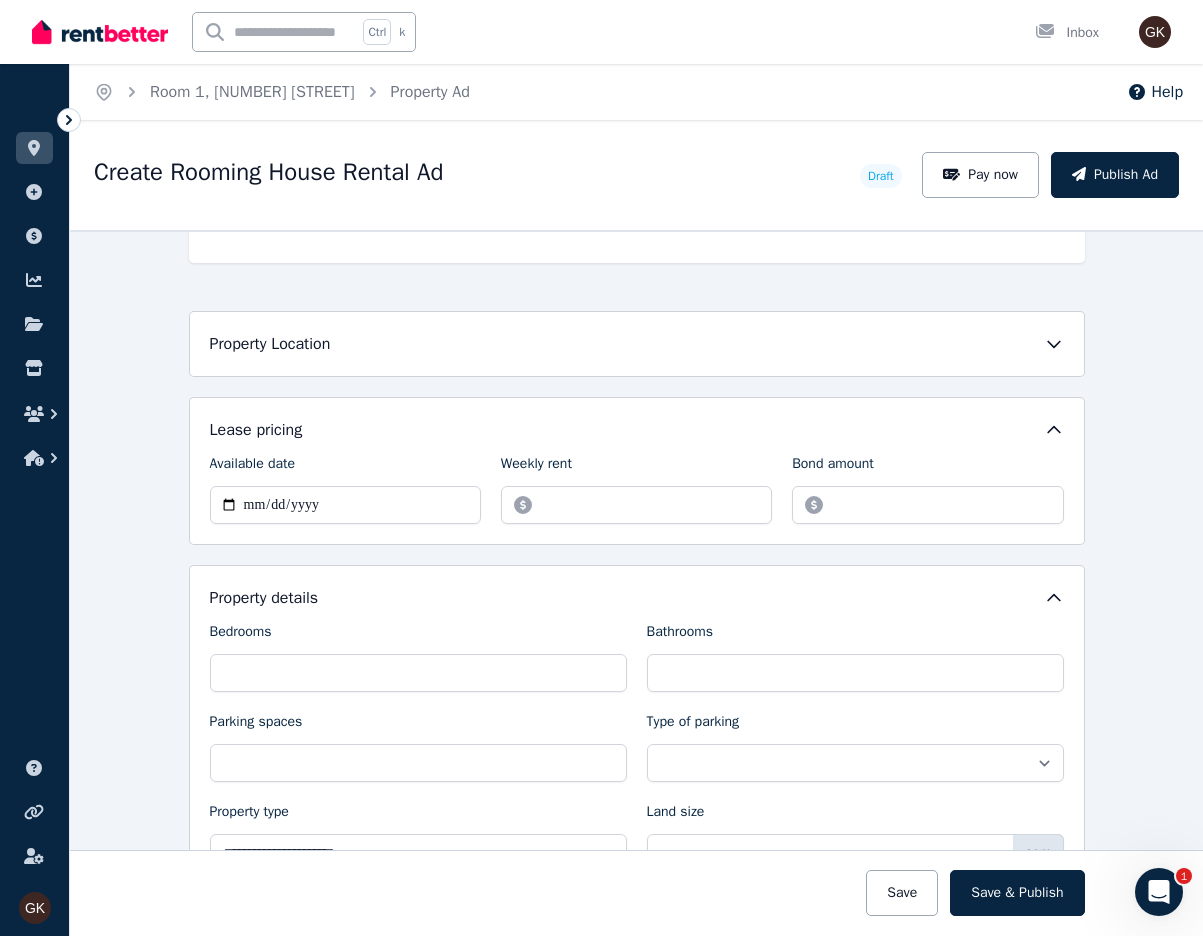 click on "**********" at bounding box center (637, 729) 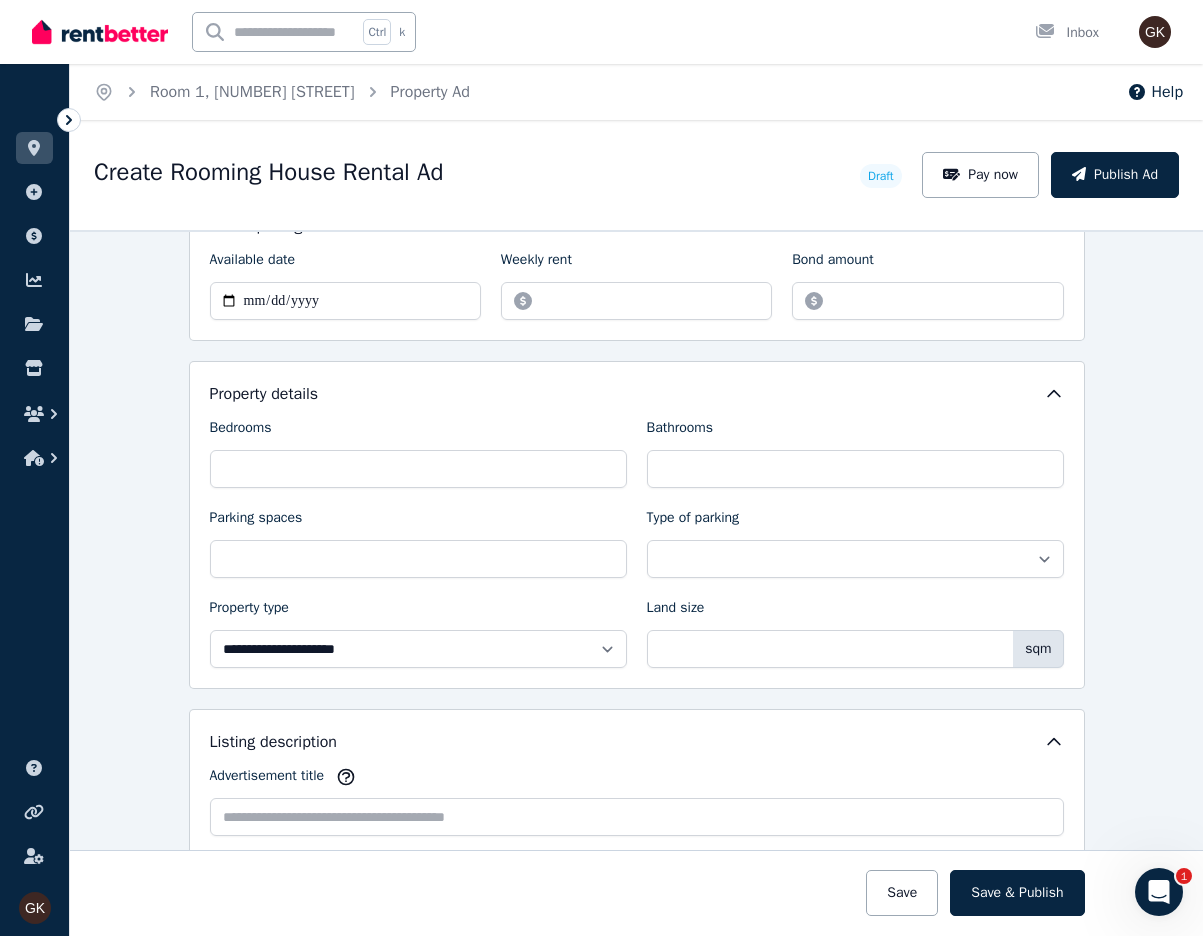 scroll, scrollTop: 400, scrollLeft: 0, axis: vertical 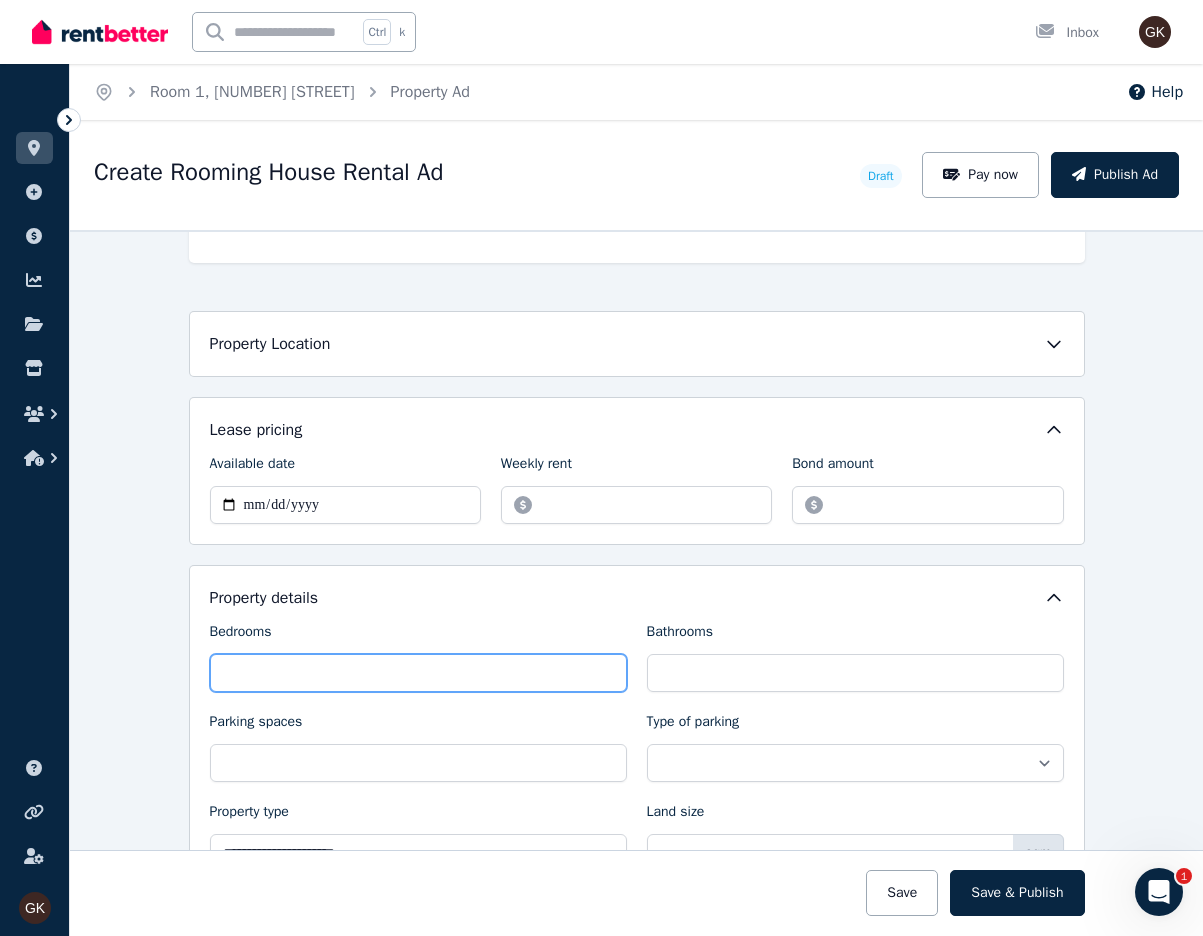 click on "Bedrooms" at bounding box center (418, 673) 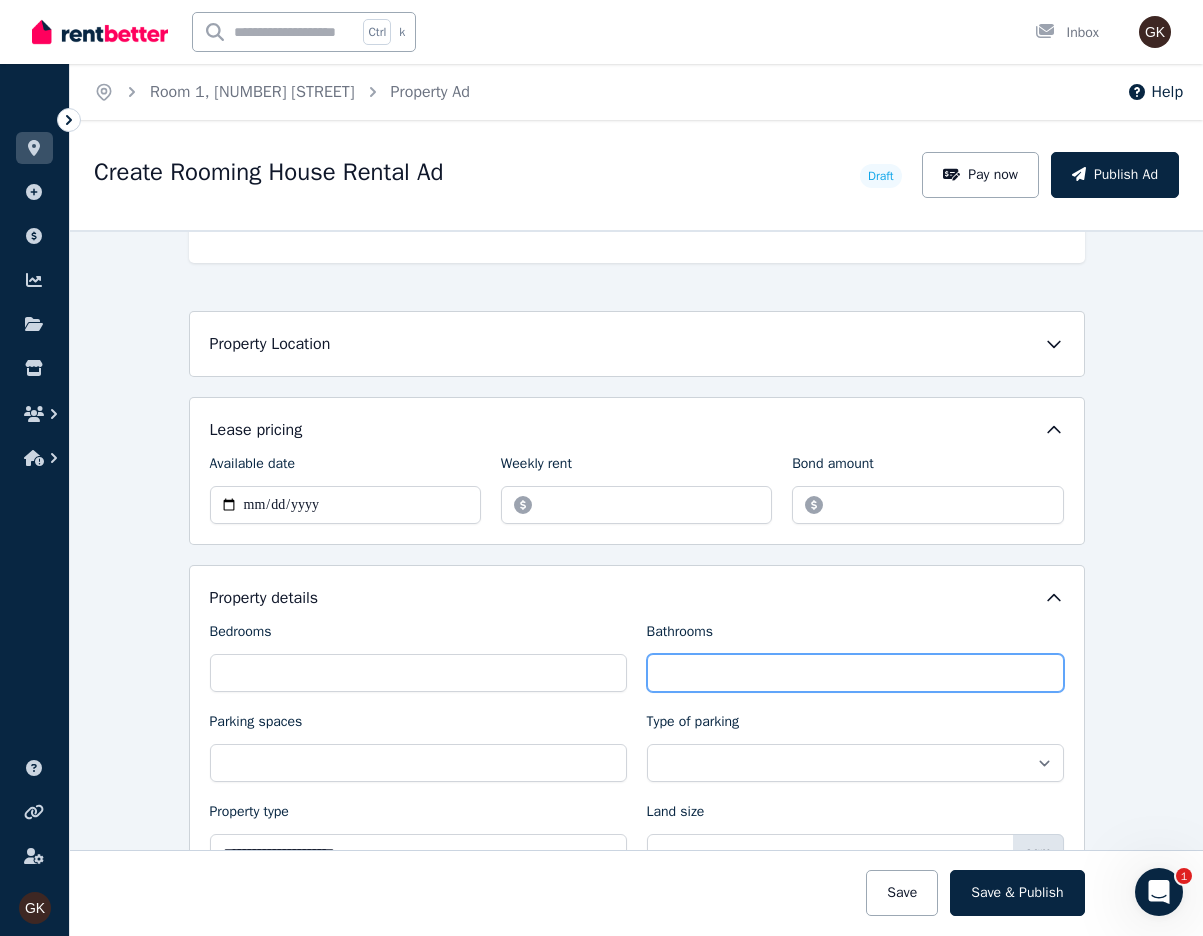 click on "Bathrooms" at bounding box center [855, 673] 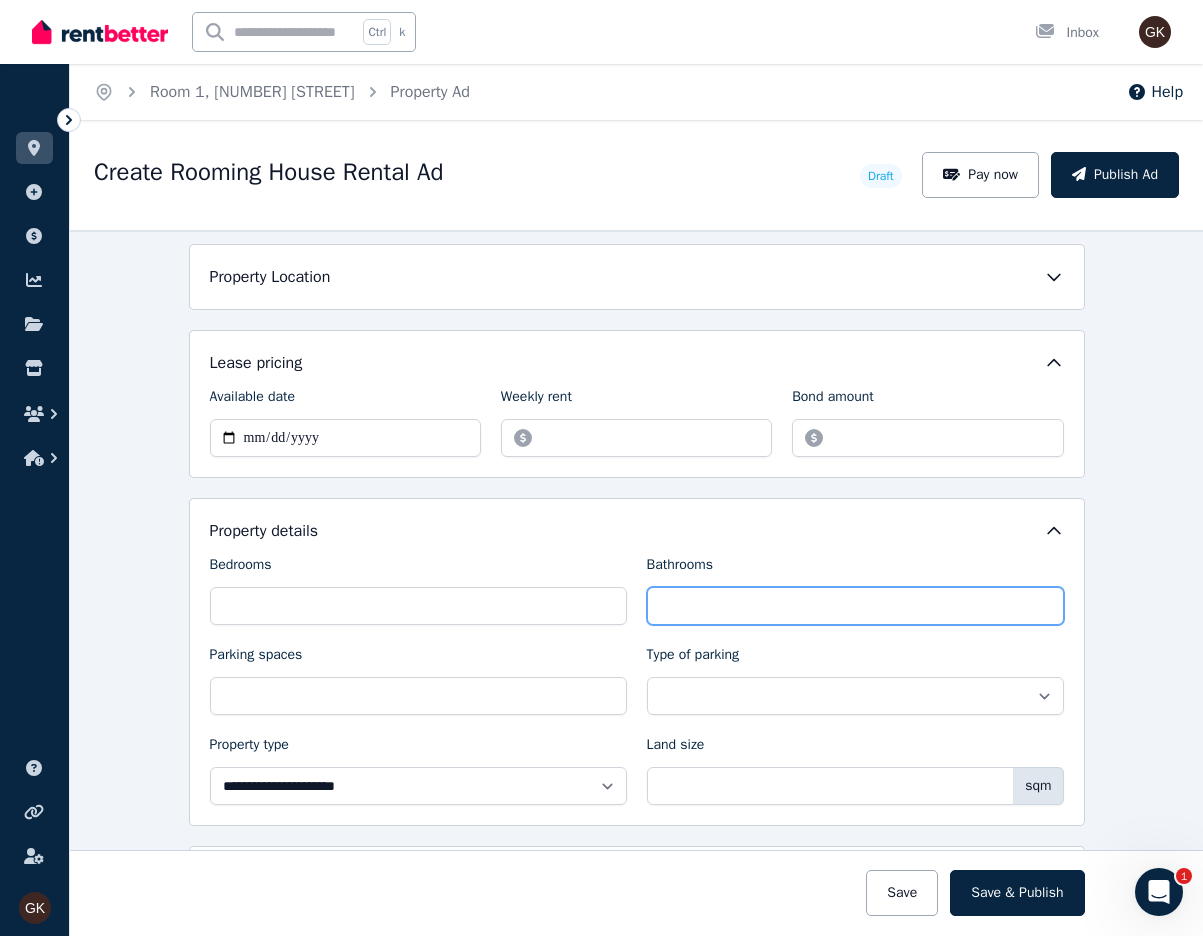 scroll, scrollTop: 500, scrollLeft: 0, axis: vertical 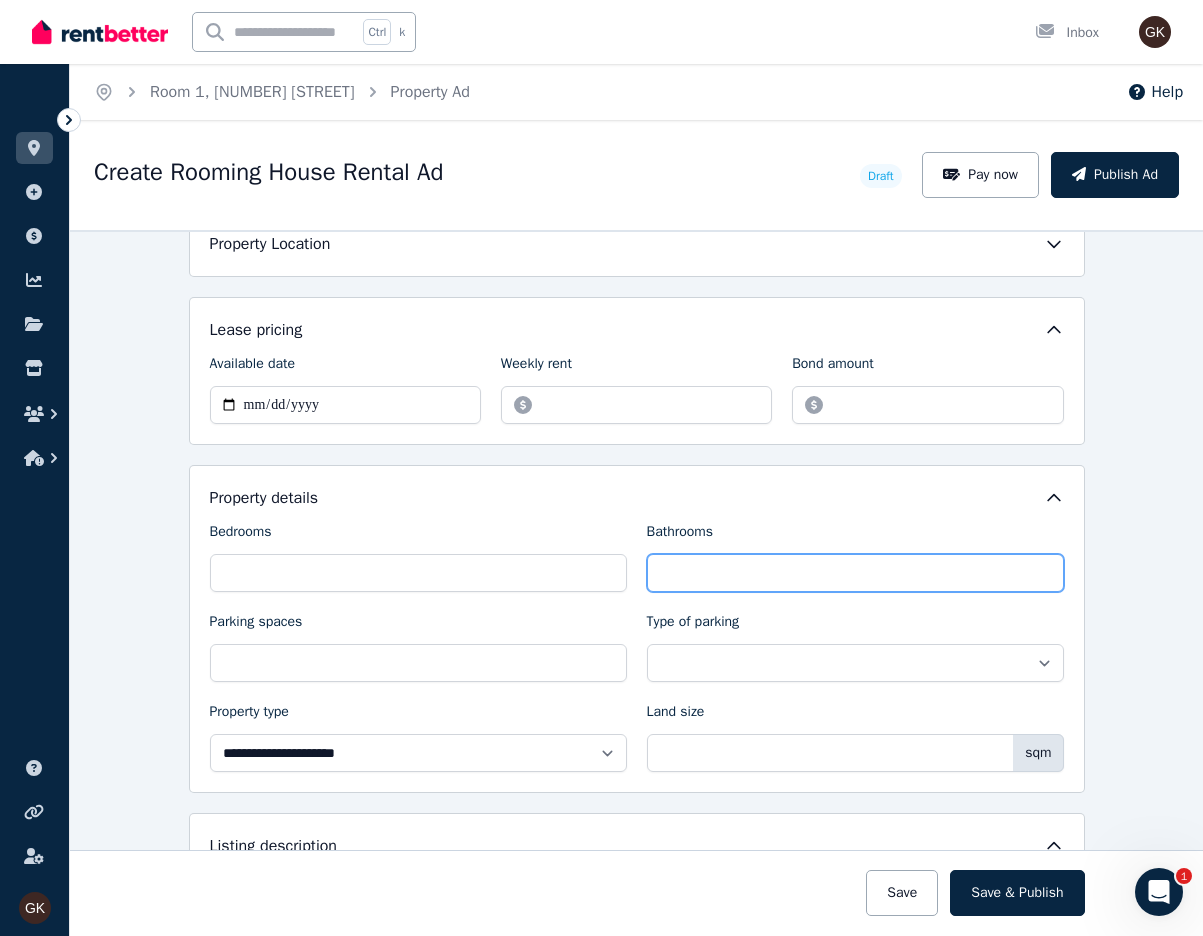type on "*" 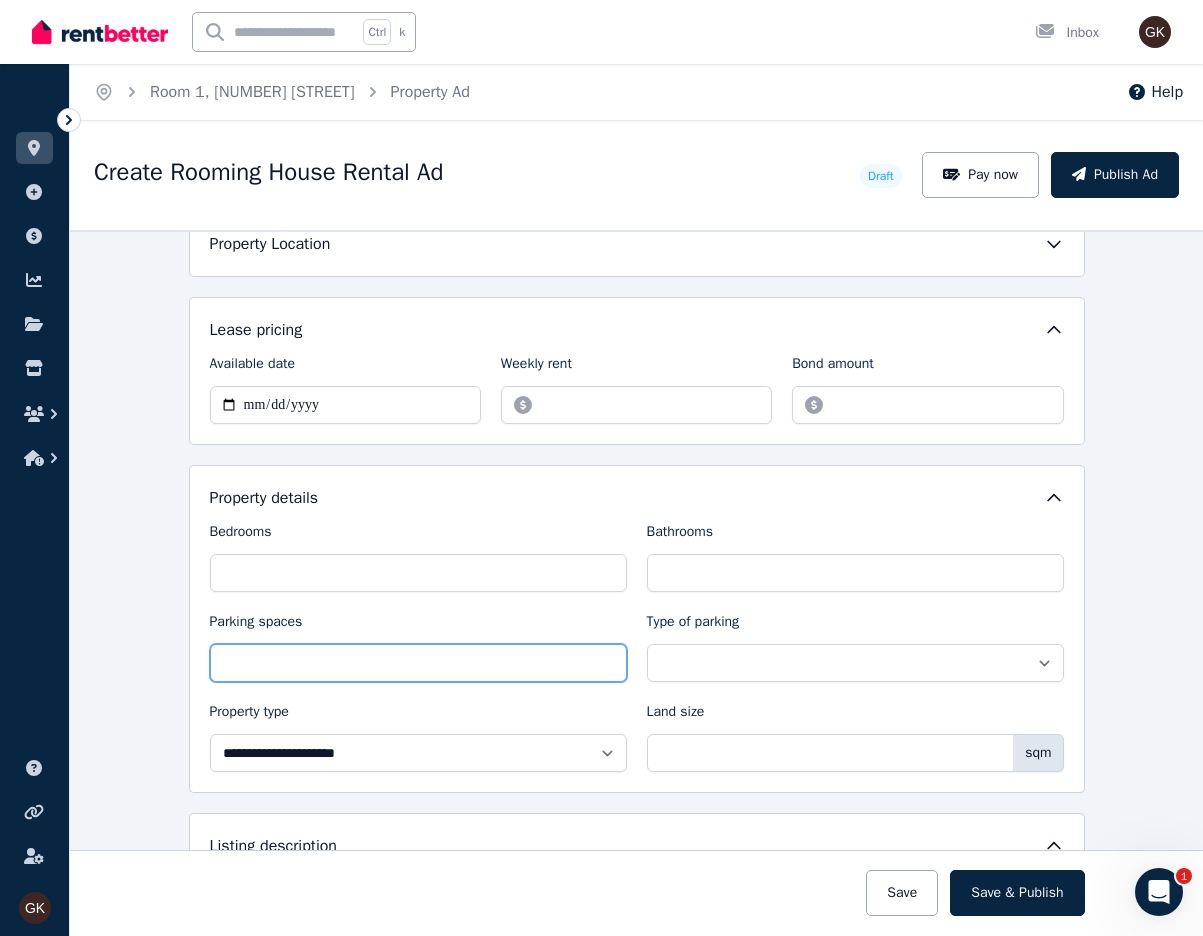click on "Parking spaces" at bounding box center (418, 663) 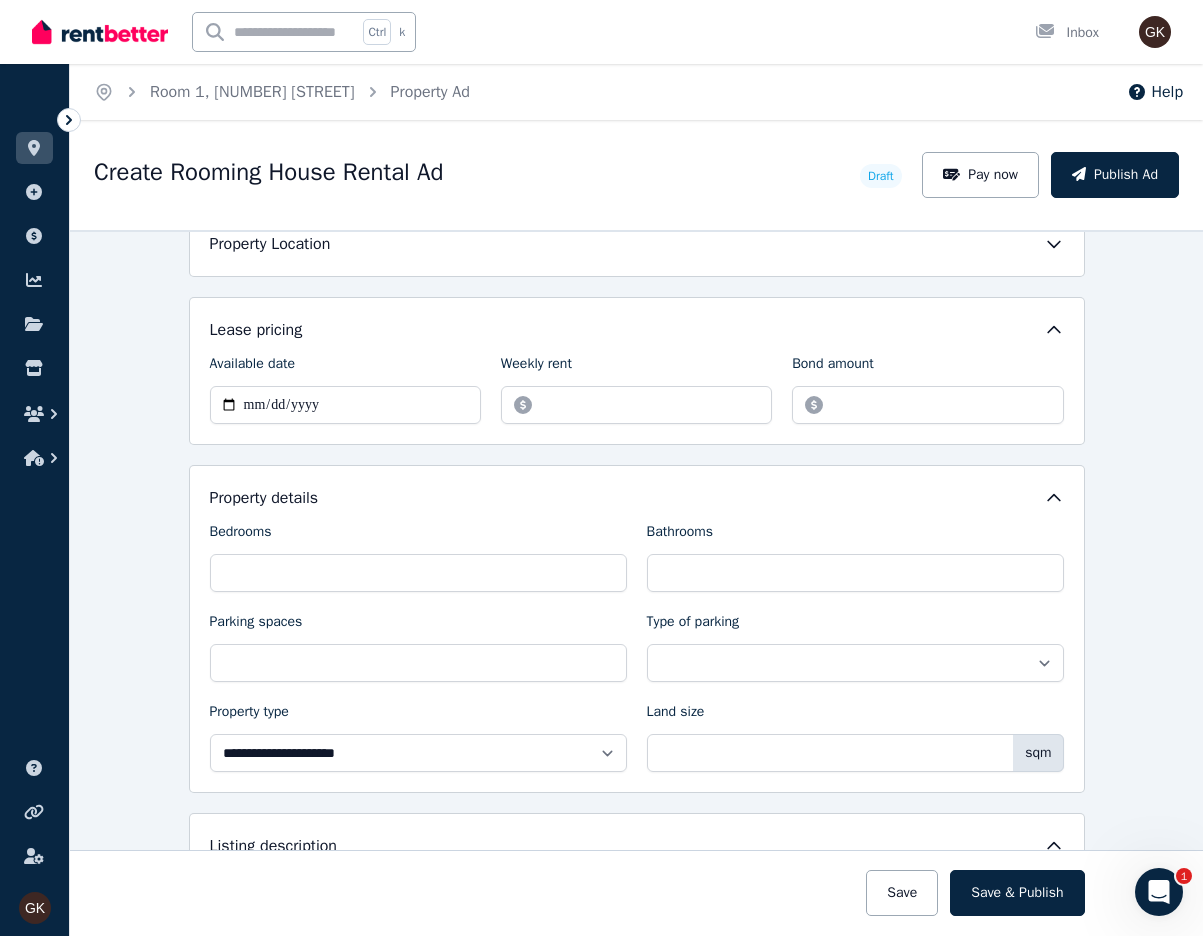 click on "**********" at bounding box center (637, 647) 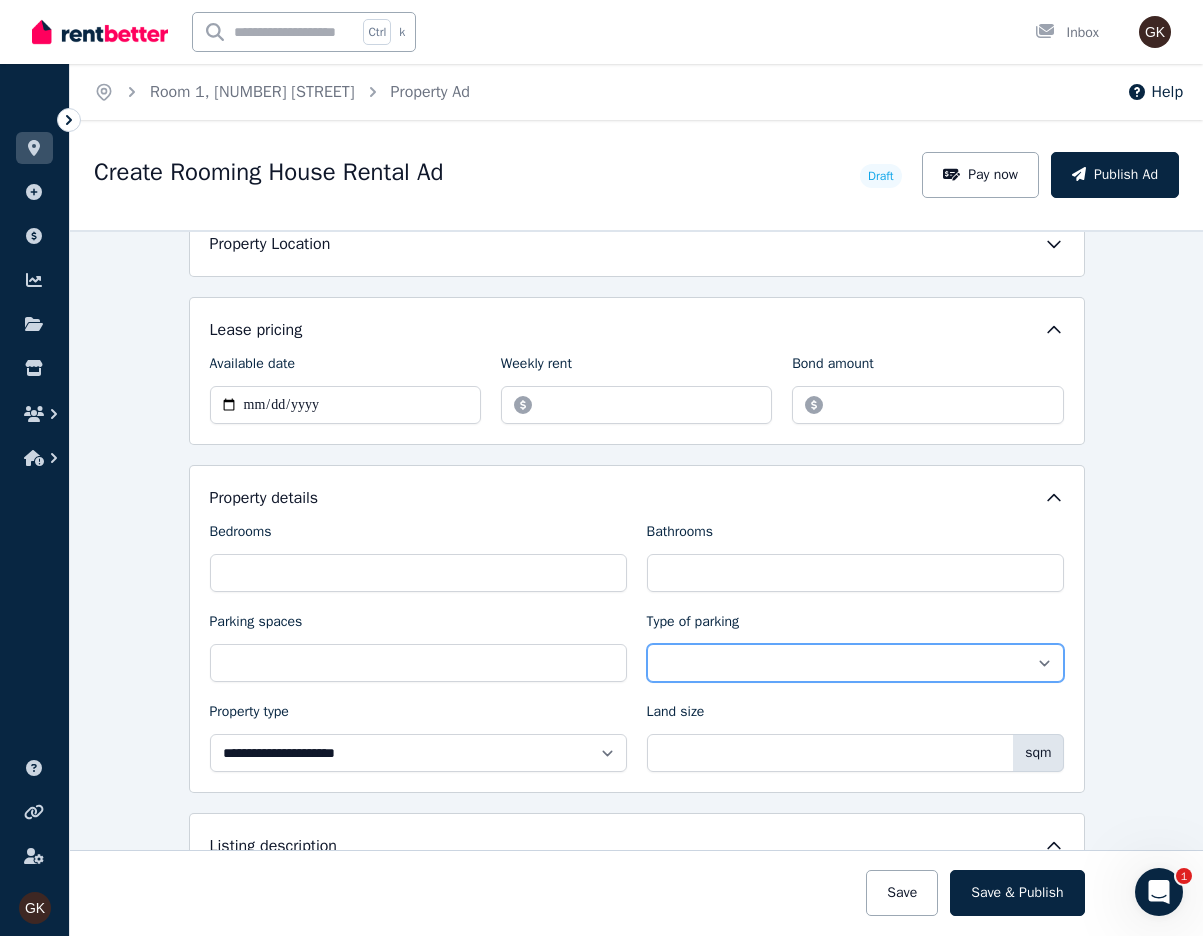 click on "**********" at bounding box center (855, 663) 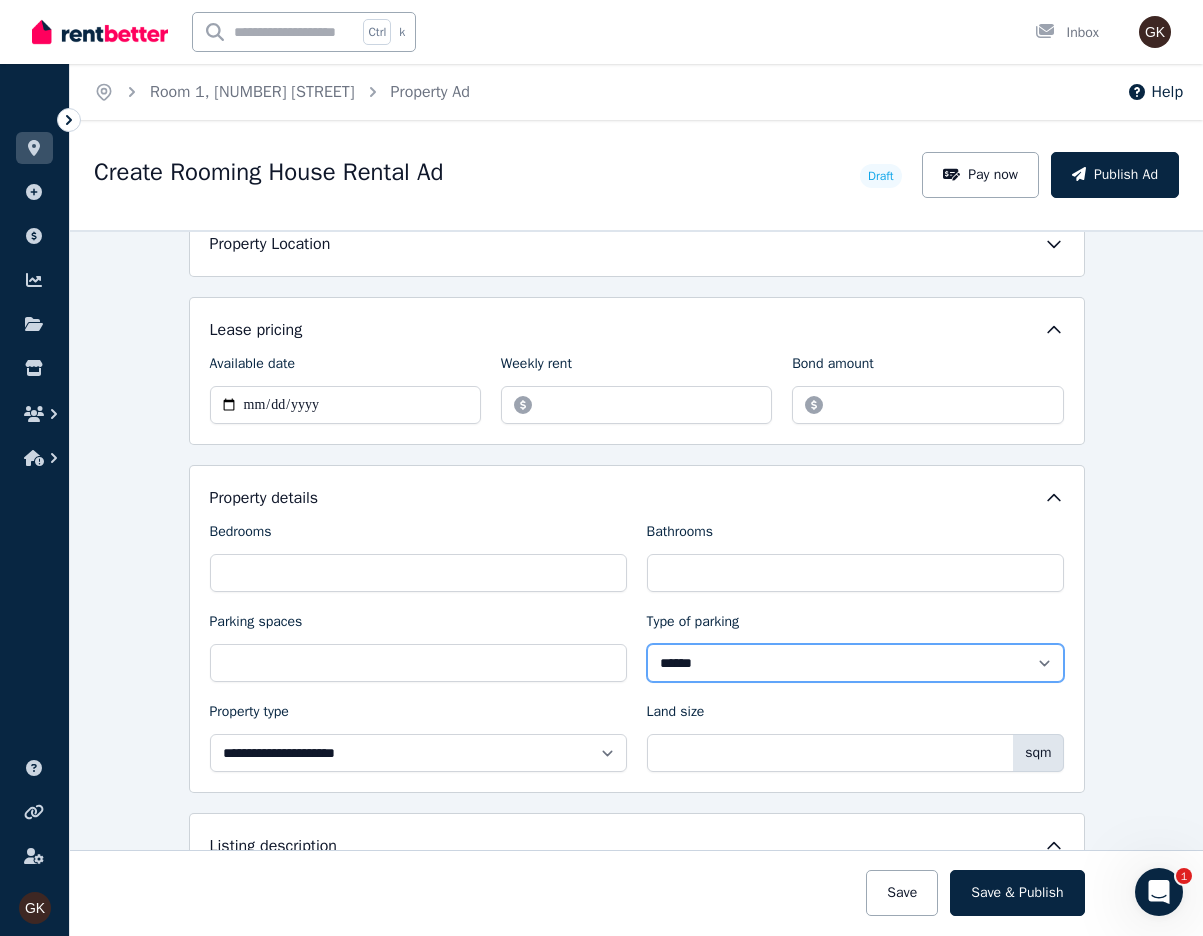 click on "**********" at bounding box center (855, 663) 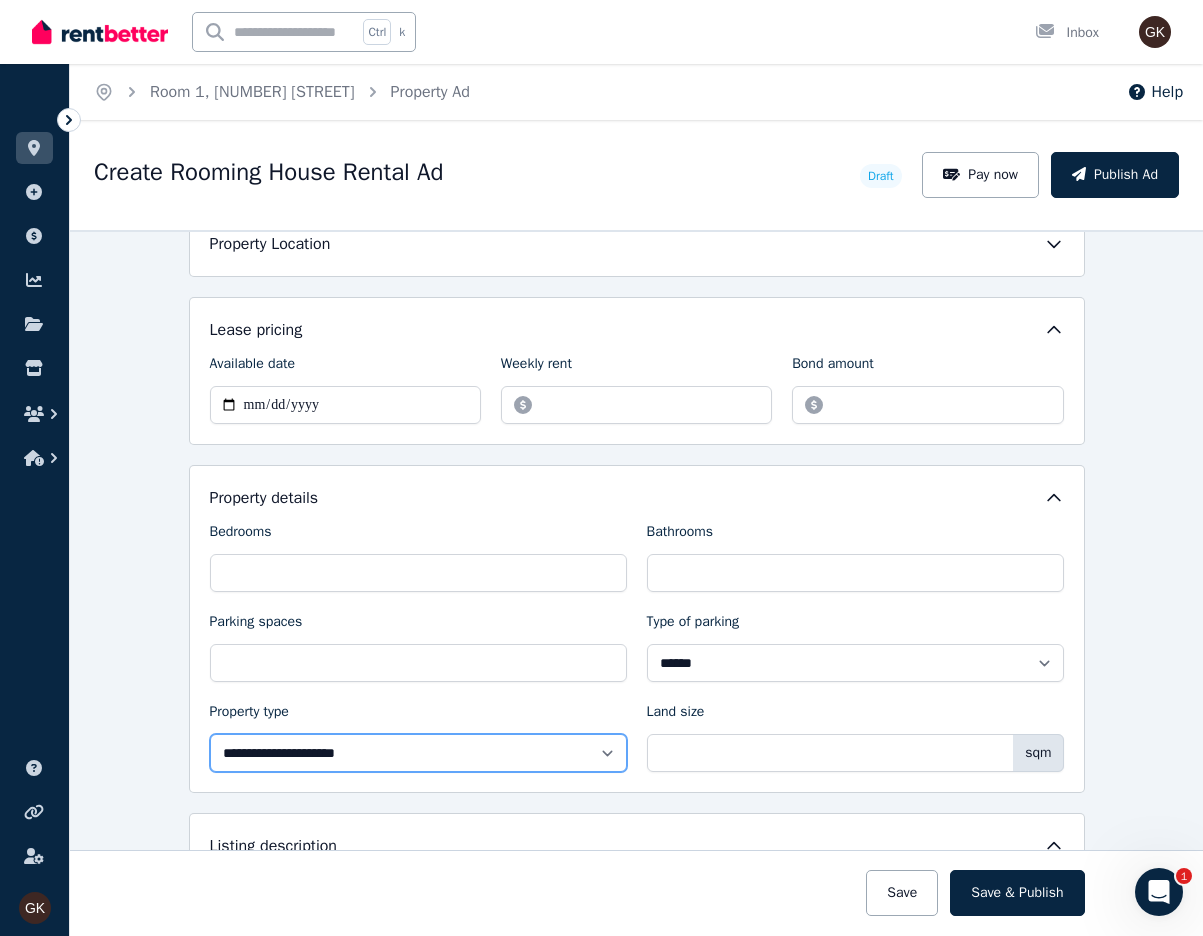 click on "**********" at bounding box center (418, 753) 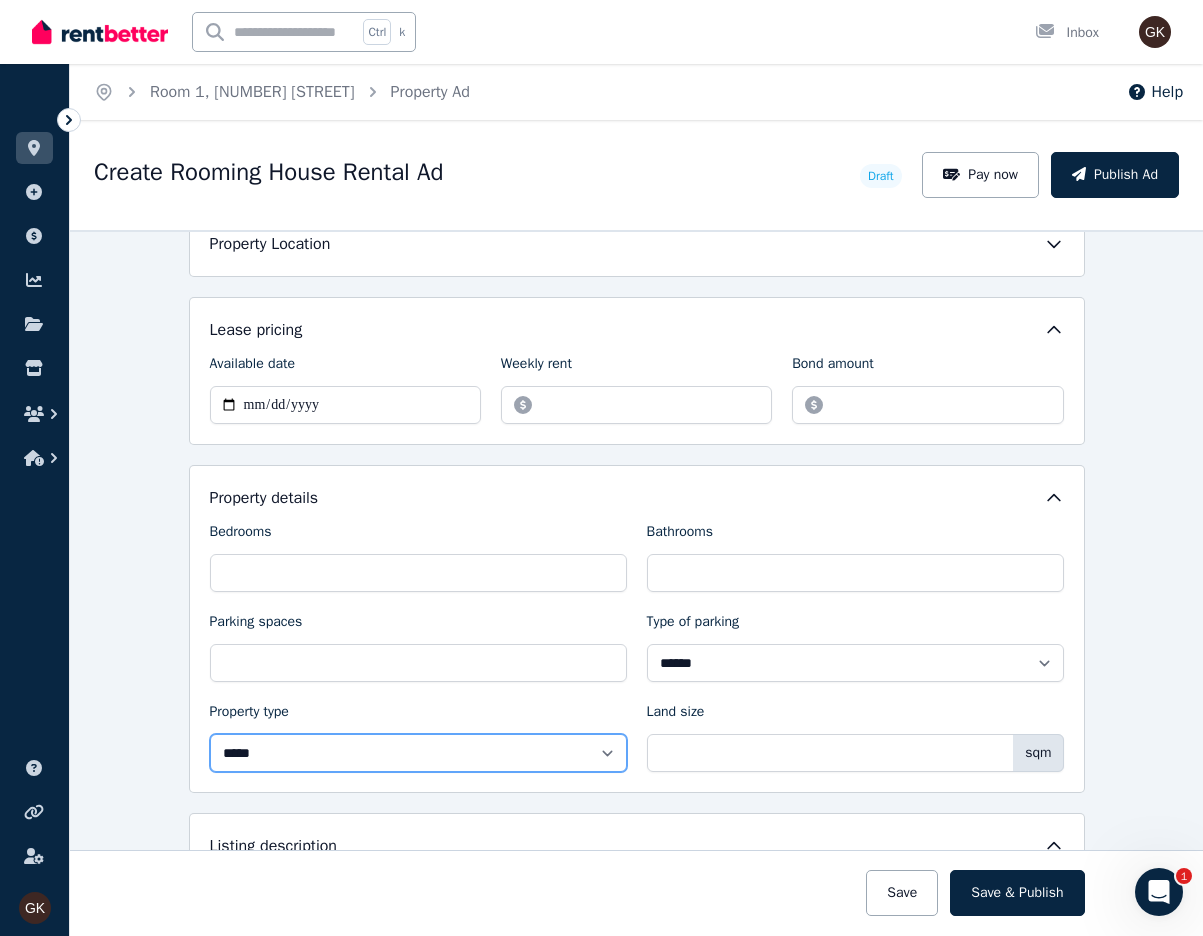 click on "**********" at bounding box center (418, 753) 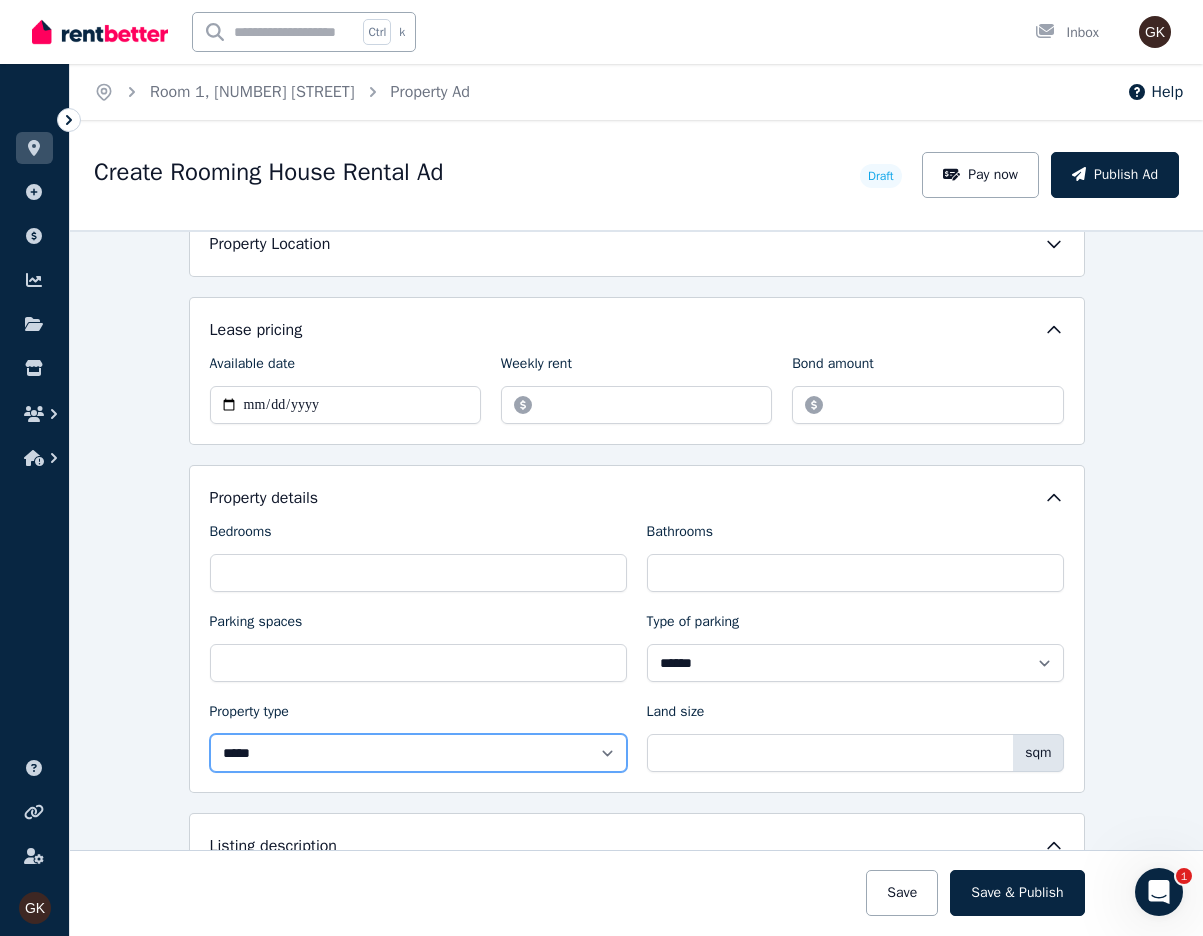click on "**********" at bounding box center (418, 753) 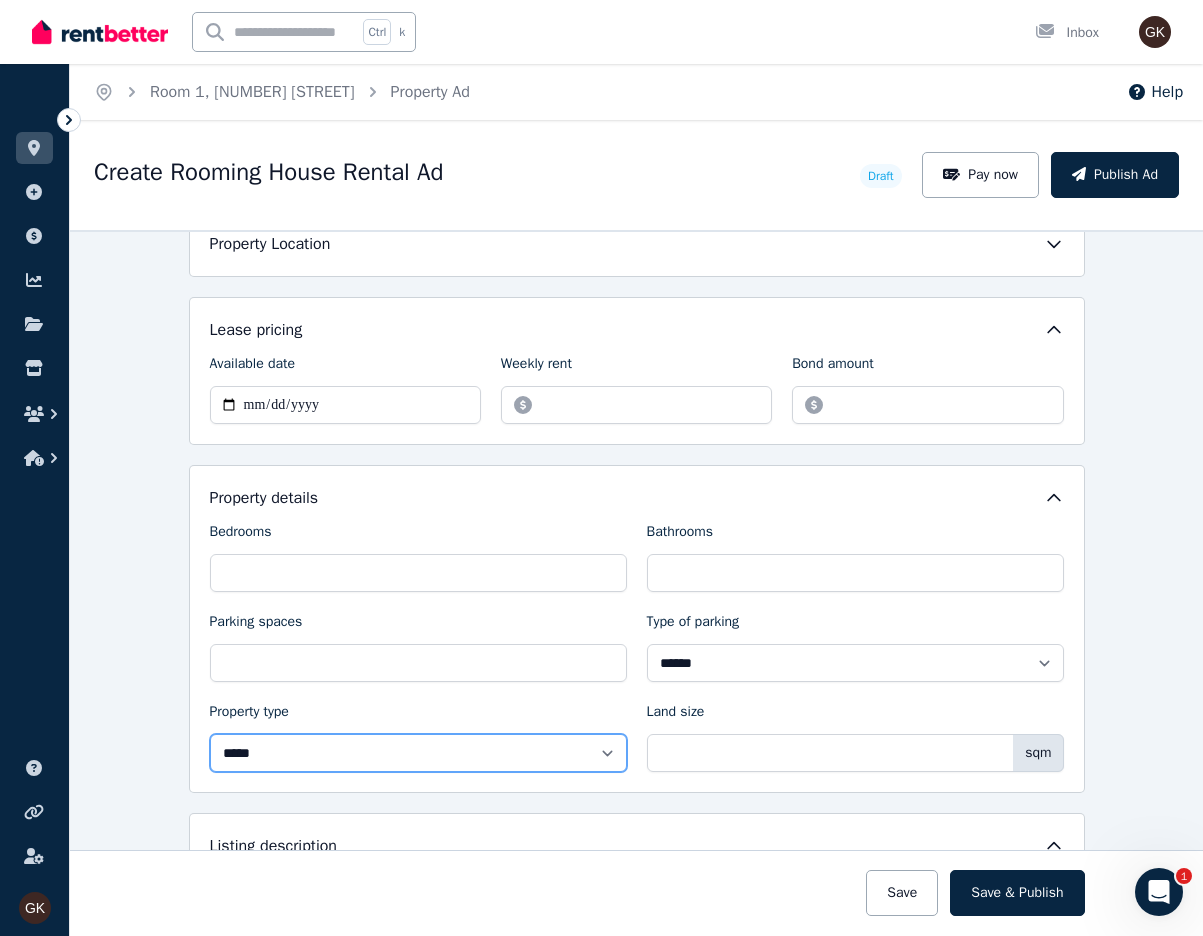 select on "**********" 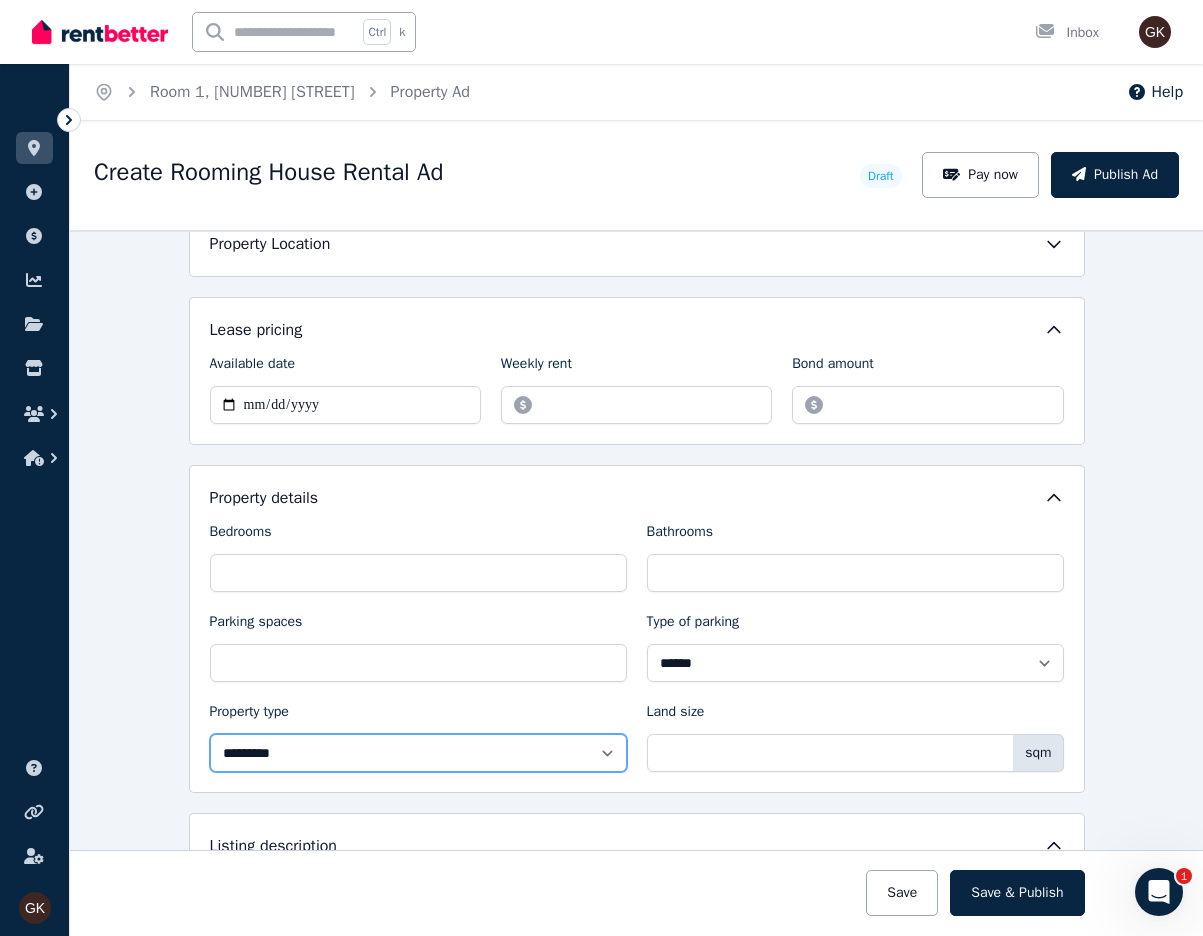 click on "**********" at bounding box center [418, 753] 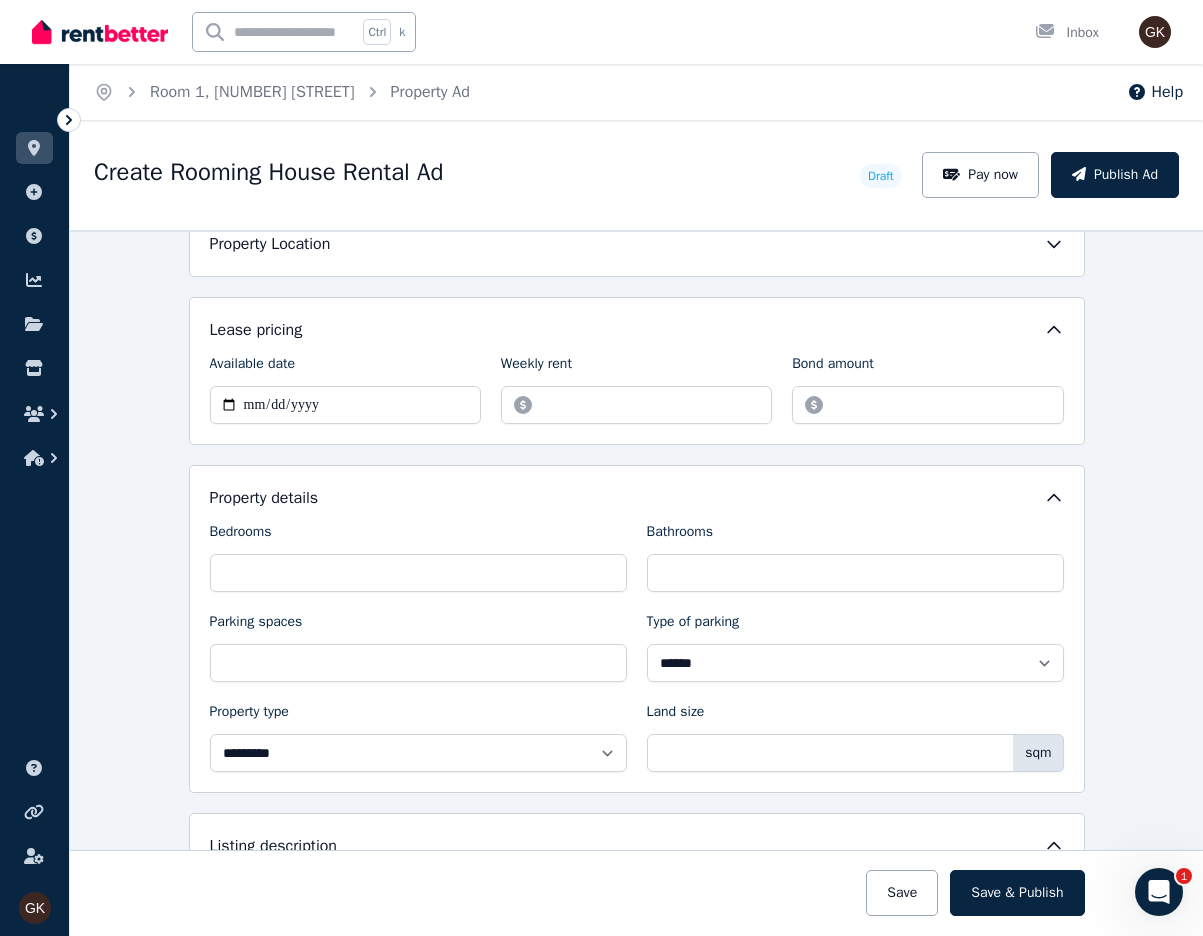 click on "Property type" at bounding box center (418, 716) 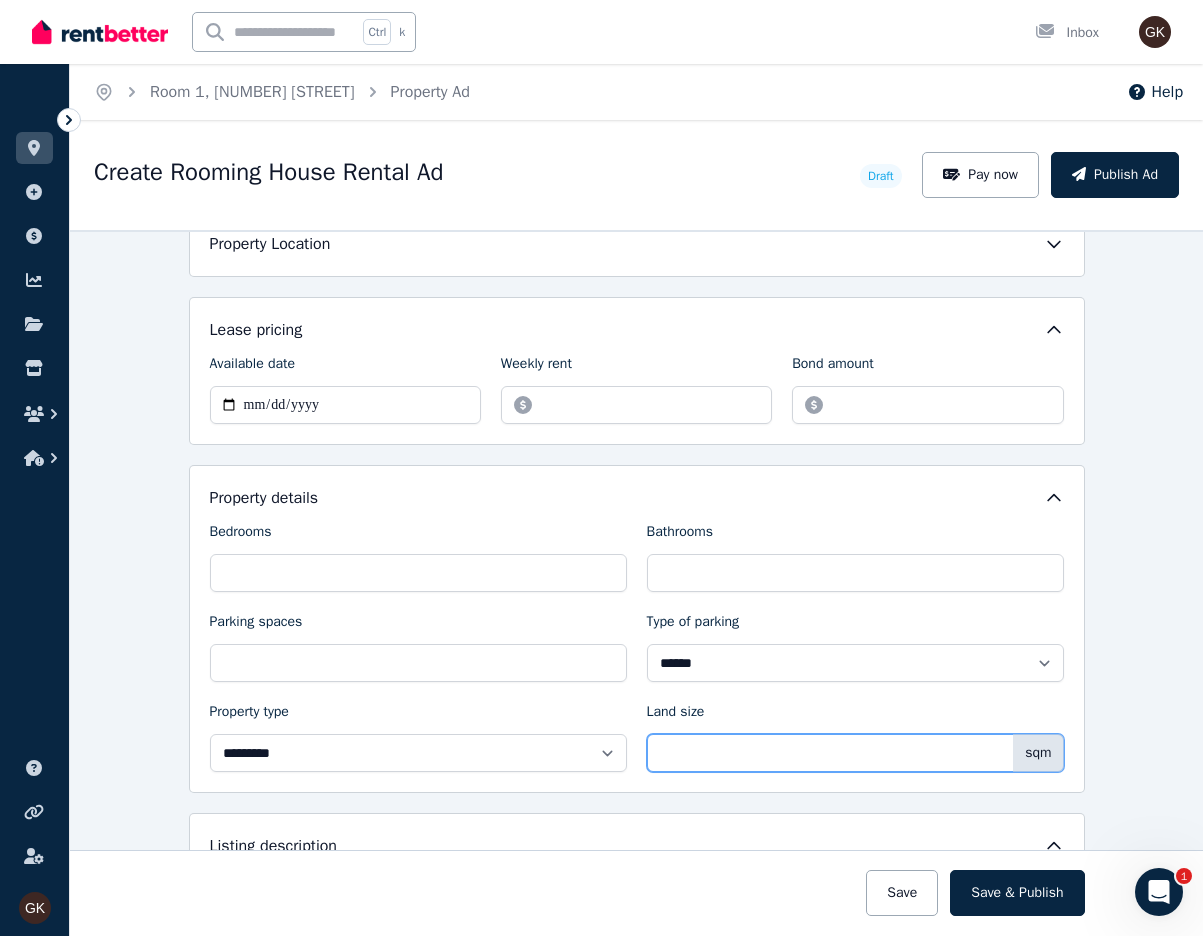 click on "Land size" at bounding box center [855, 753] 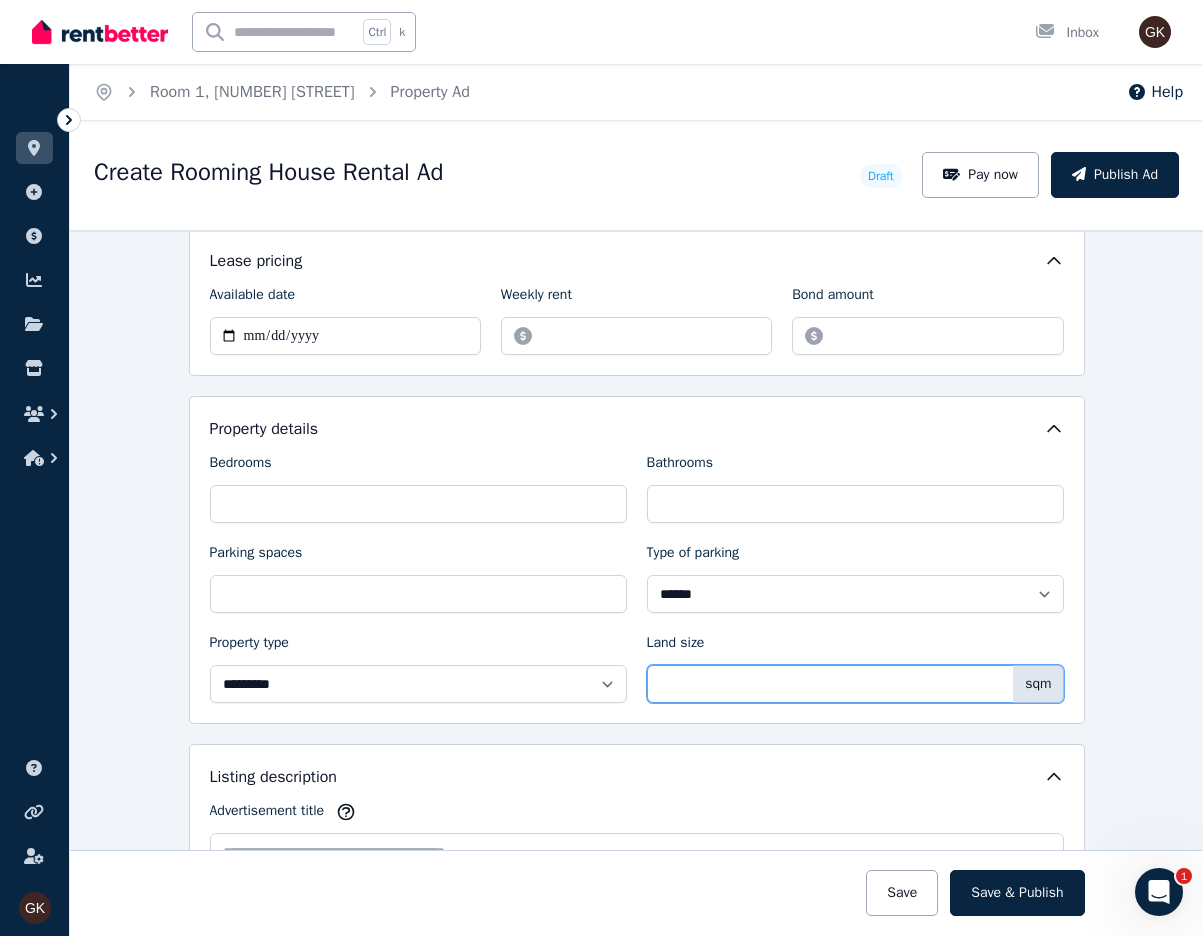 scroll, scrollTop: 900, scrollLeft: 0, axis: vertical 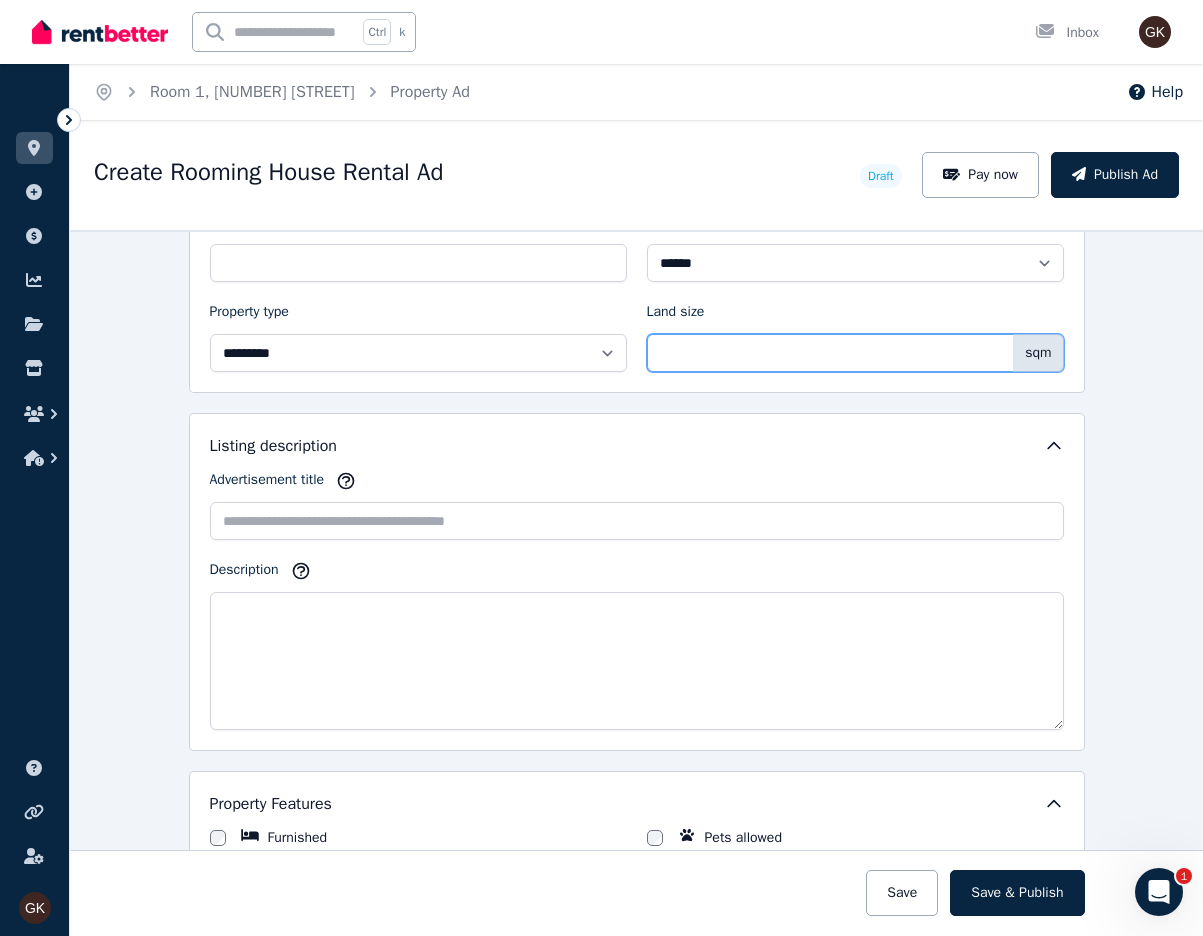 type on "**" 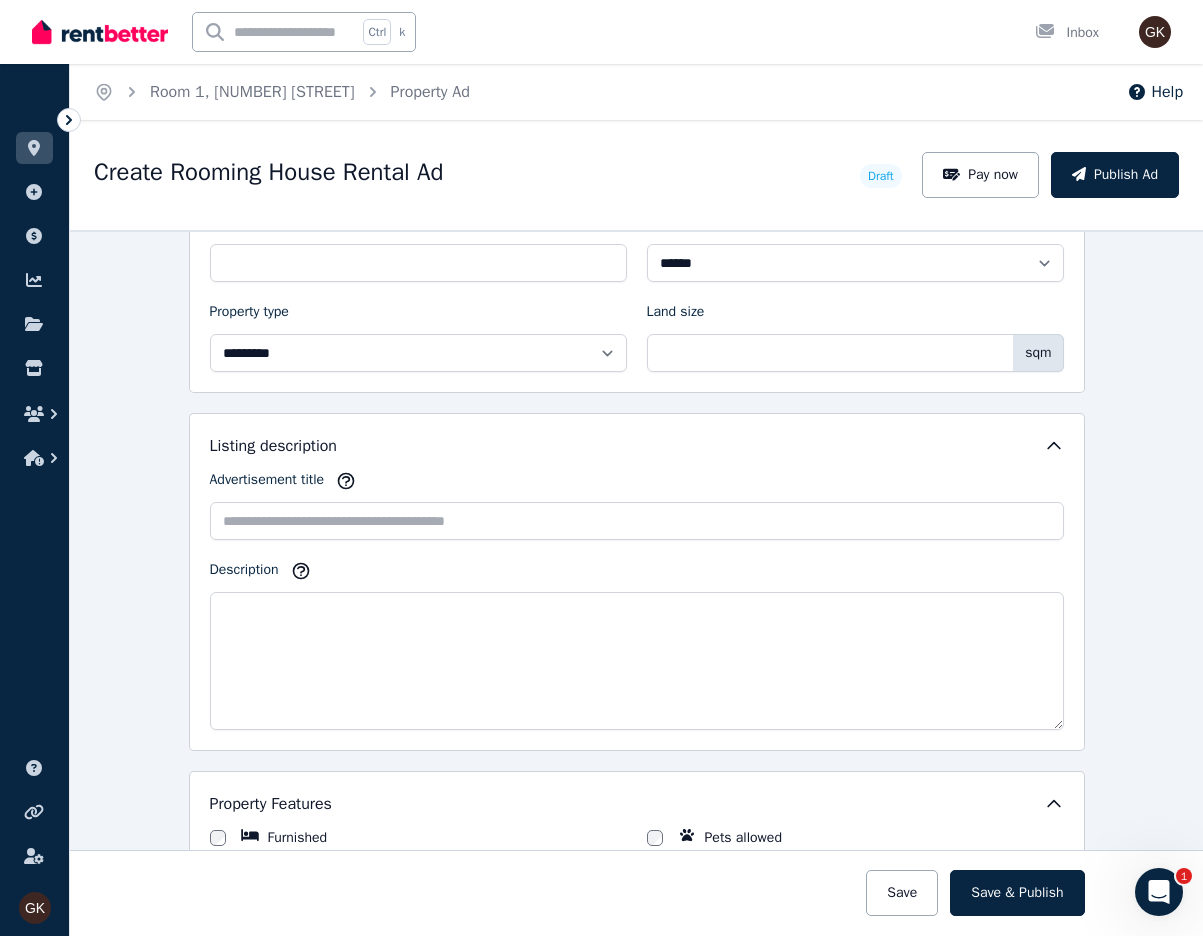 click on "Listing description Advertisement title Description" at bounding box center (637, 582) 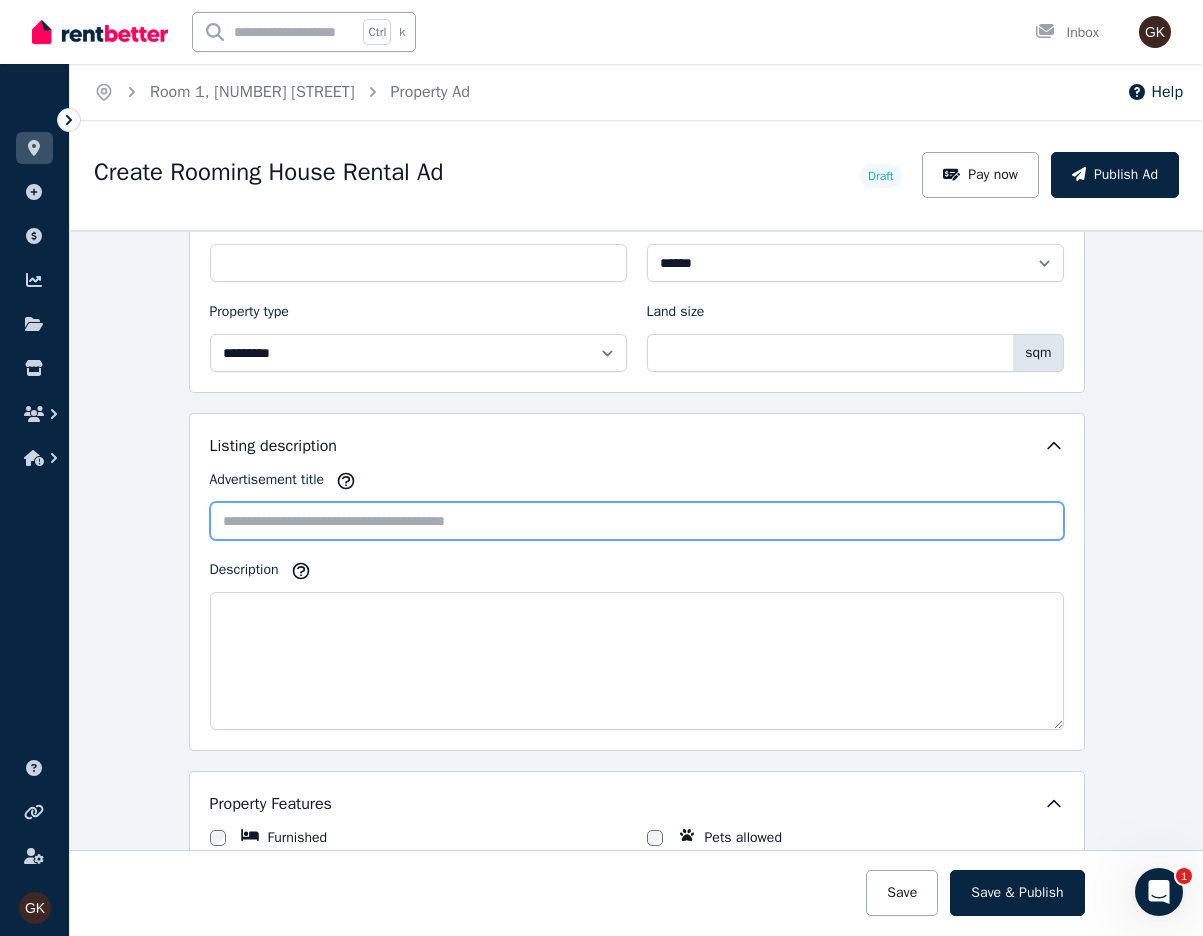 click on "Advertisement title" at bounding box center [637, 521] 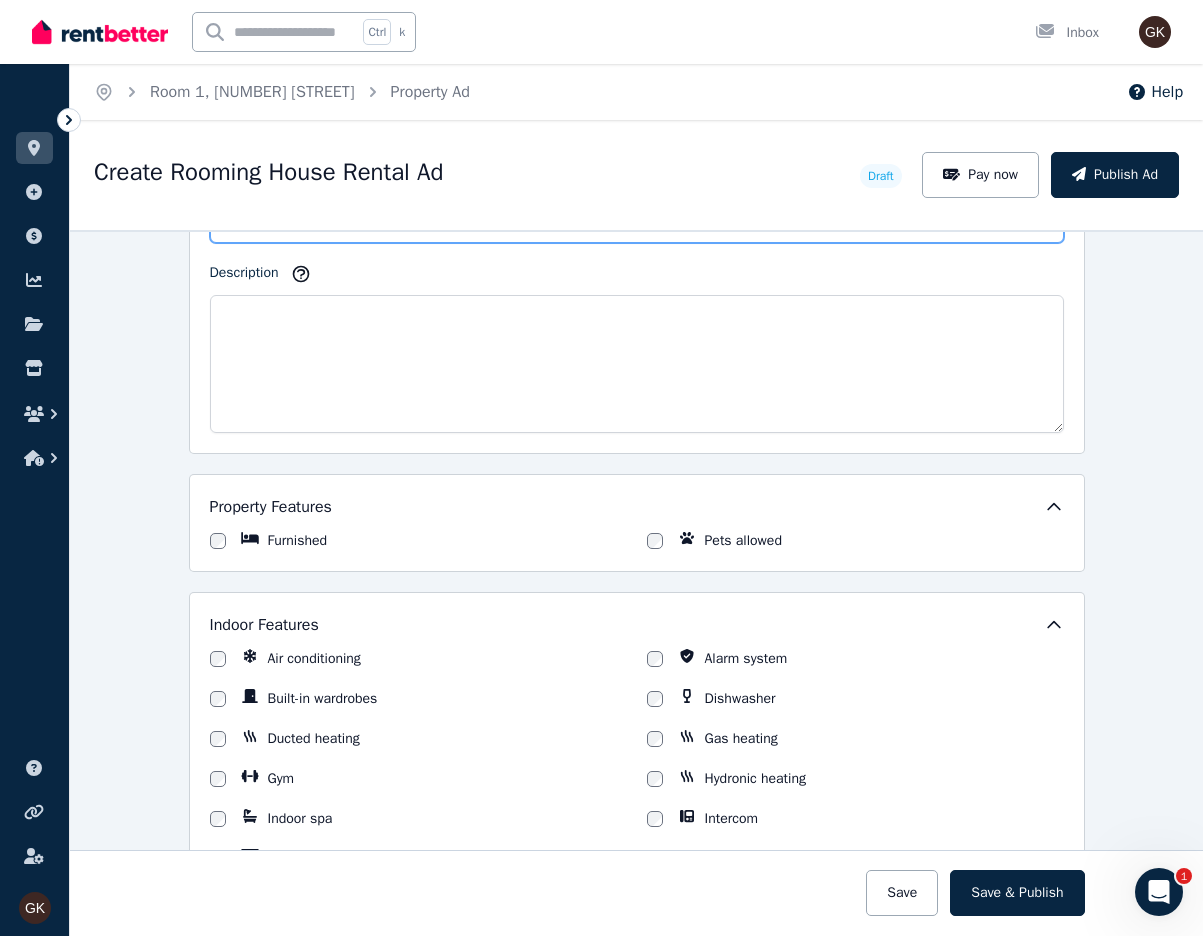 scroll, scrollTop: 1200, scrollLeft: 0, axis: vertical 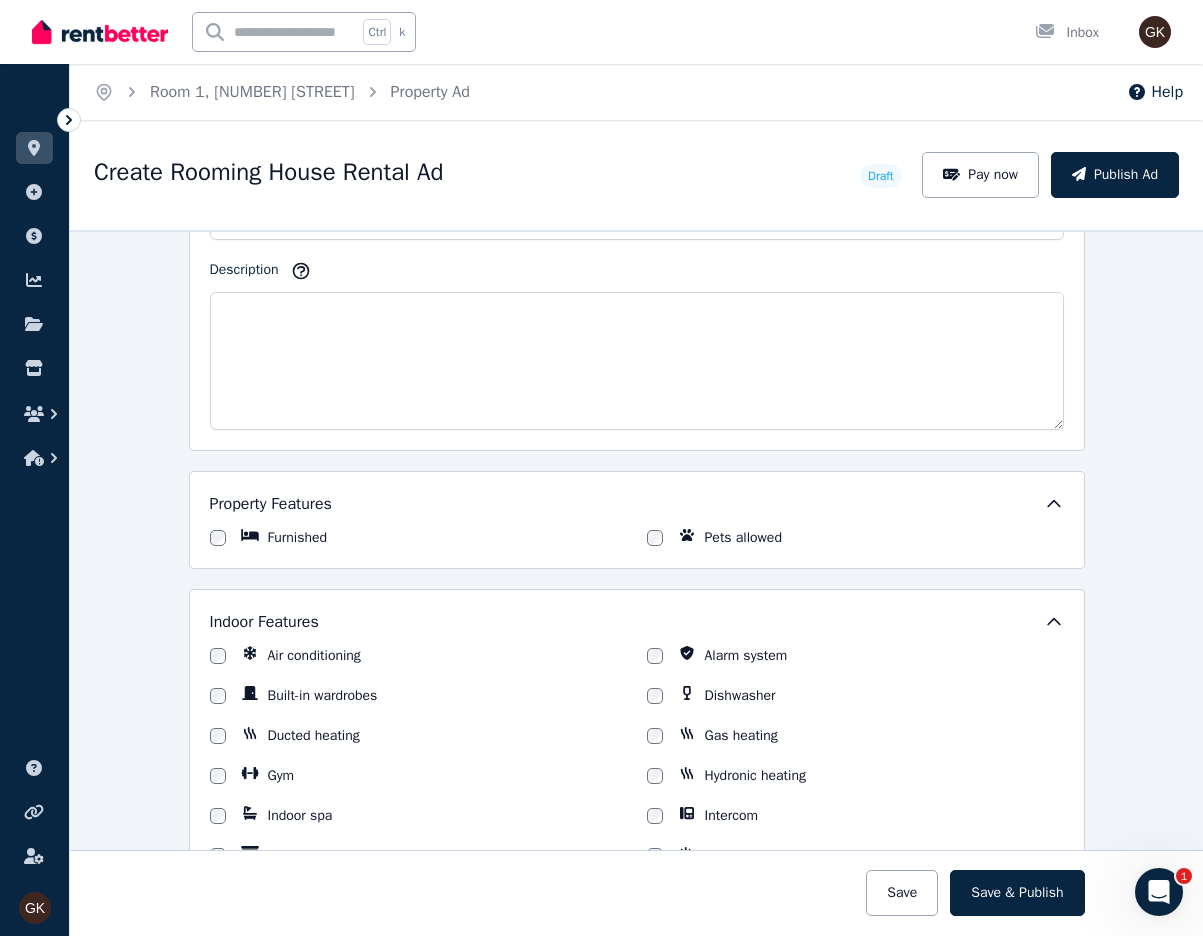 click on "Furnished" at bounding box center (298, 538) 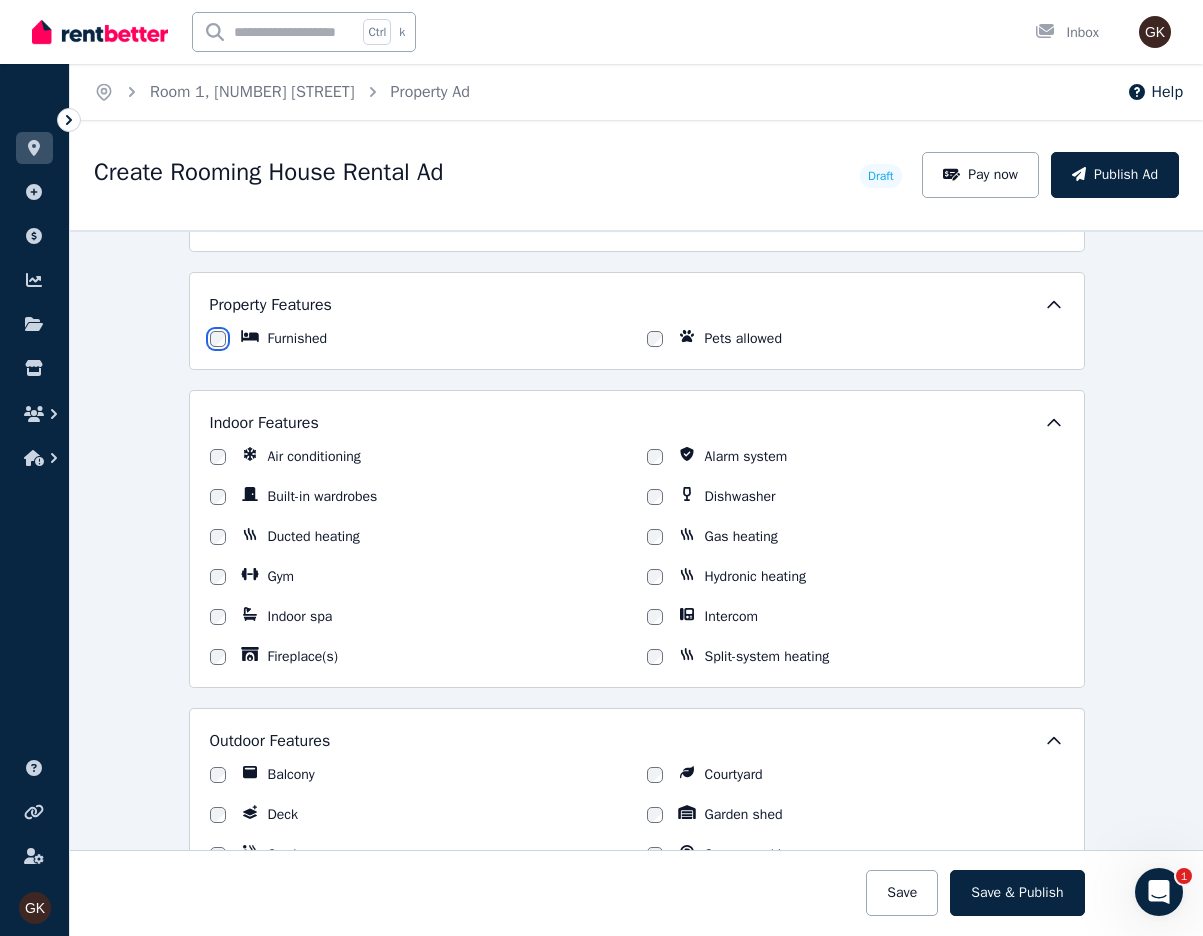 scroll, scrollTop: 1400, scrollLeft: 0, axis: vertical 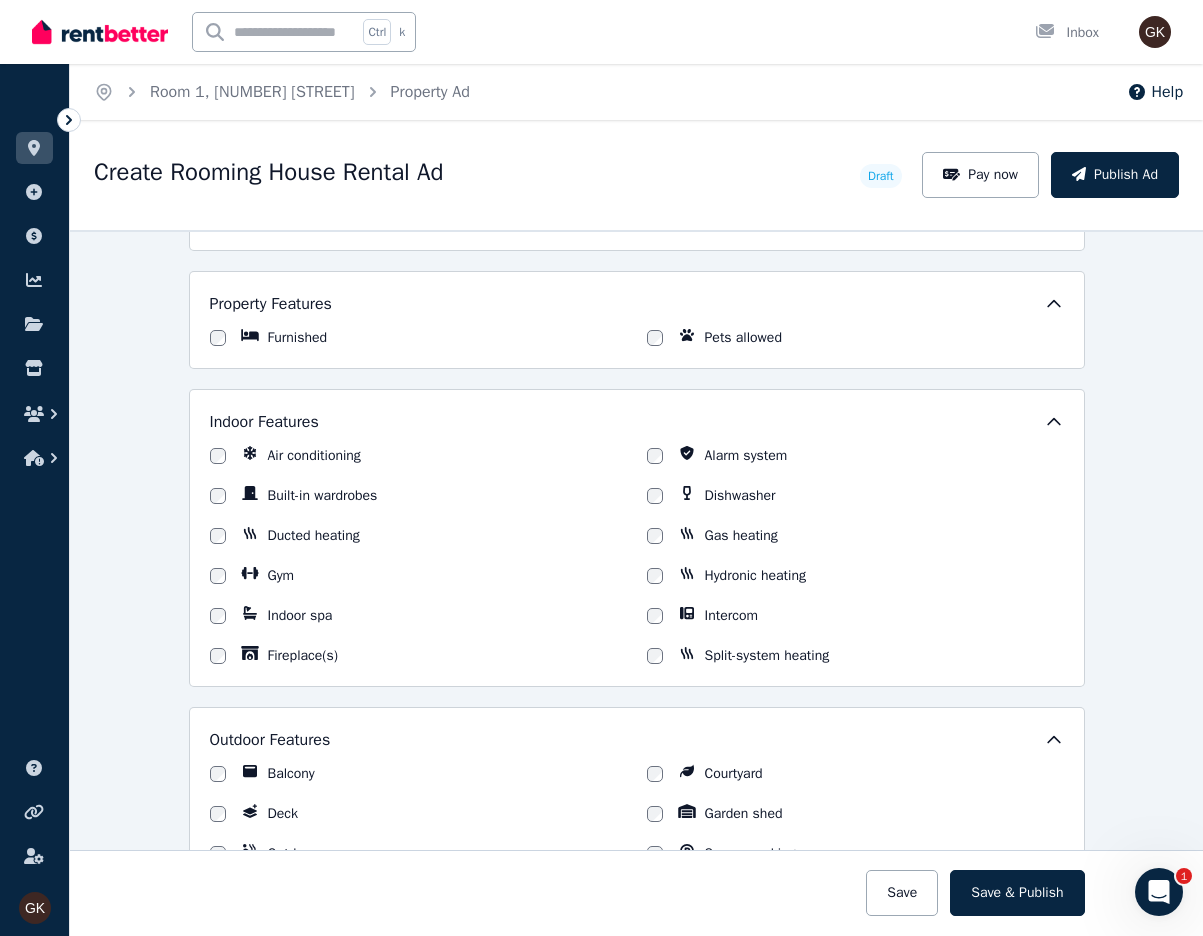 click on "Air conditioning" at bounding box center (314, 456) 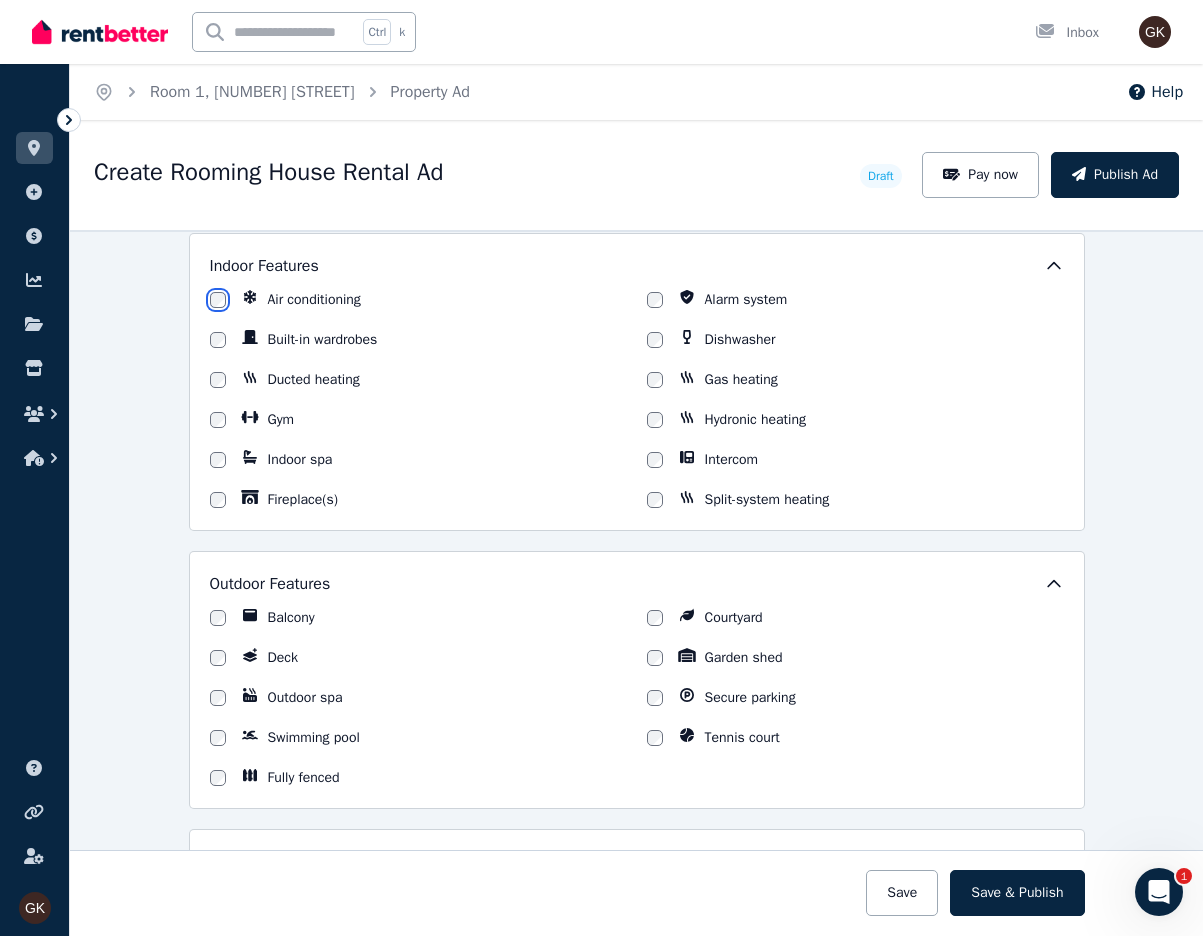 scroll, scrollTop: 1600, scrollLeft: 0, axis: vertical 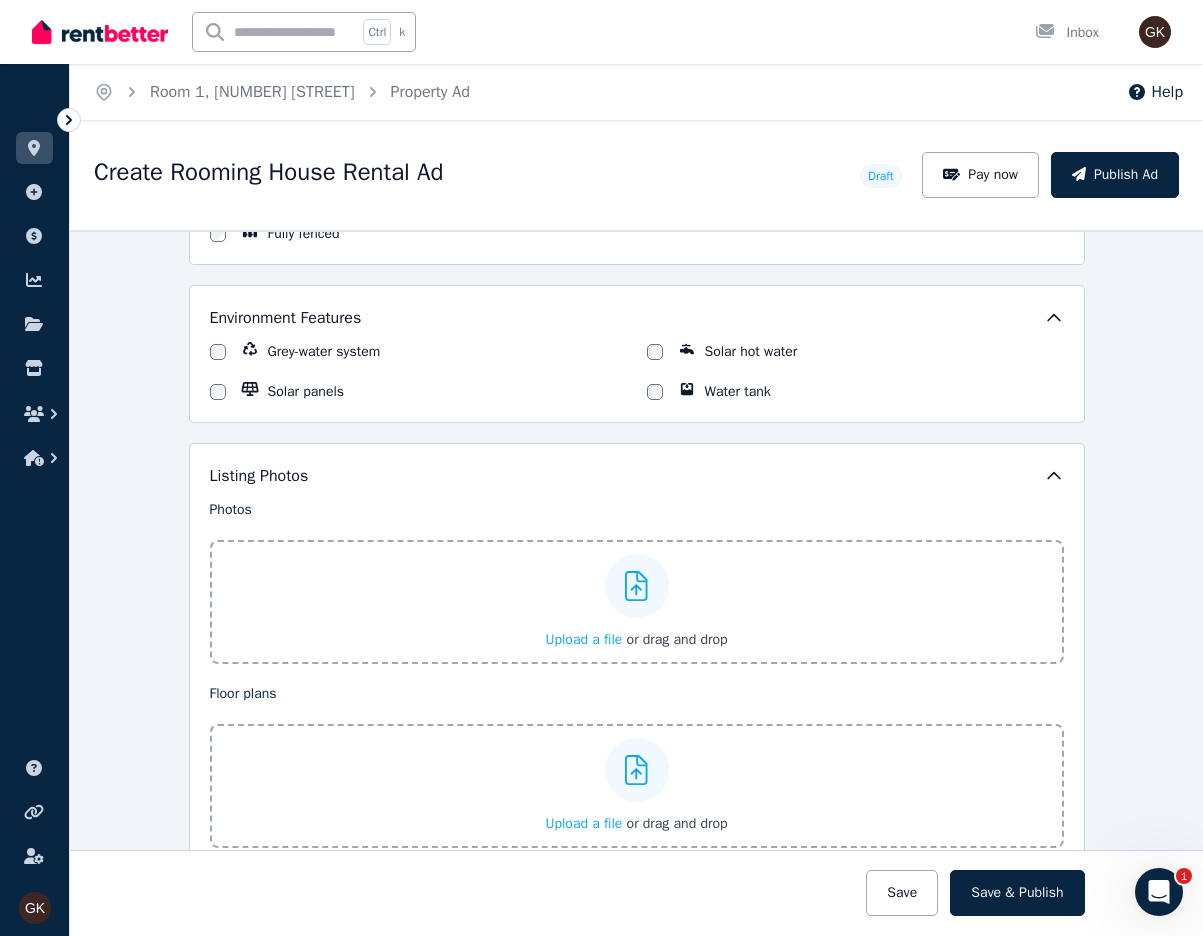 click on "Upload a file" at bounding box center (583, 639) 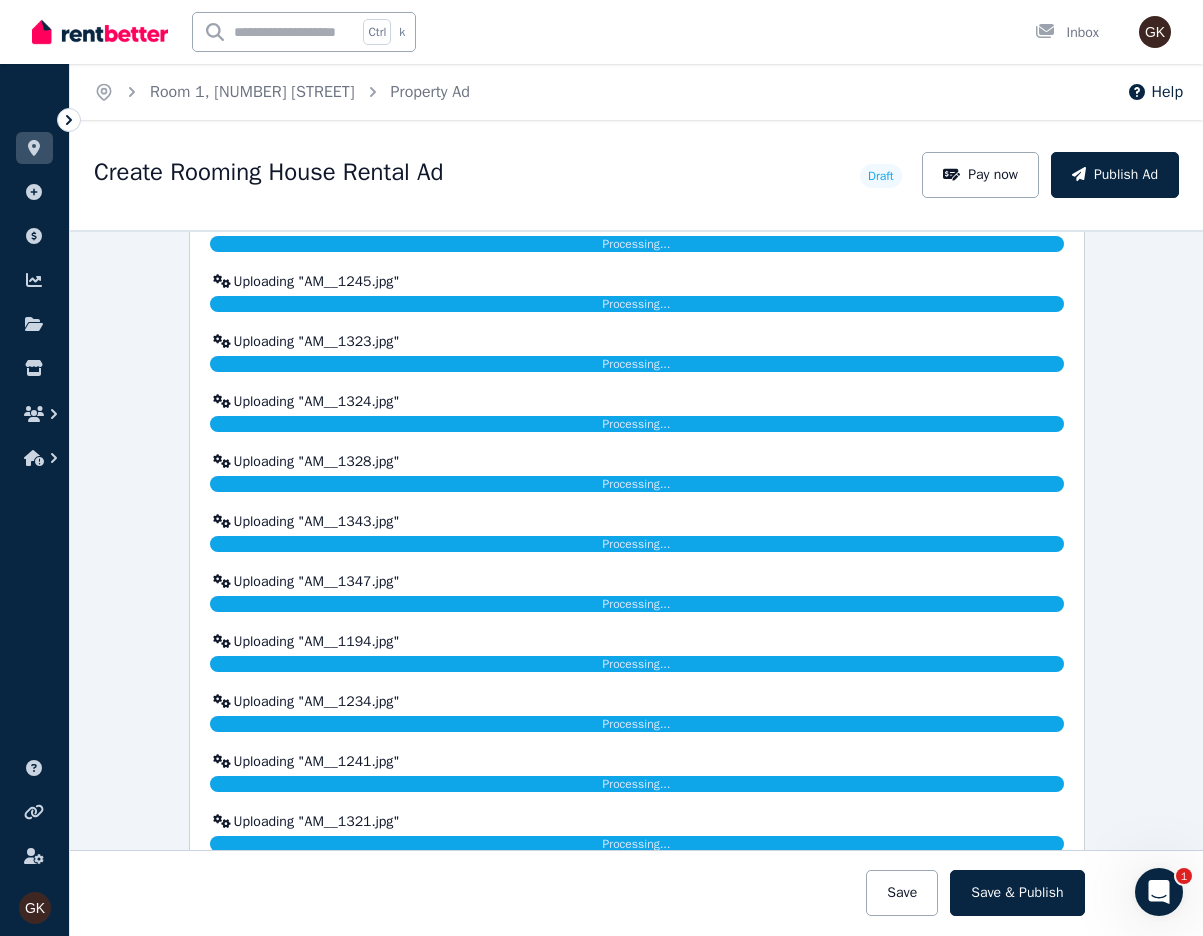 scroll, scrollTop: 4152, scrollLeft: 0, axis: vertical 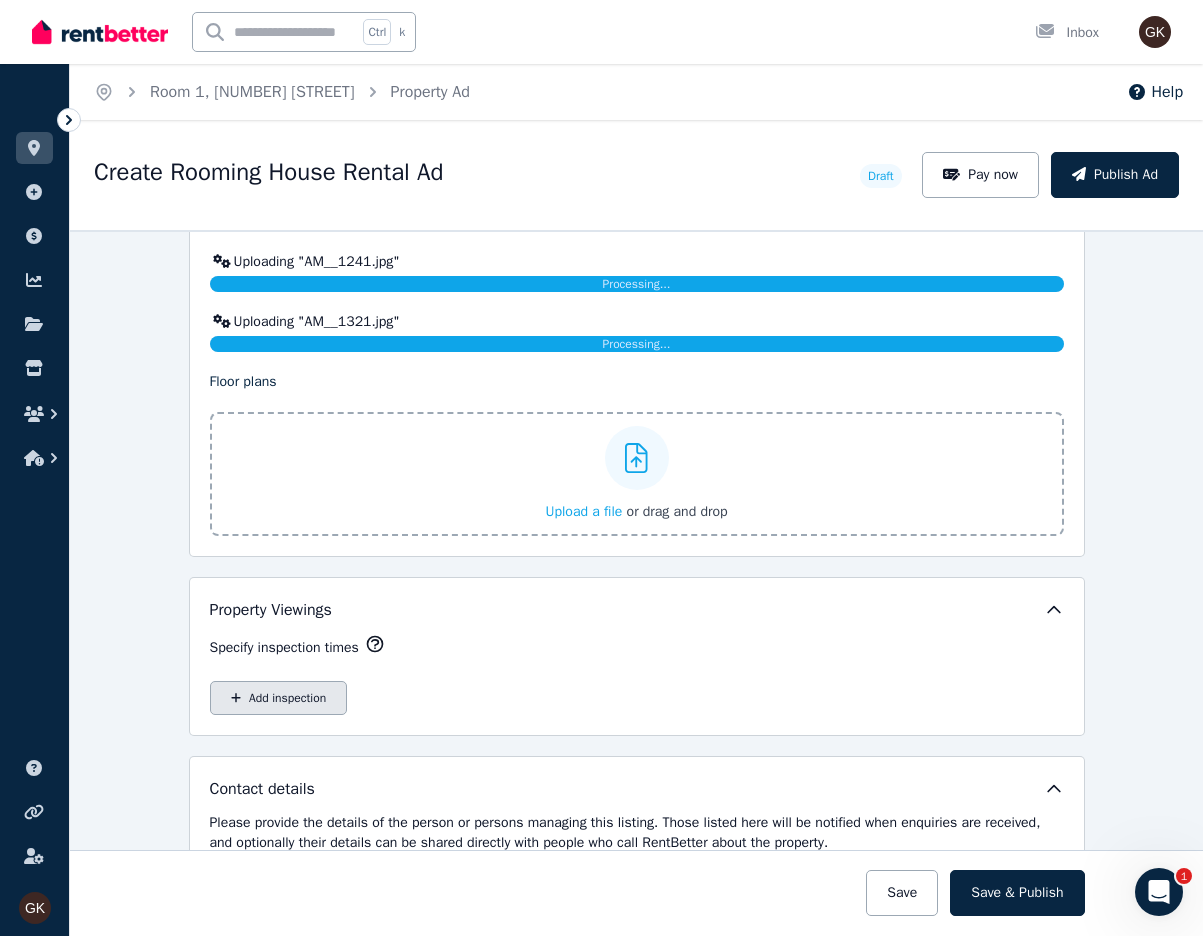 click on "Add inspection" at bounding box center (279, 698) 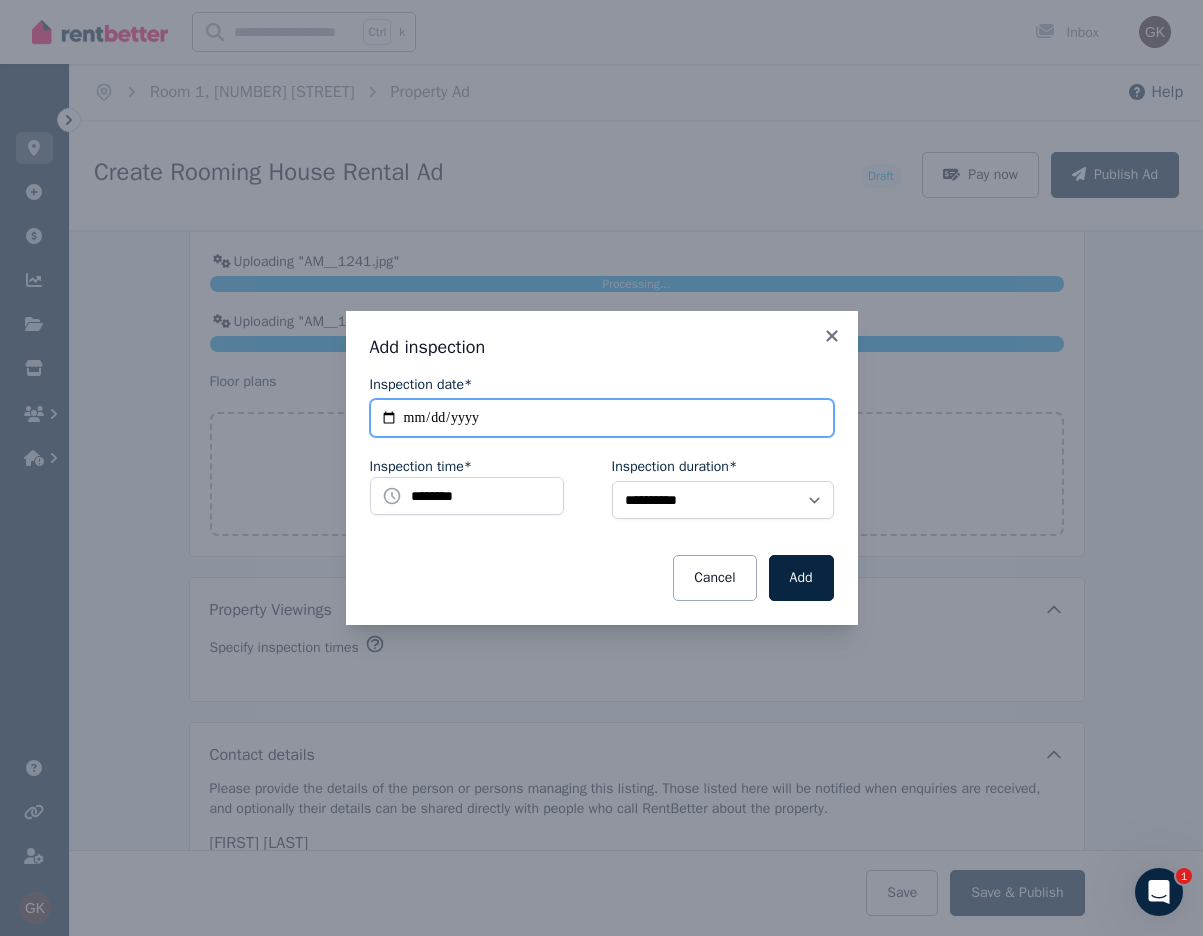 click on "**********" at bounding box center [602, 418] 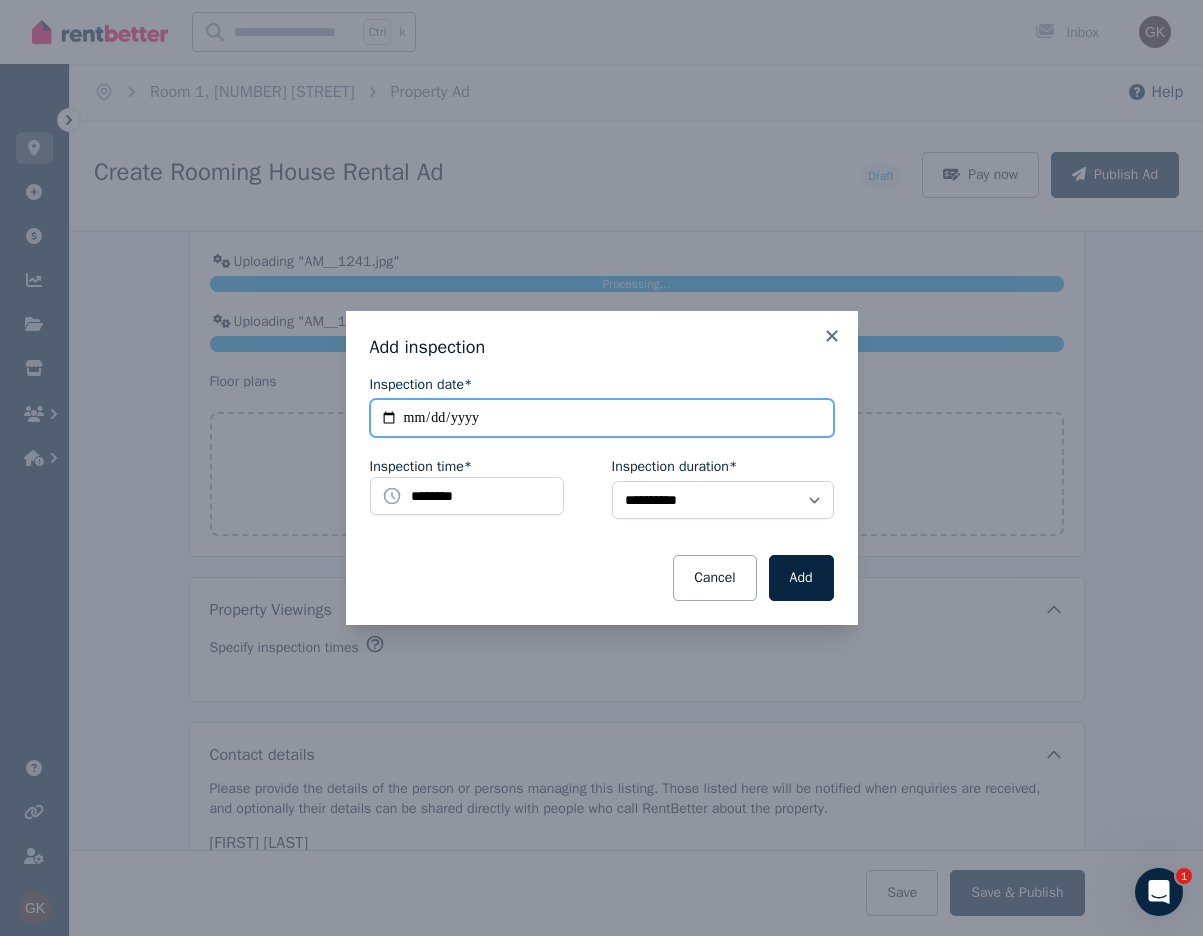 type on "**********" 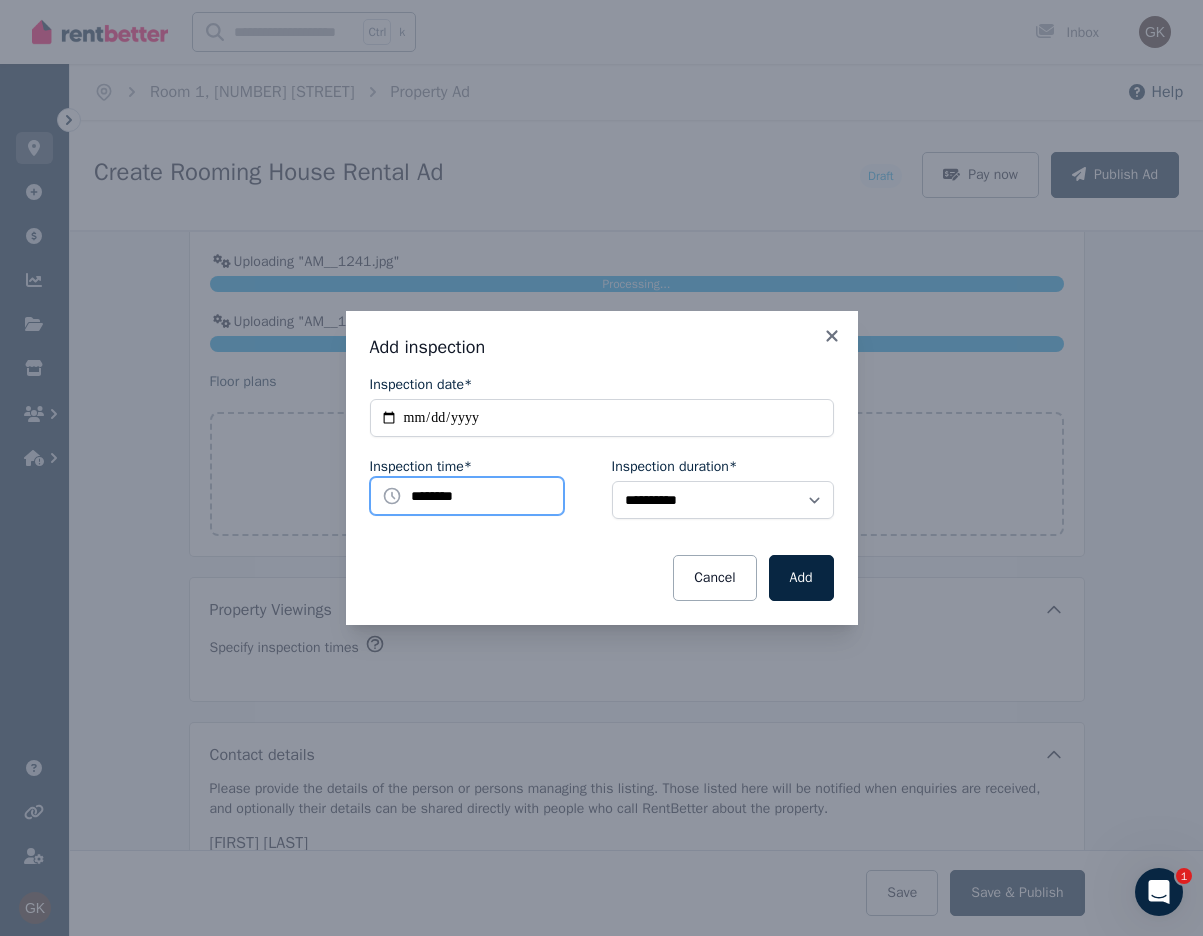 click on "********" at bounding box center [467, 496] 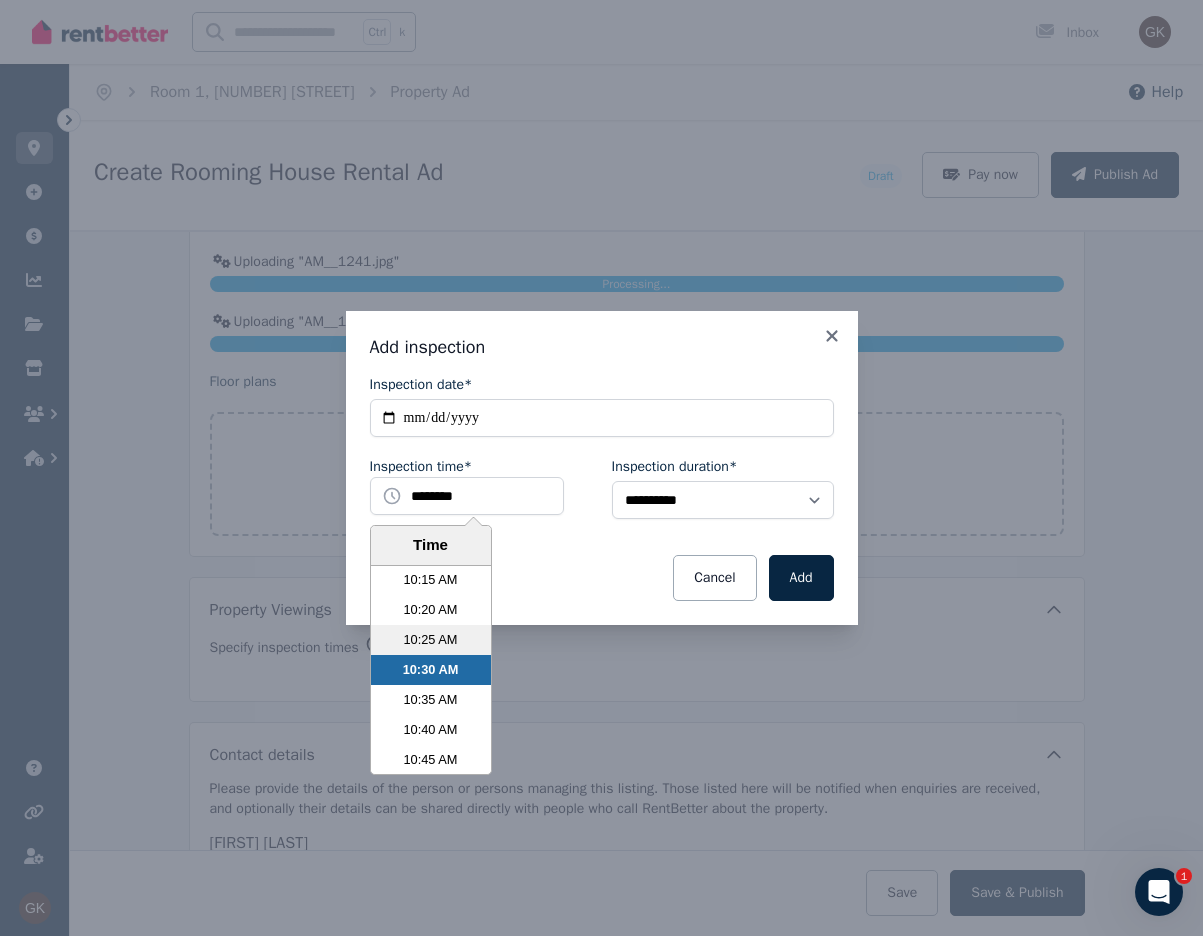 scroll, scrollTop: 3497, scrollLeft: 0, axis: vertical 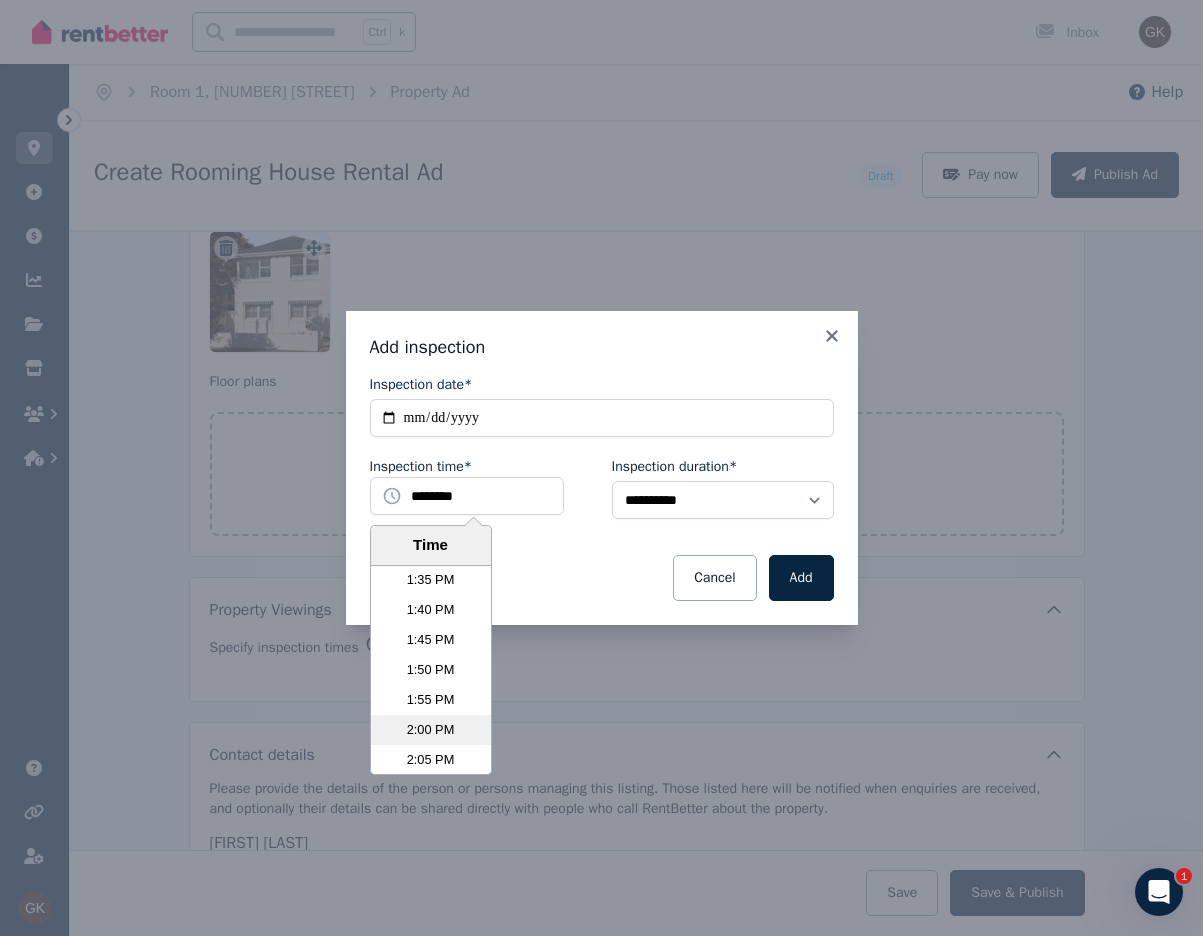 click on "2:00 PM" at bounding box center [431, 730] 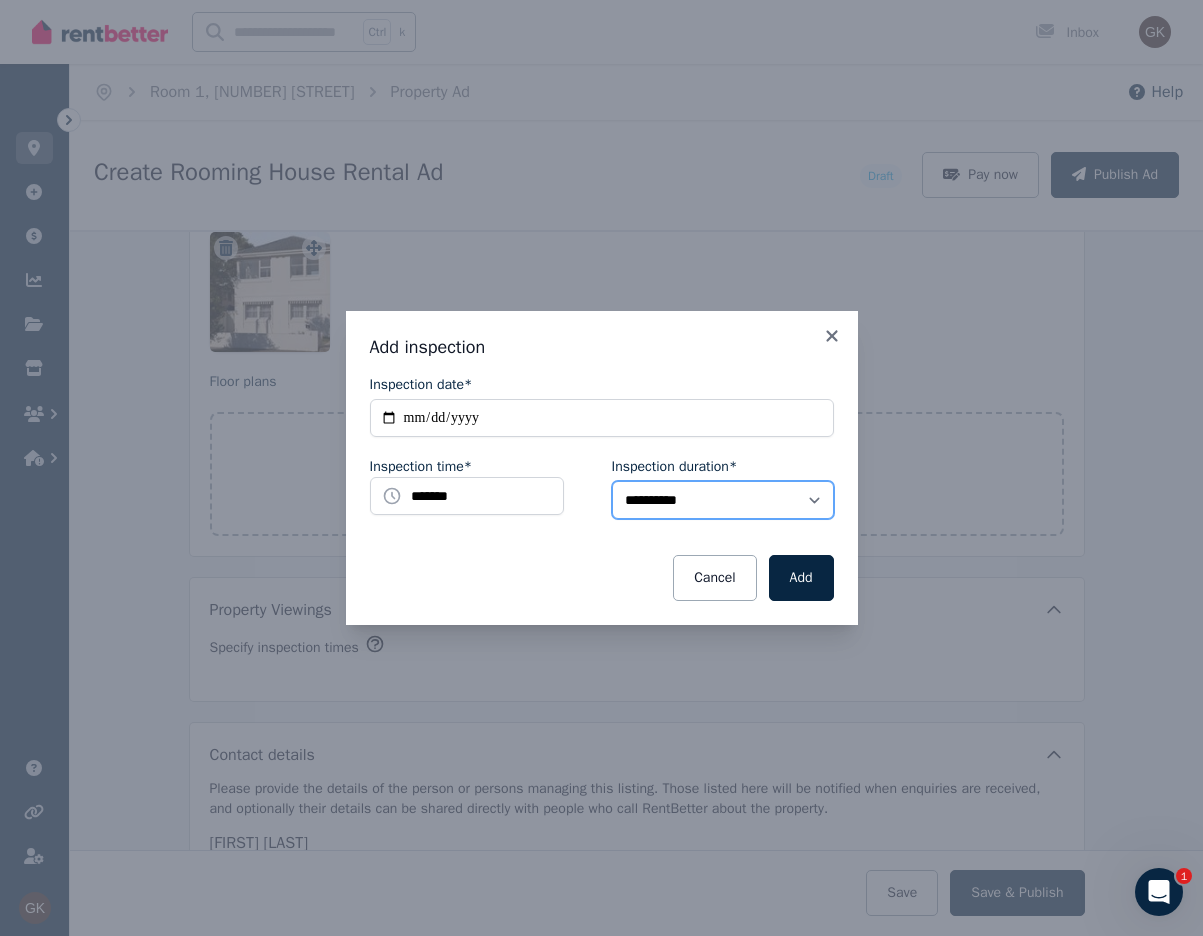 click on "**********" at bounding box center (723, 500) 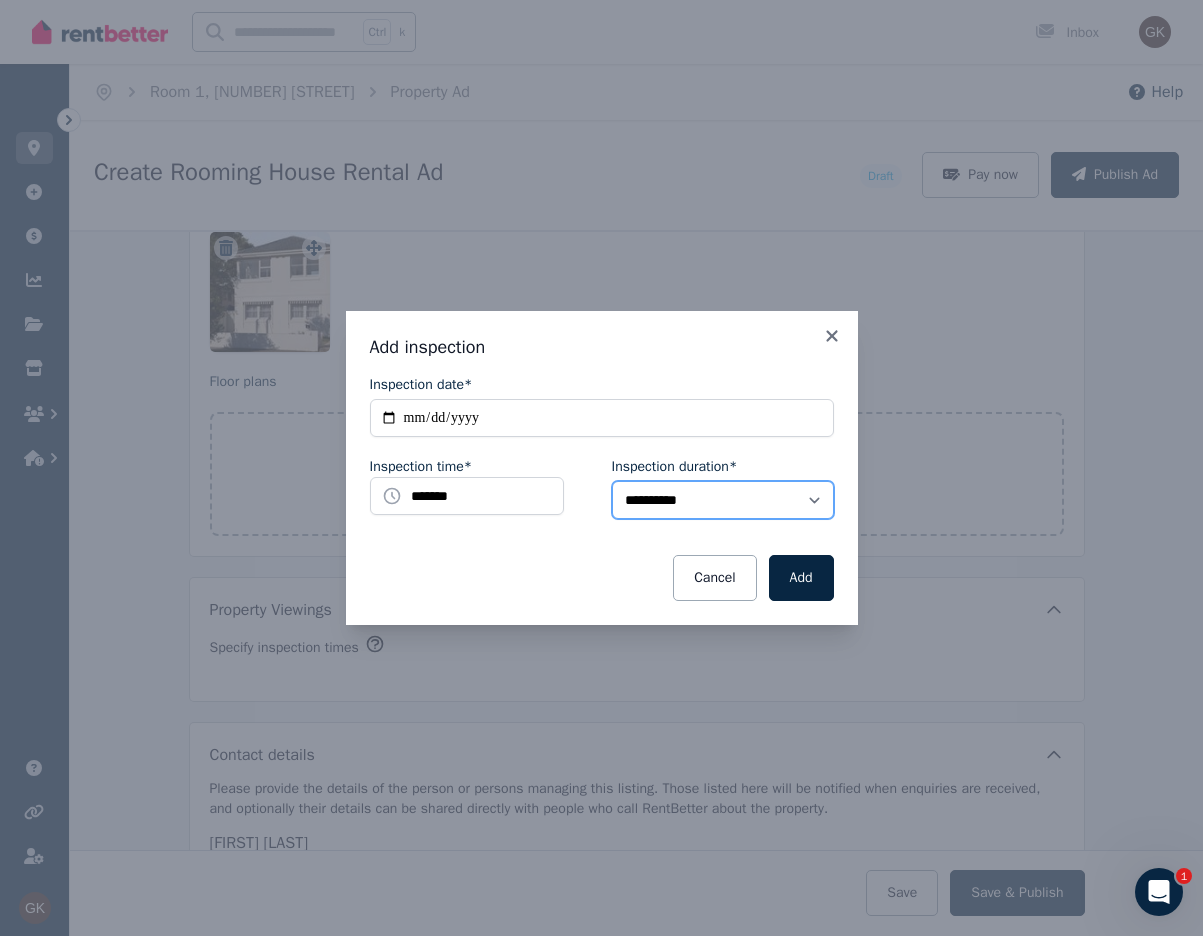 select on "**" 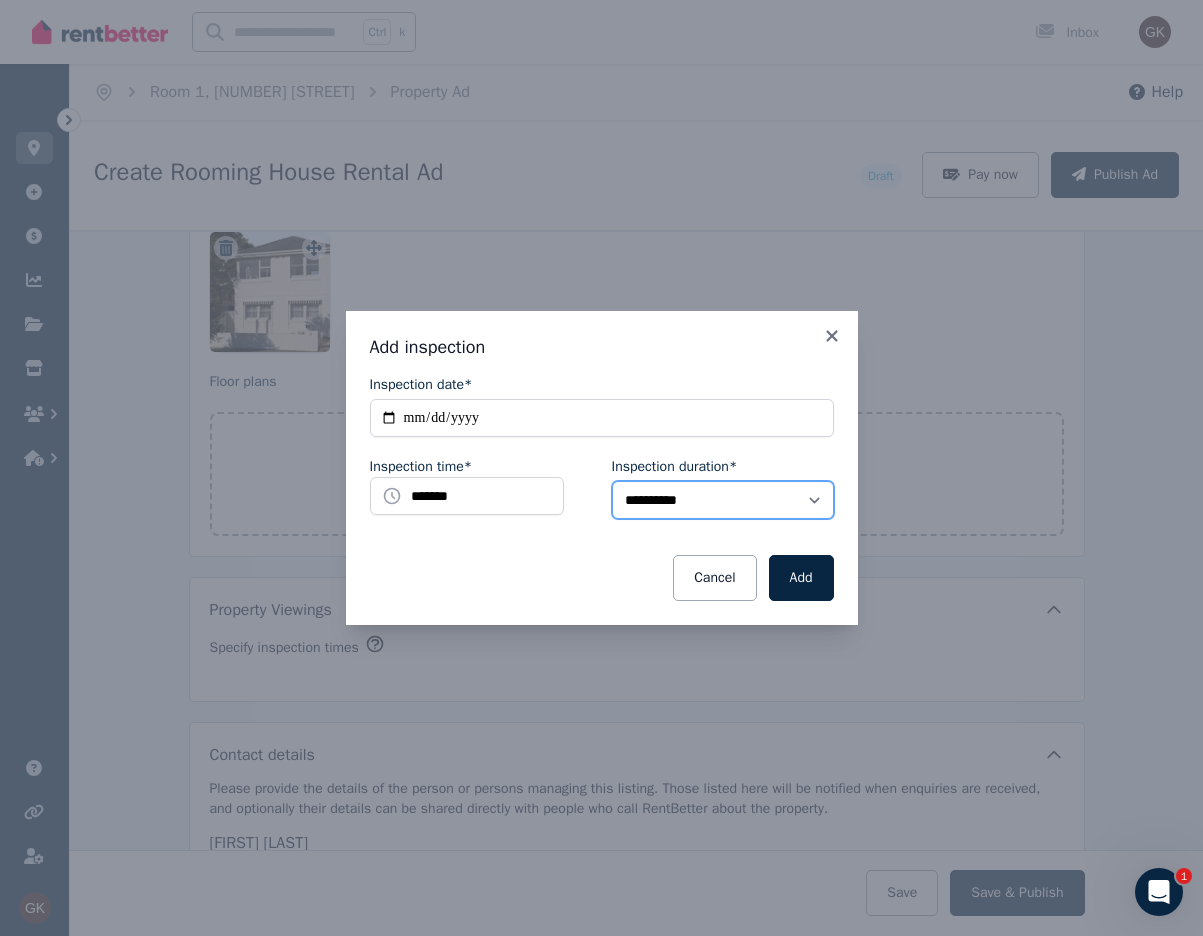 click on "**********" at bounding box center (723, 500) 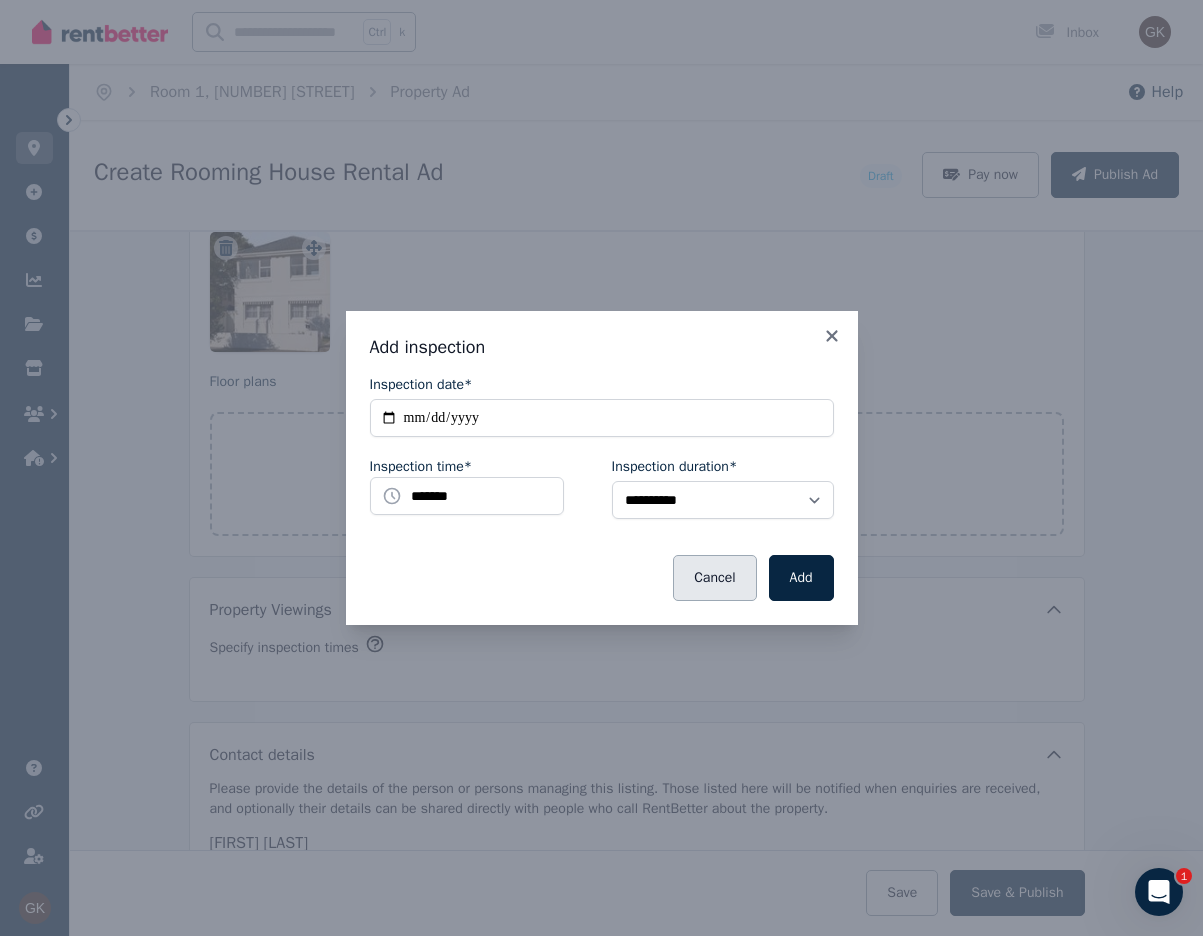 click on "Cancel Add" at bounding box center (602, 578) 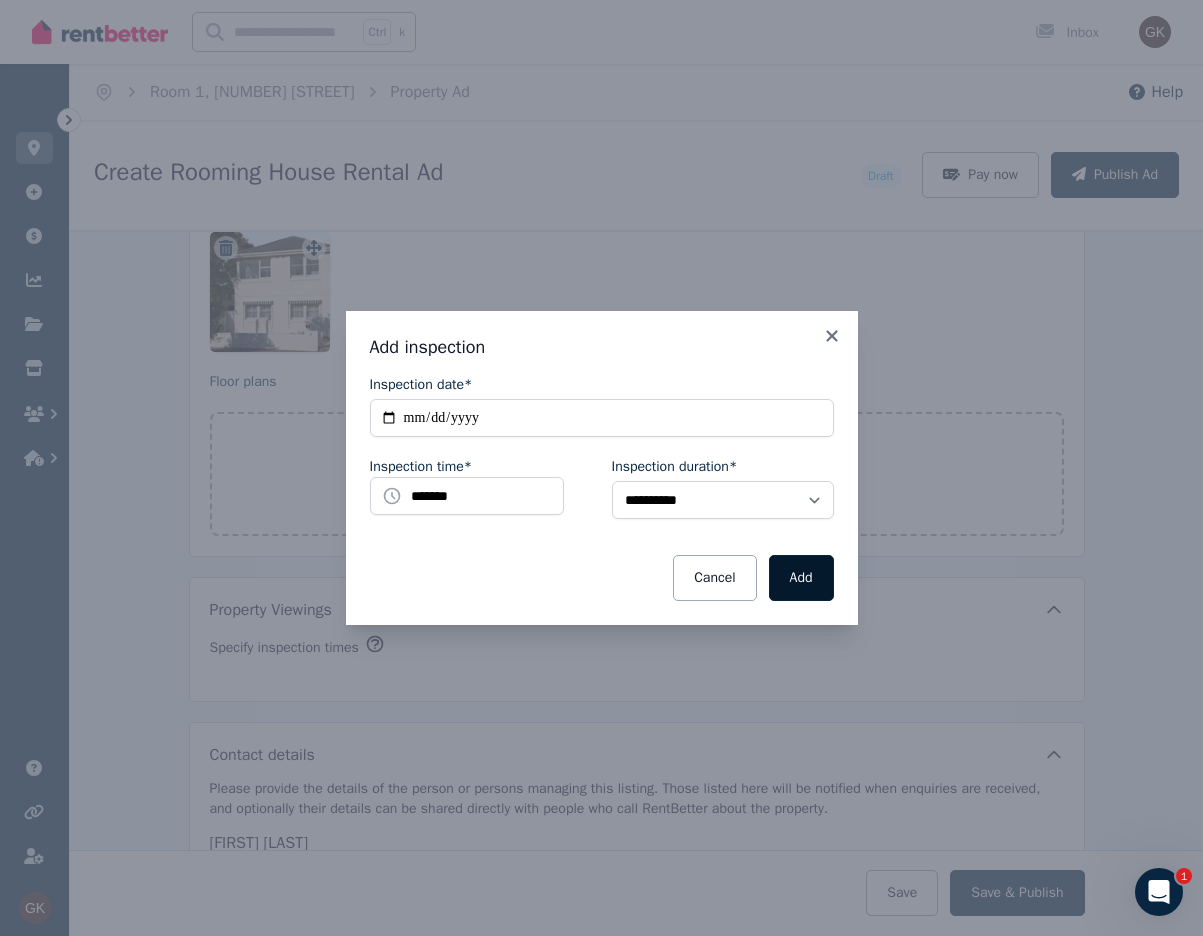 click on "Add" at bounding box center (801, 578) 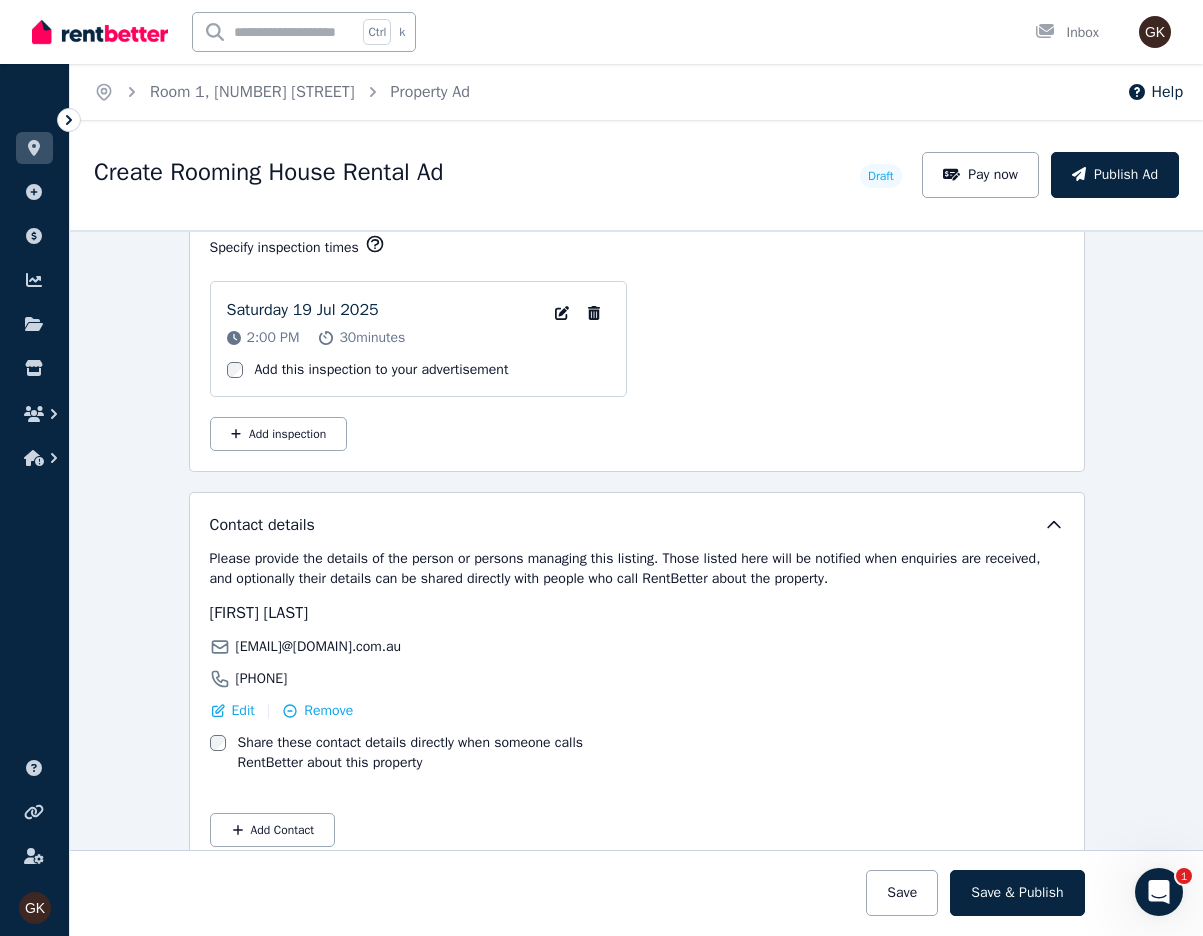 scroll, scrollTop: 2988, scrollLeft: 0, axis: vertical 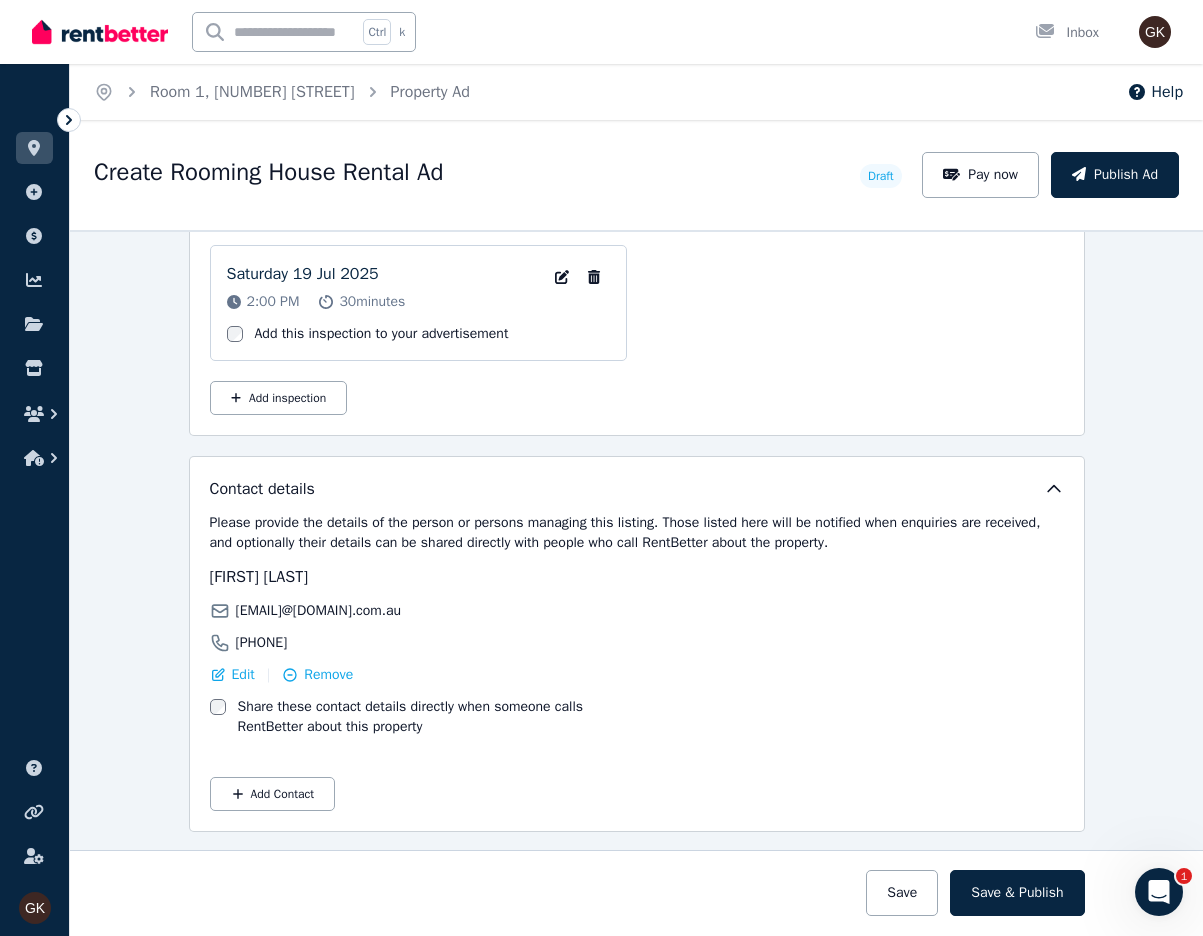 click on "Share these contact details directly when someone calls RentBetter about this property" at bounding box center (434, 717) 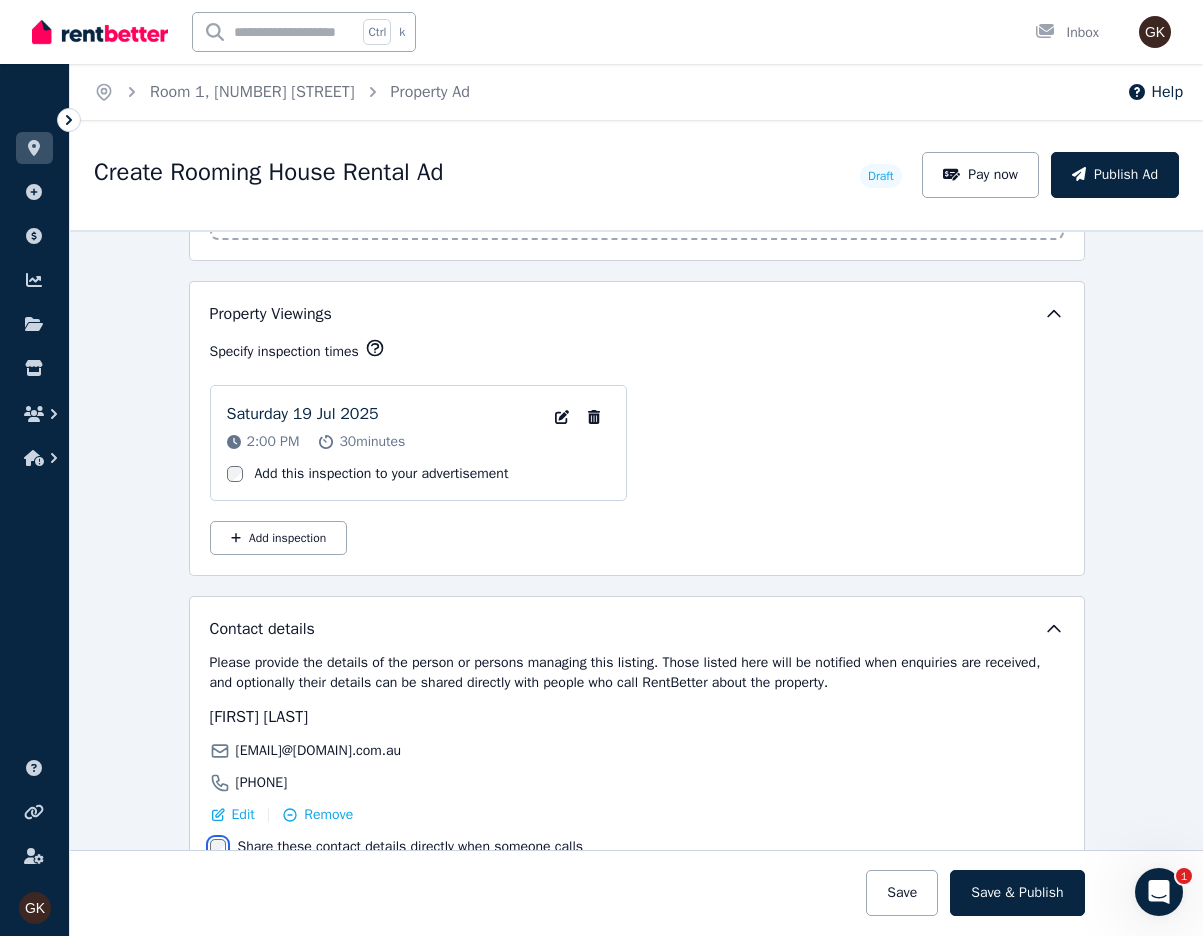 scroll, scrollTop: 2988, scrollLeft: 0, axis: vertical 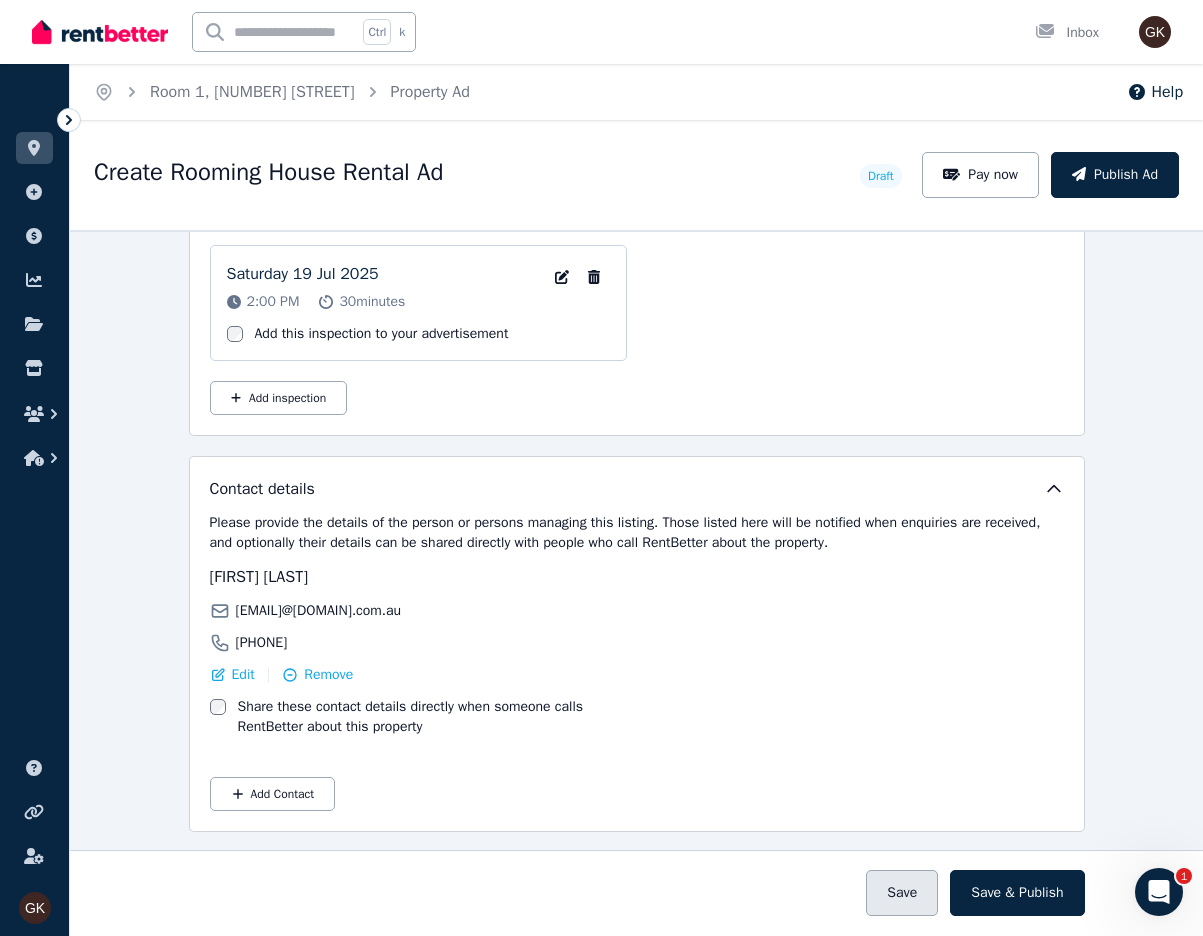 click on "Save" at bounding box center (902, 893) 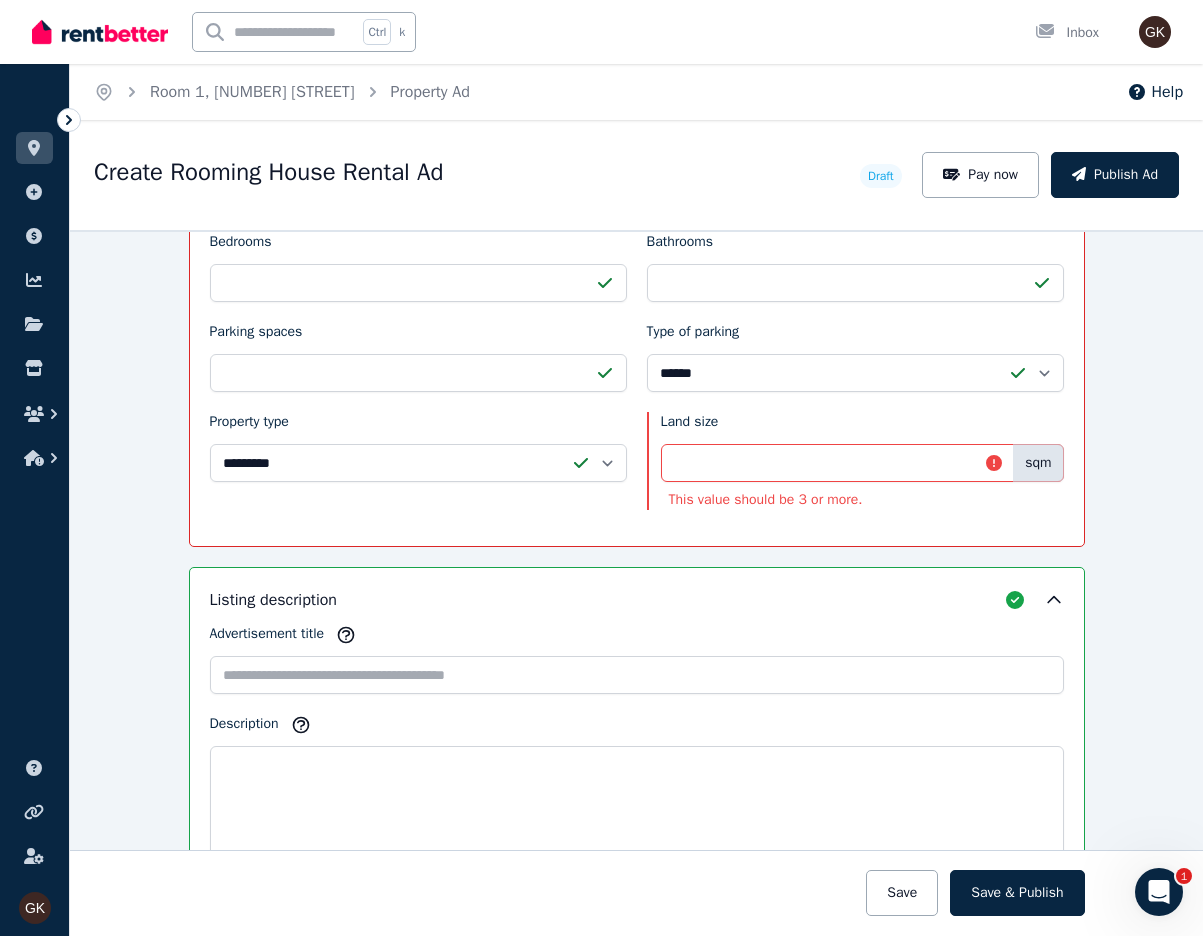 scroll, scrollTop: 813, scrollLeft: 0, axis: vertical 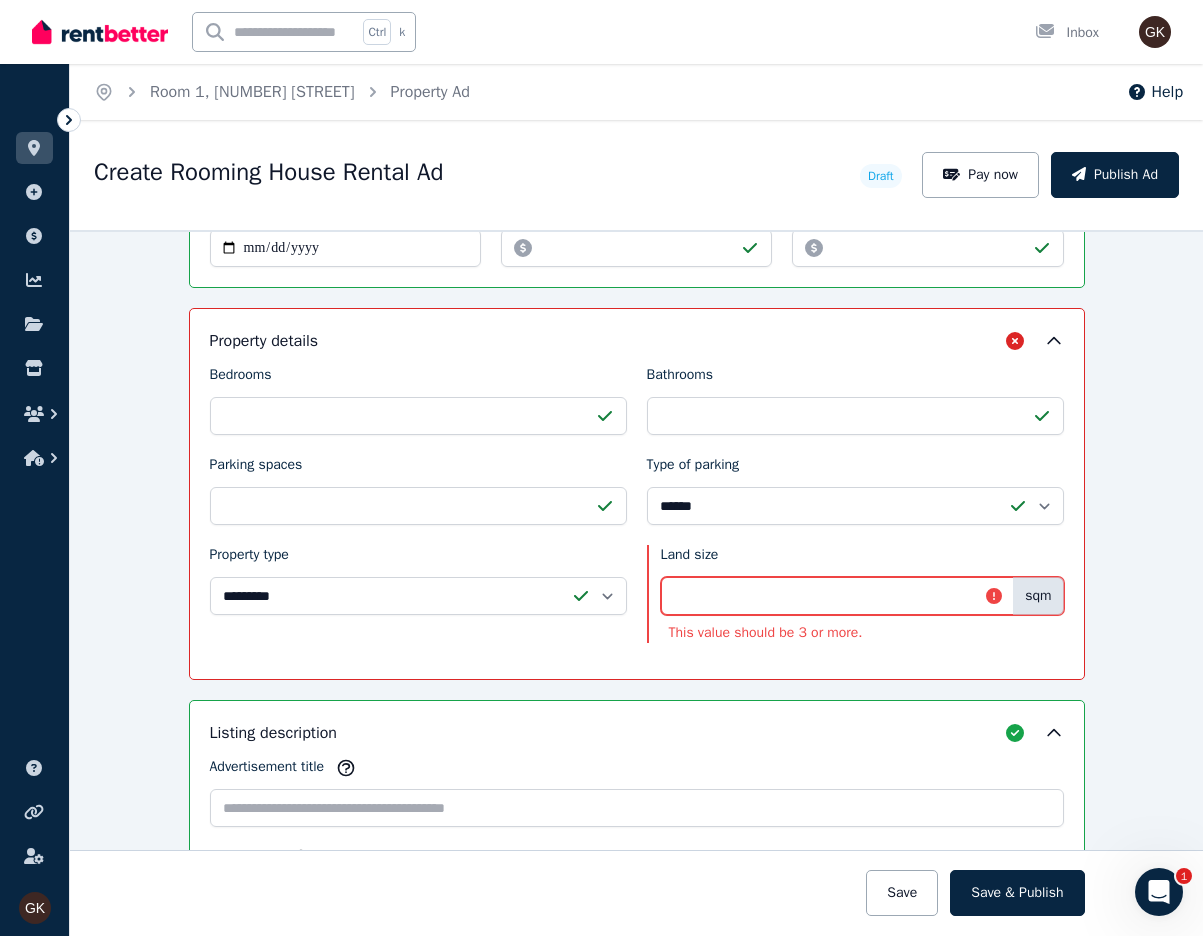 click on "**" at bounding box center [862, 596] 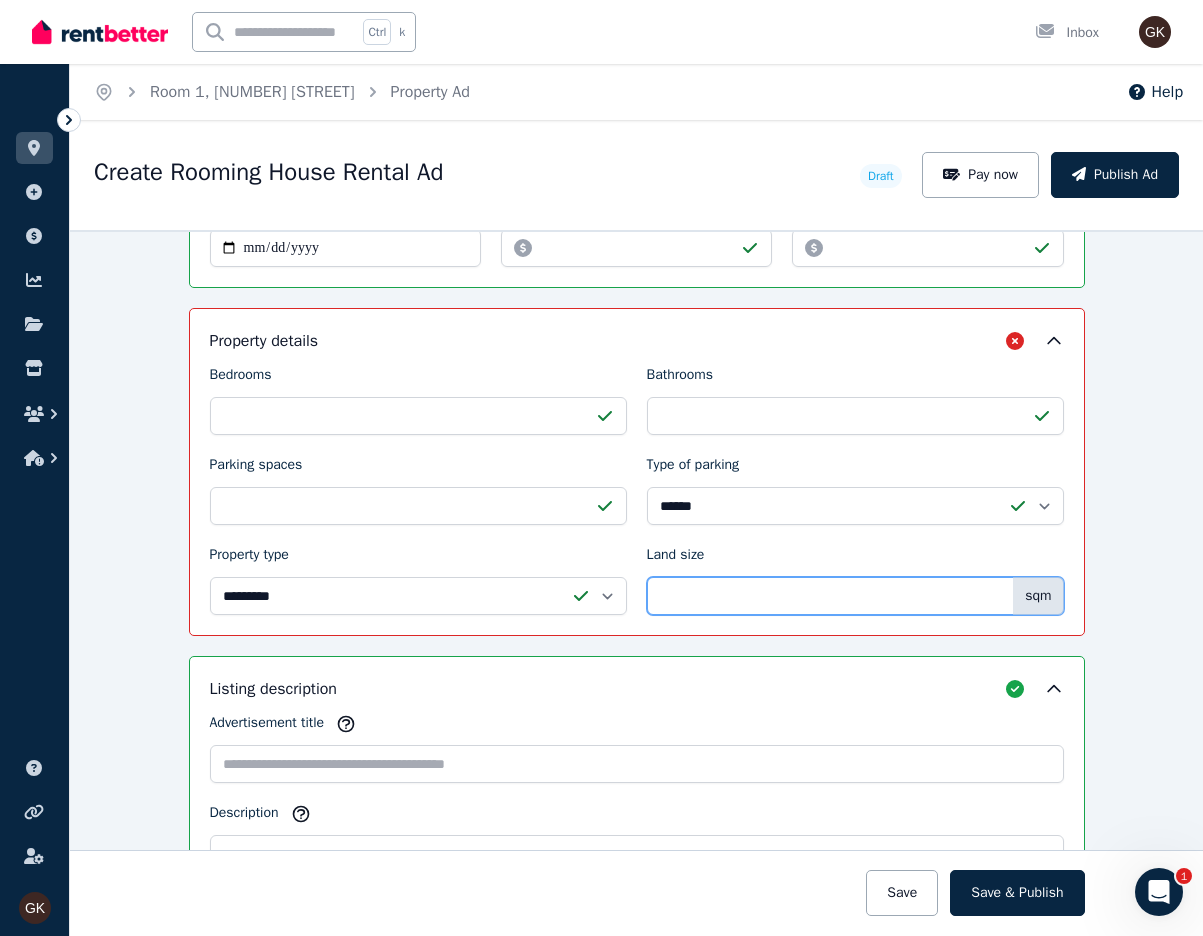 type on "***" 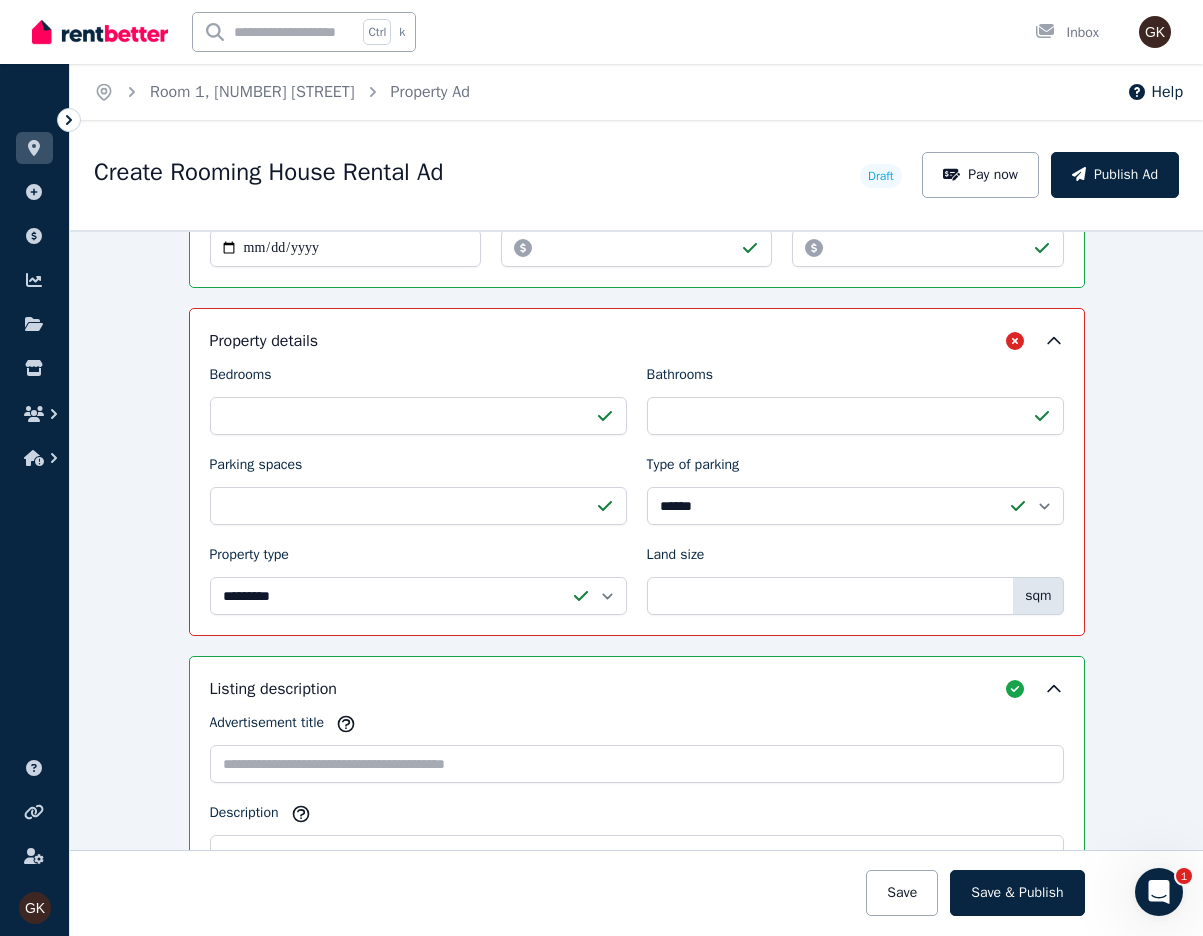 click on "**********" at bounding box center [636, 583] 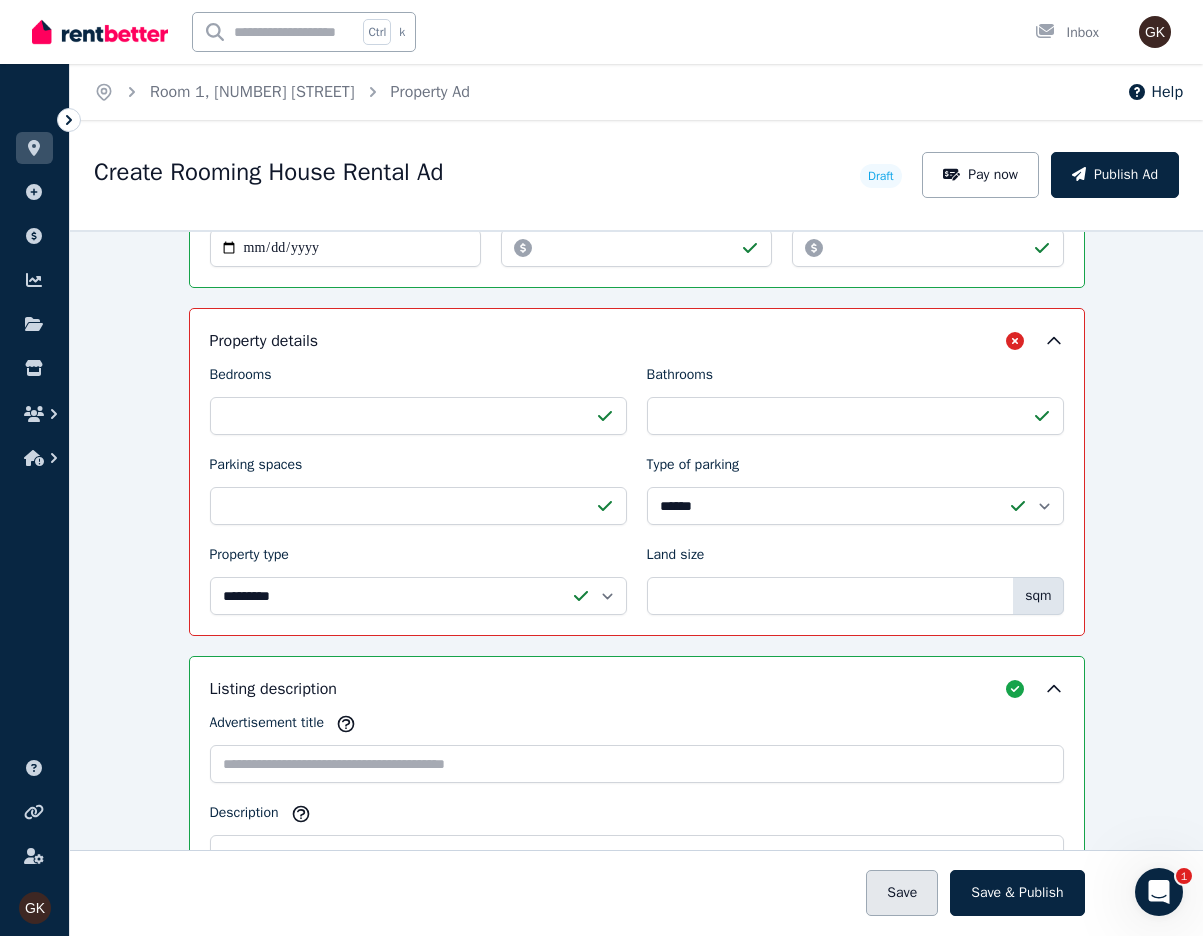 click on "Save" at bounding box center [902, 893] 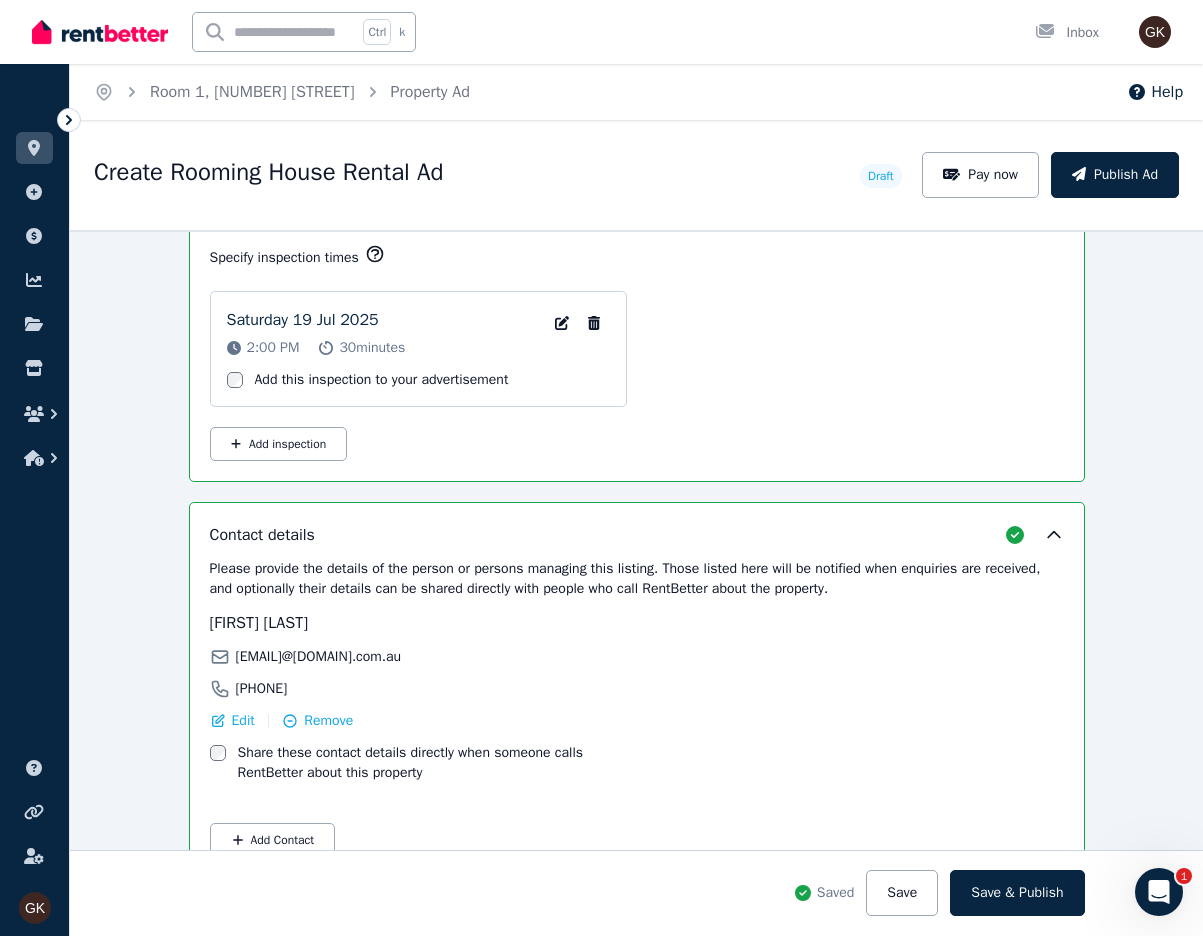 scroll, scrollTop: 3144, scrollLeft: 0, axis: vertical 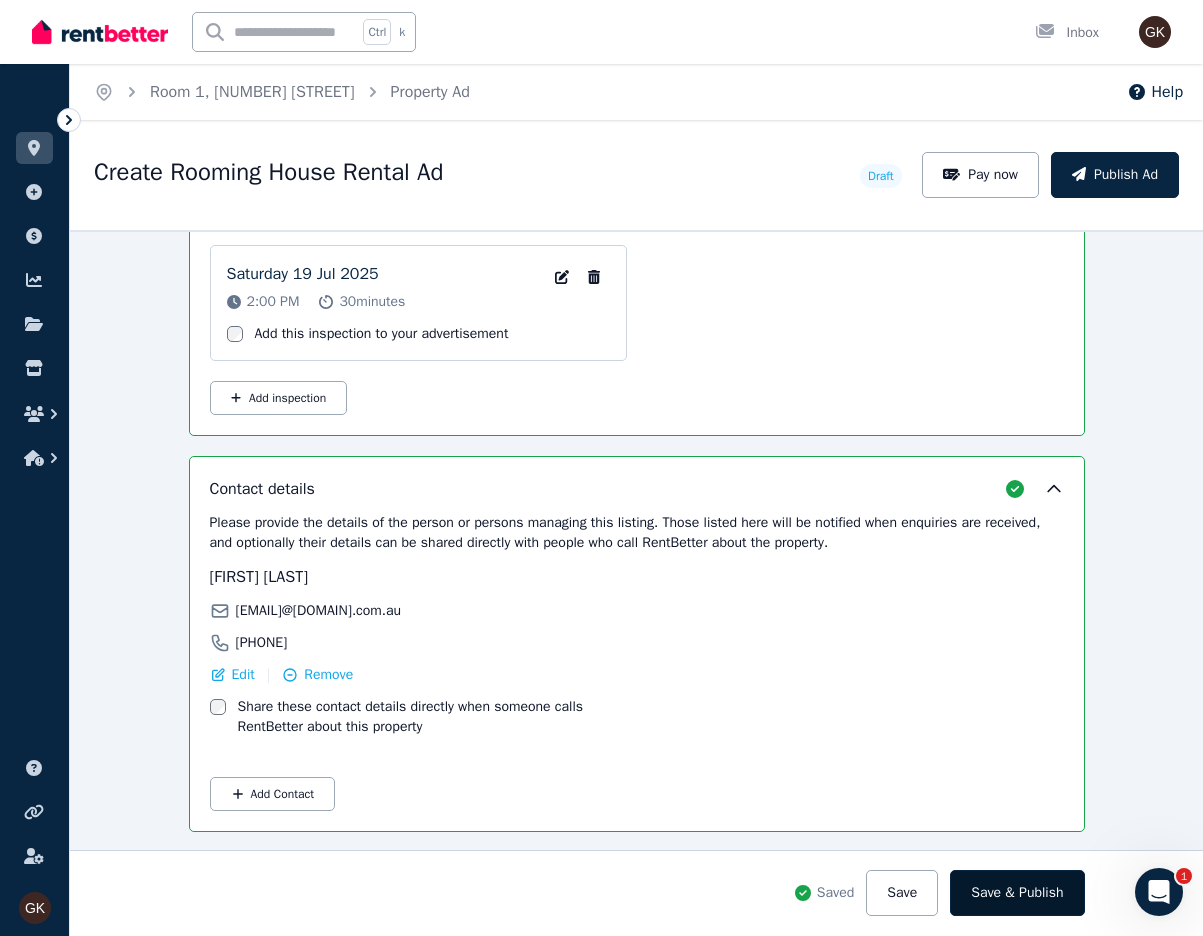 click on "Save & Publish" at bounding box center (1017, 893) 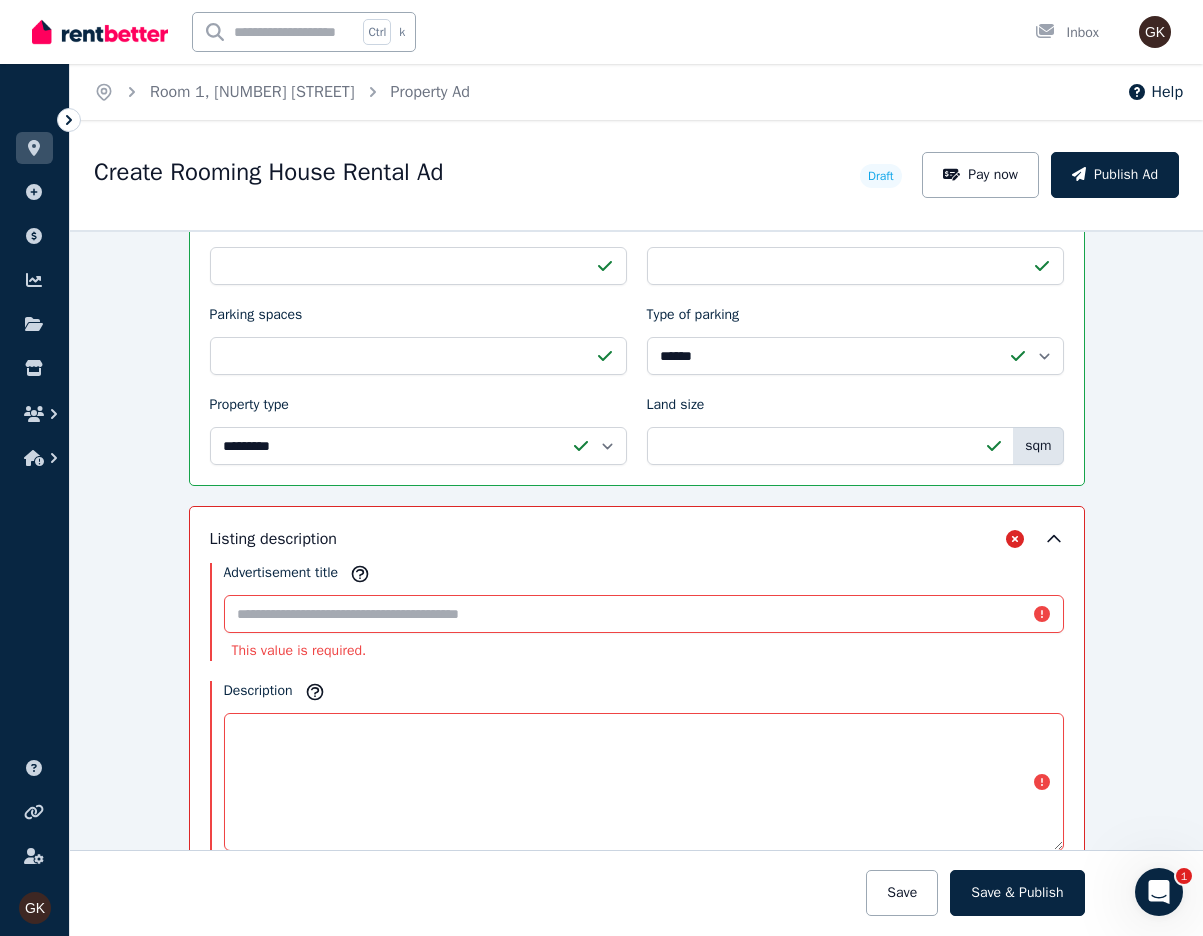 scroll, scrollTop: 1134, scrollLeft: 0, axis: vertical 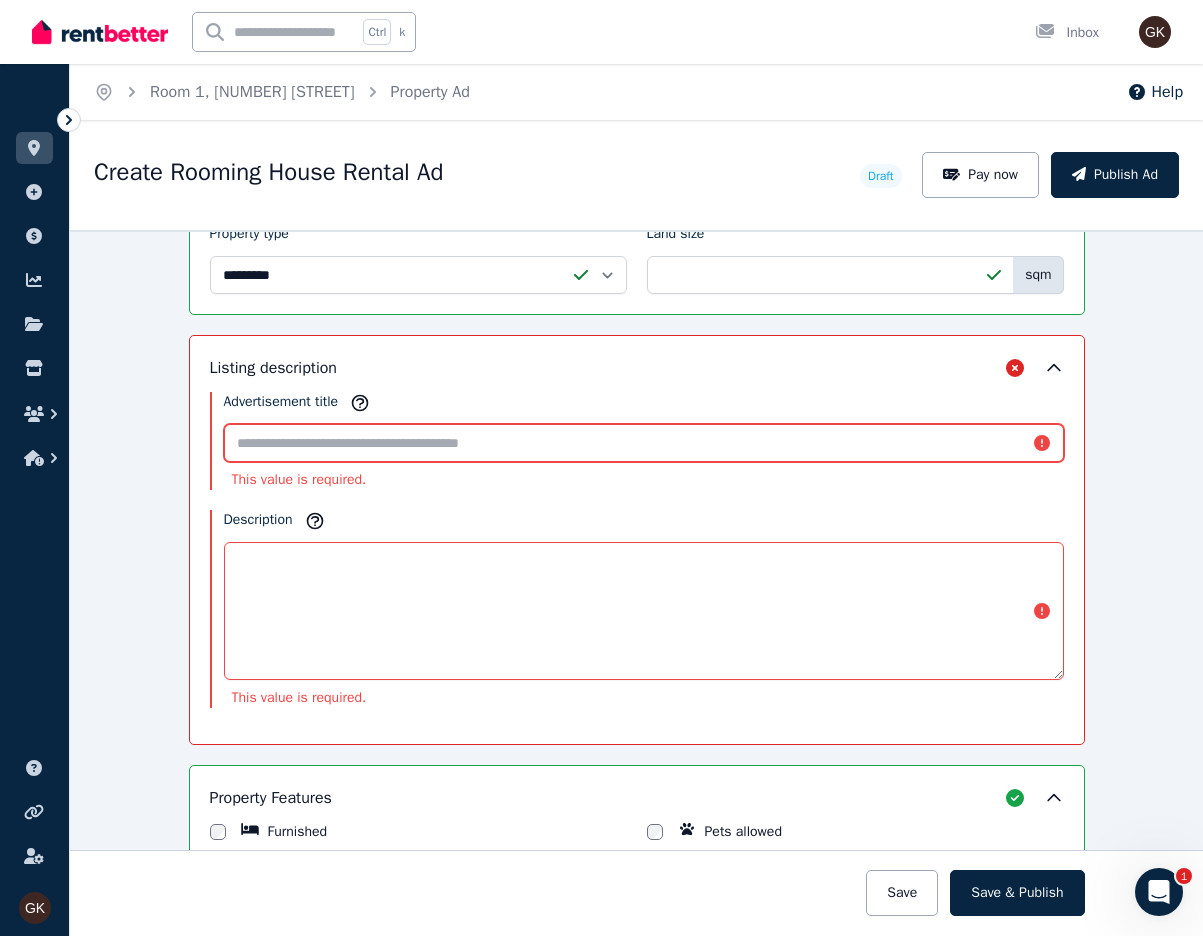 click on "Advertisement title" at bounding box center (644, 443) 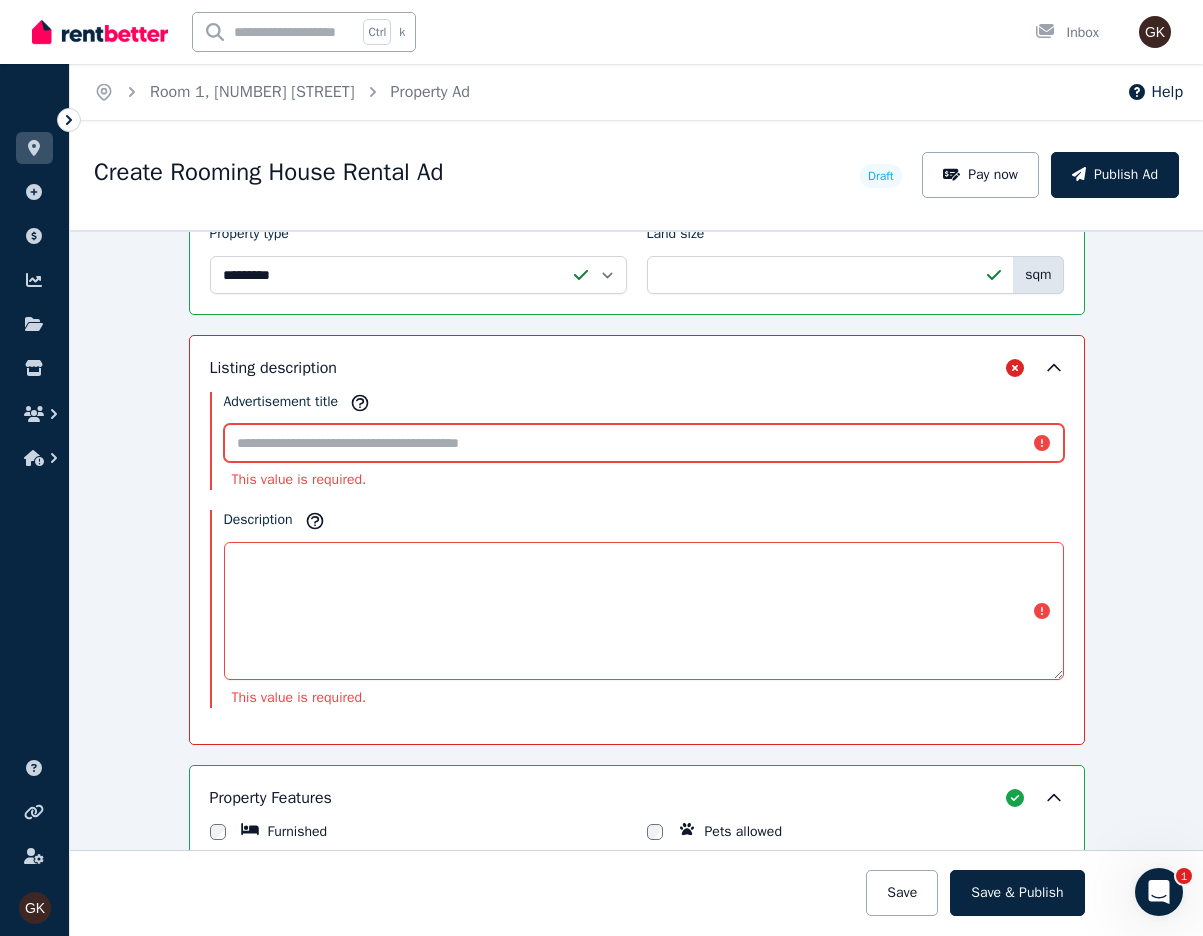 click on "Advertisement title" at bounding box center (644, 443) 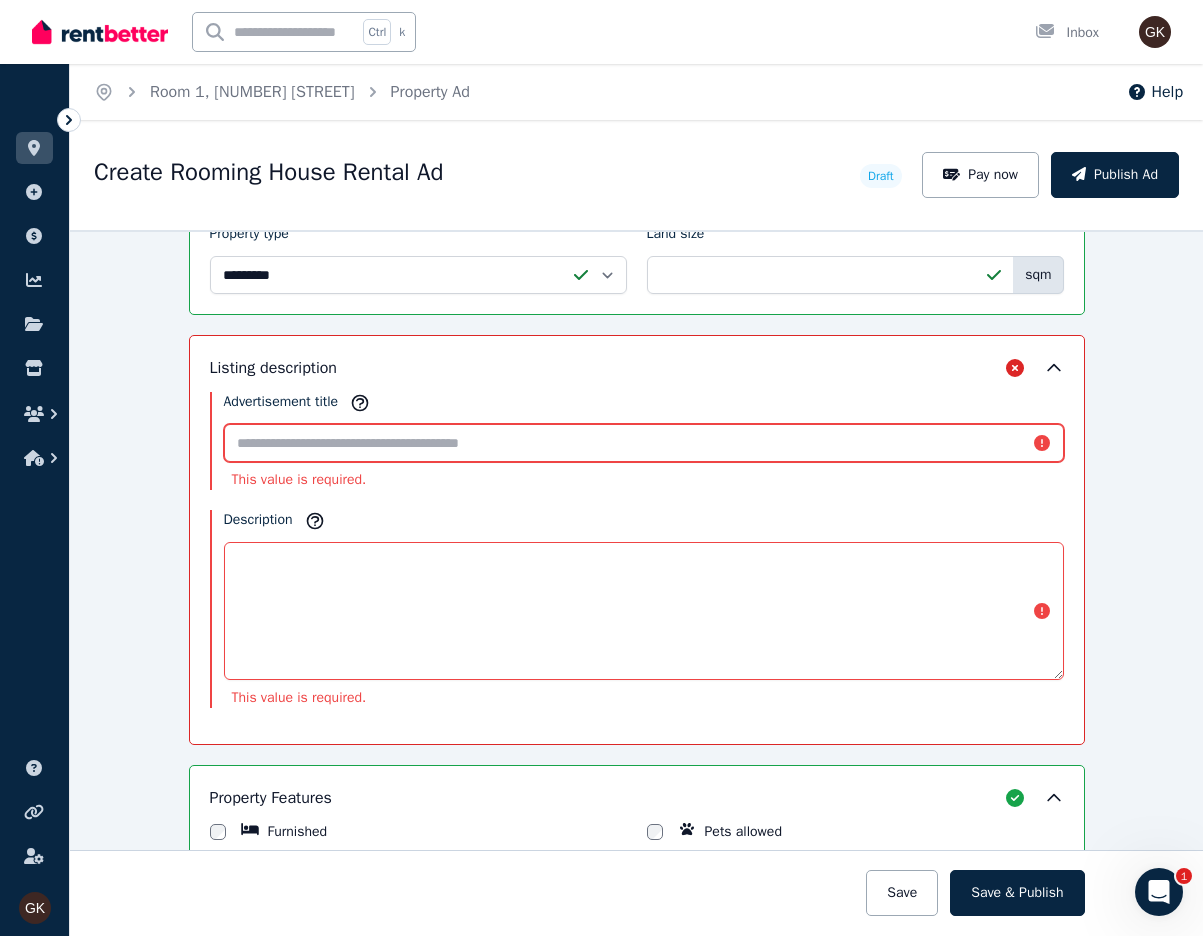 paste on "**********" 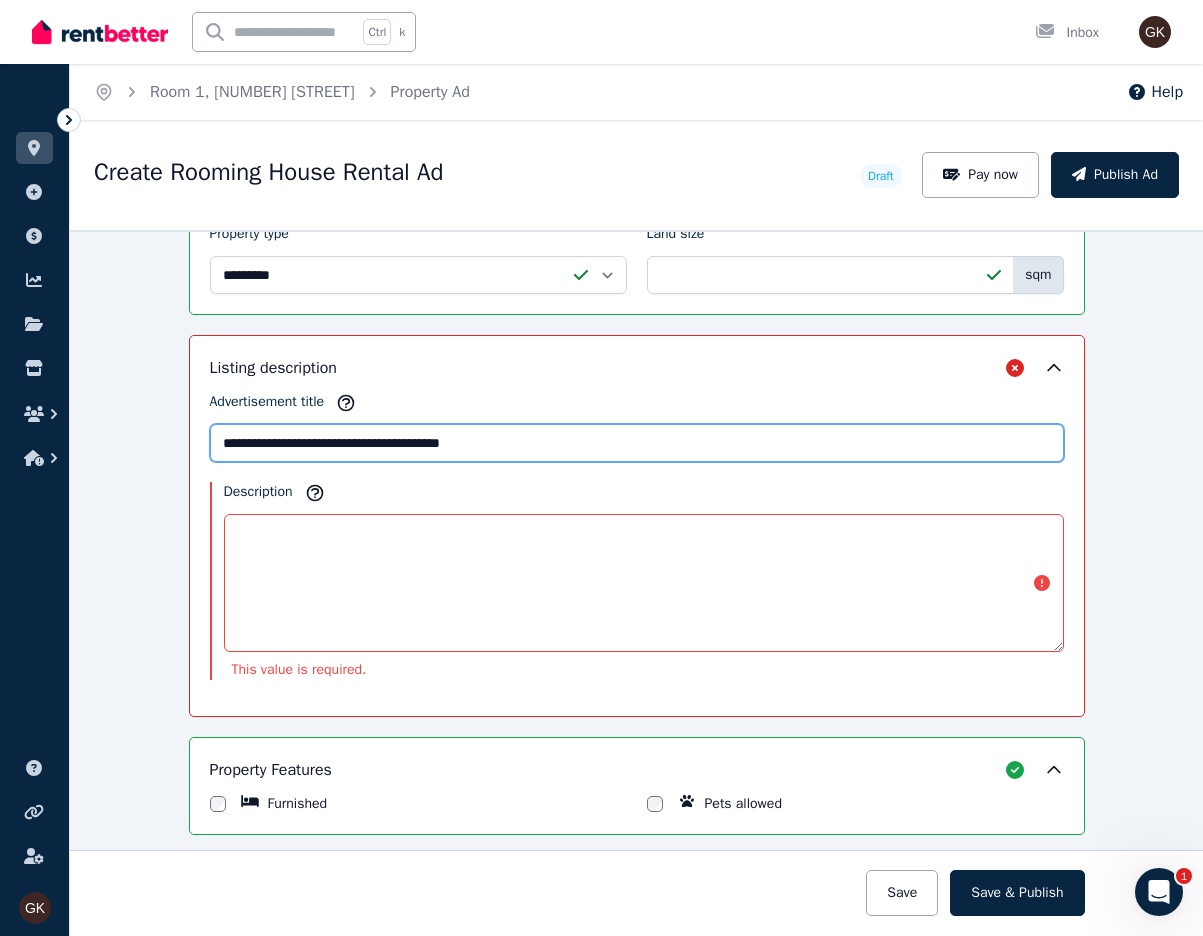 type on "**********" 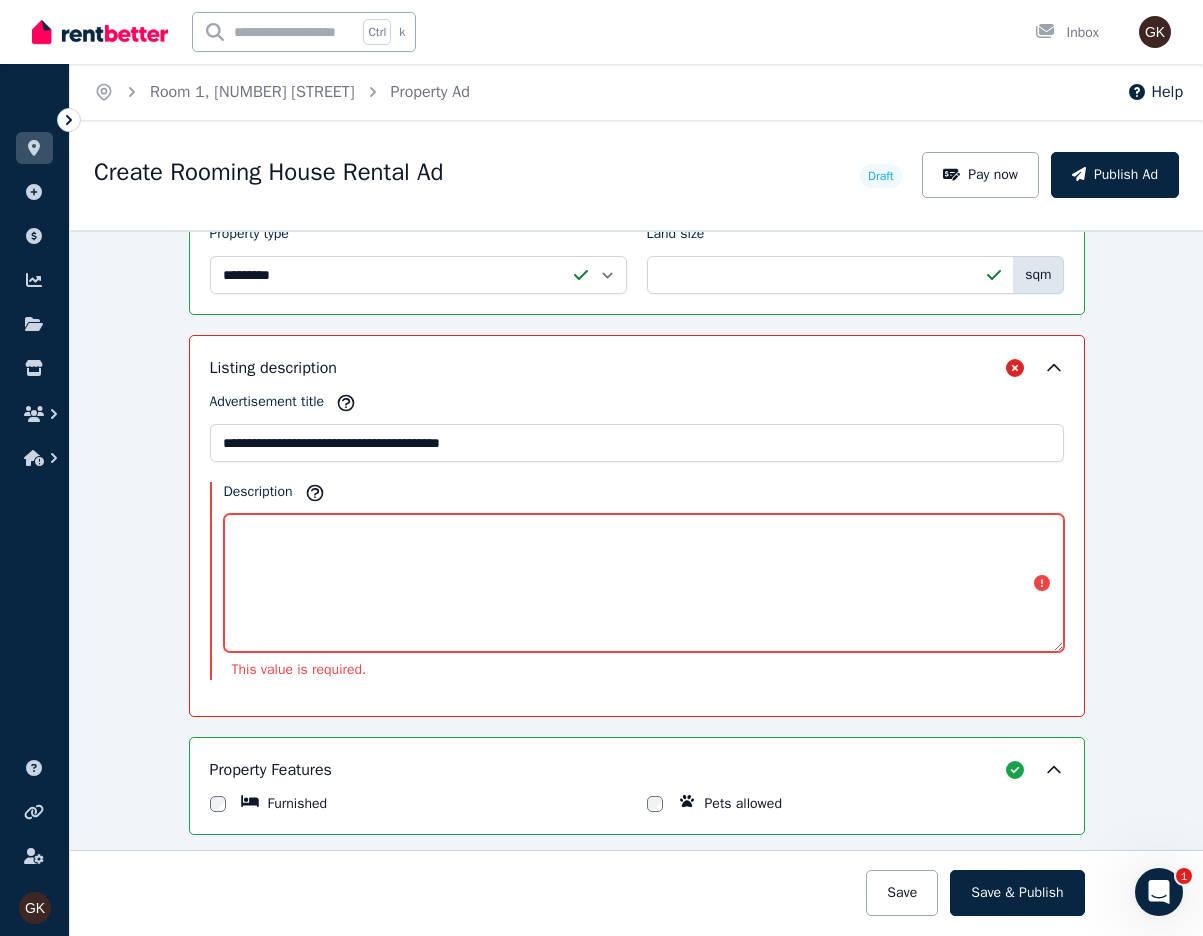 click on "Description" at bounding box center [644, 583] 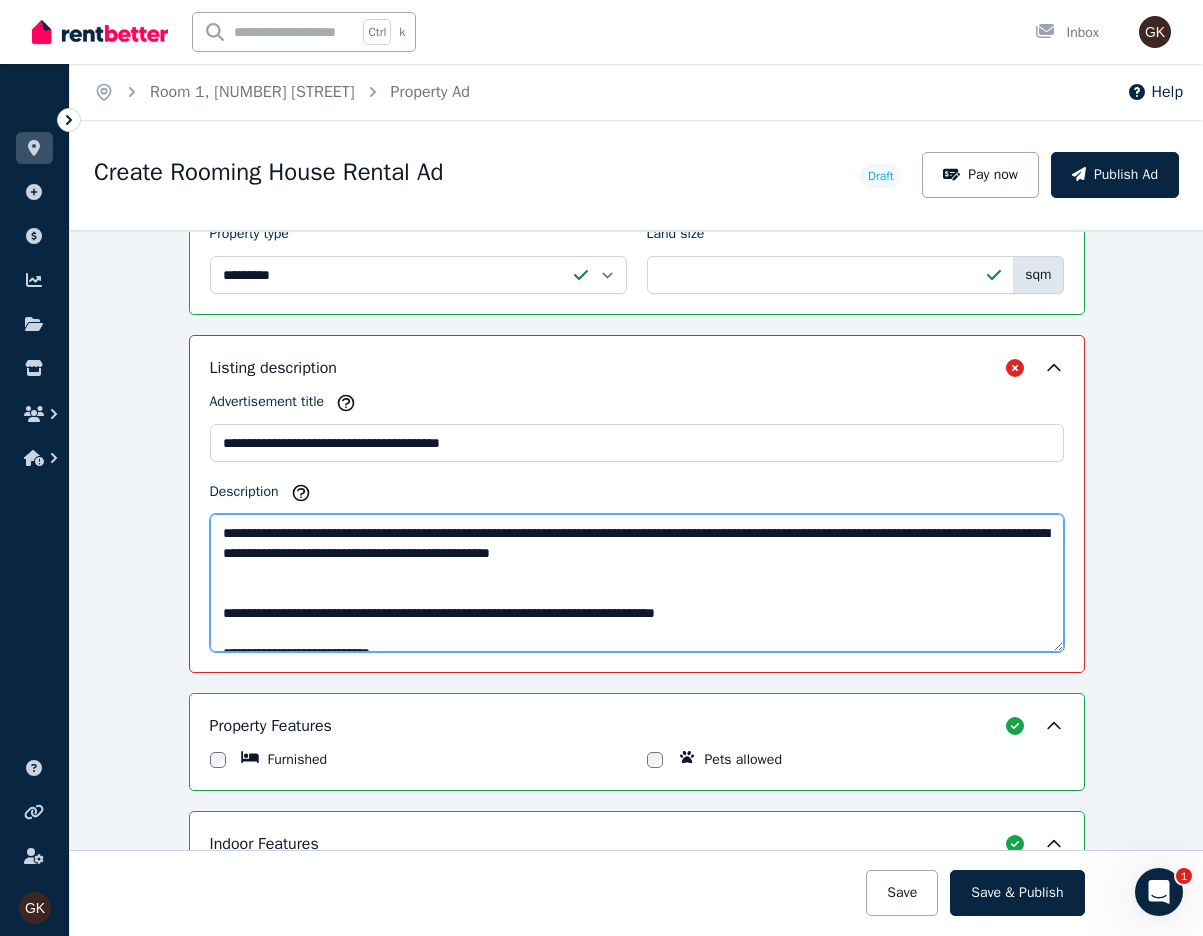 scroll, scrollTop: 471, scrollLeft: 0, axis: vertical 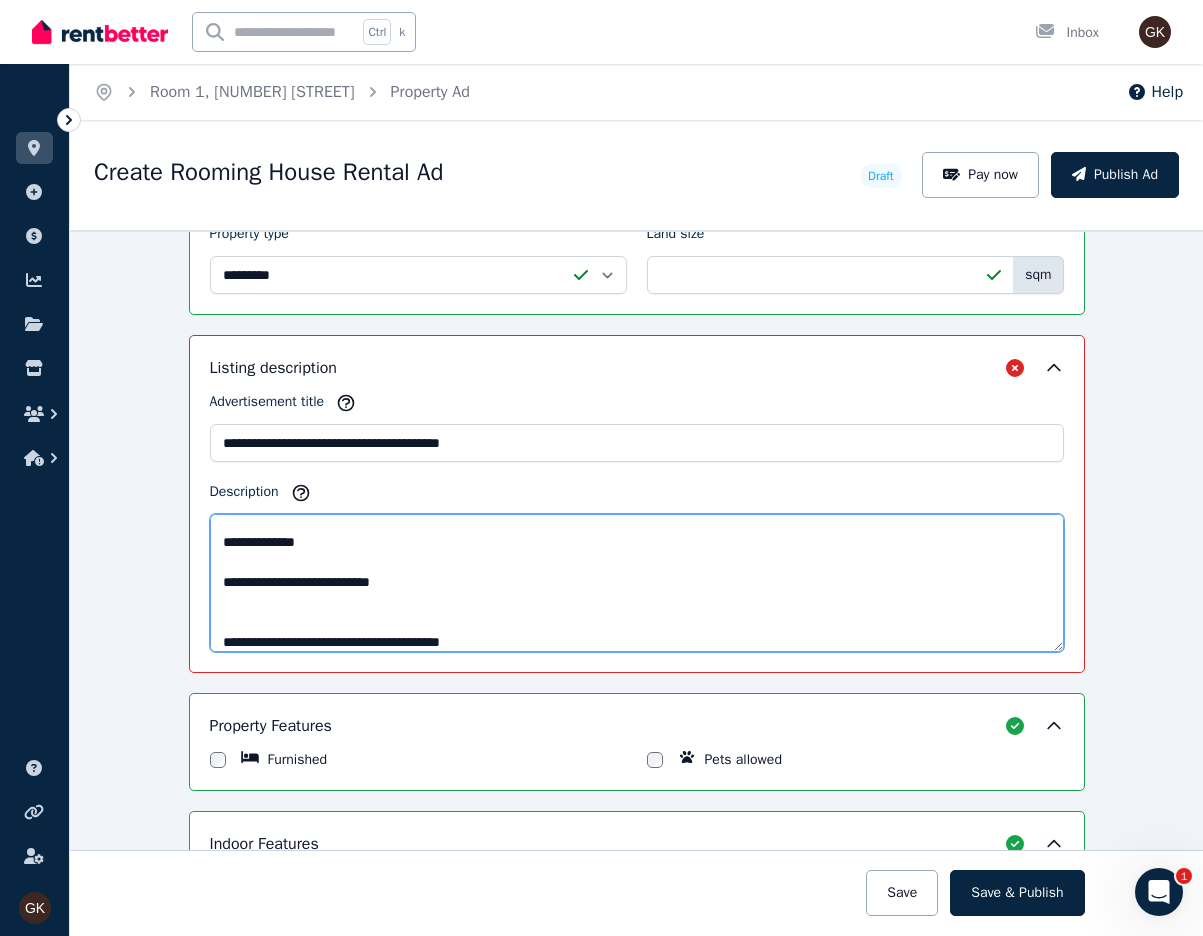 type on "**********" 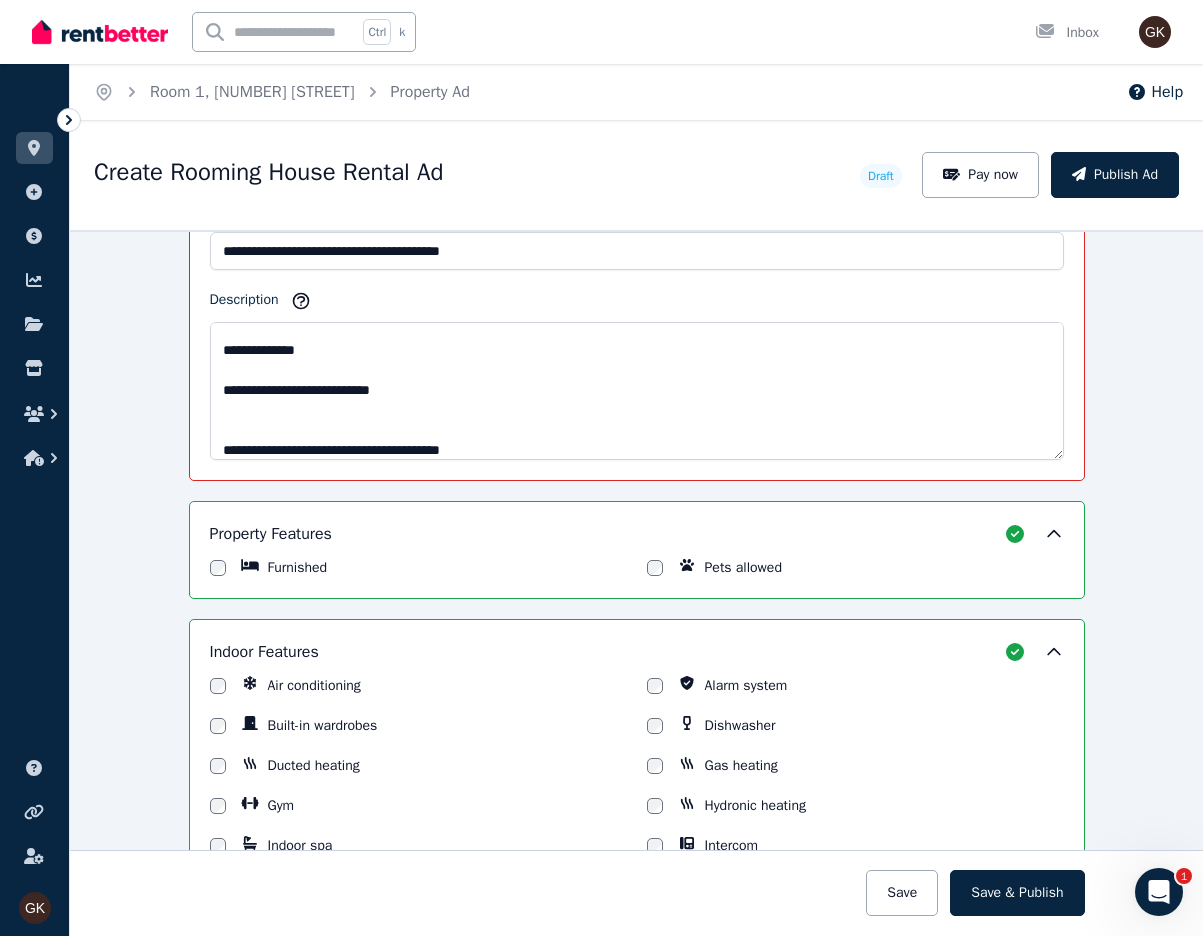 scroll, scrollTop: 1334, scrollLeft: 0, axis: vertical 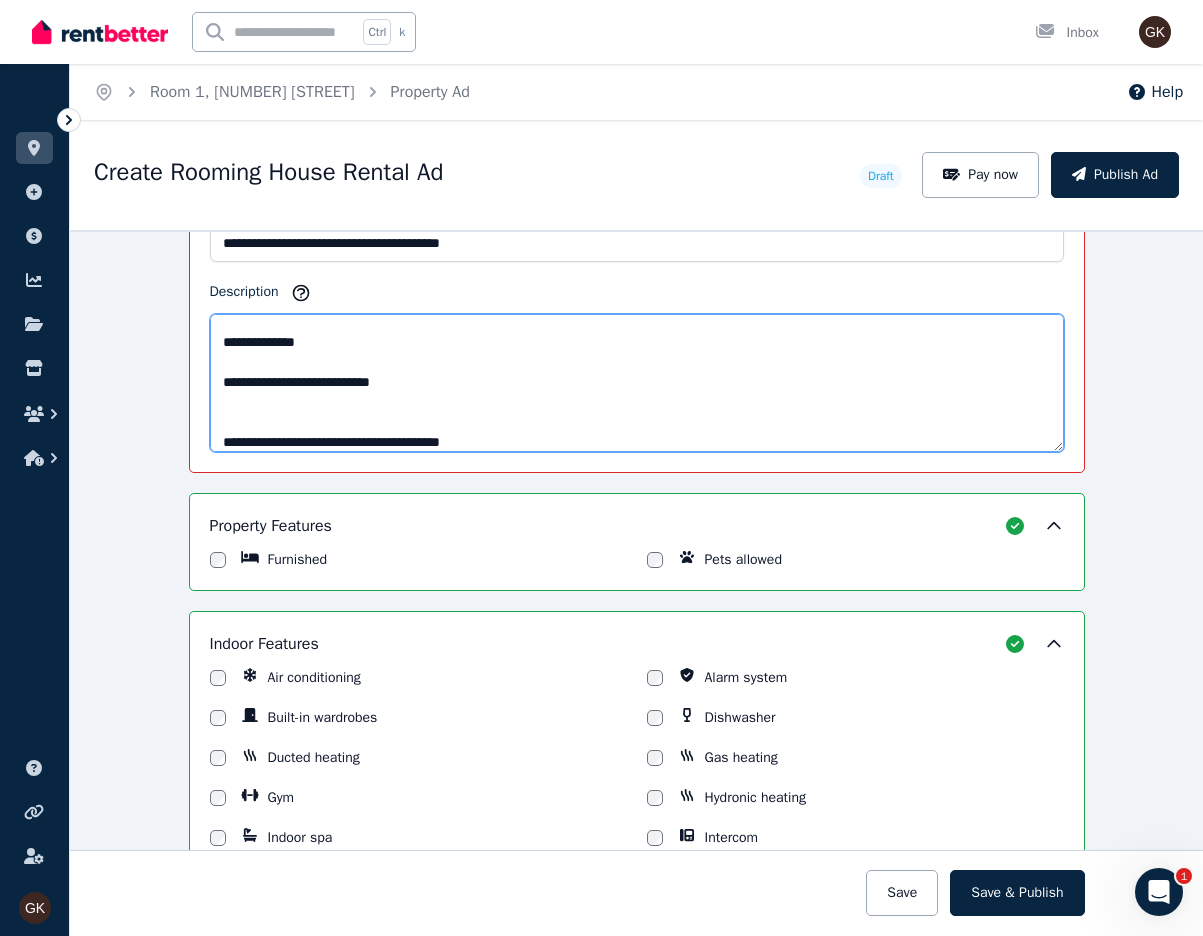 click on "**********" at bounding box center [637, 383] 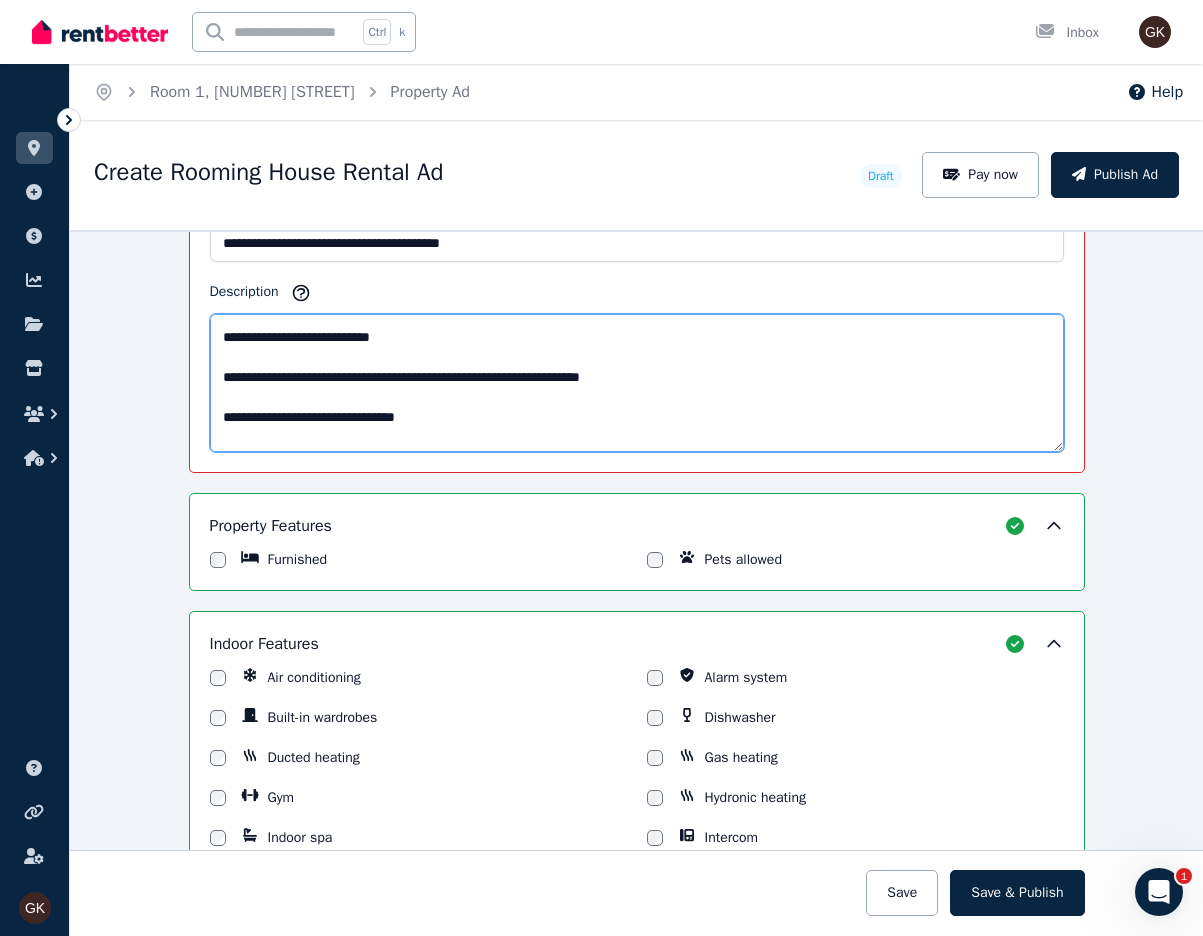 scroll, scrollTop: 300, scrollLeft: 0, axis: vertical 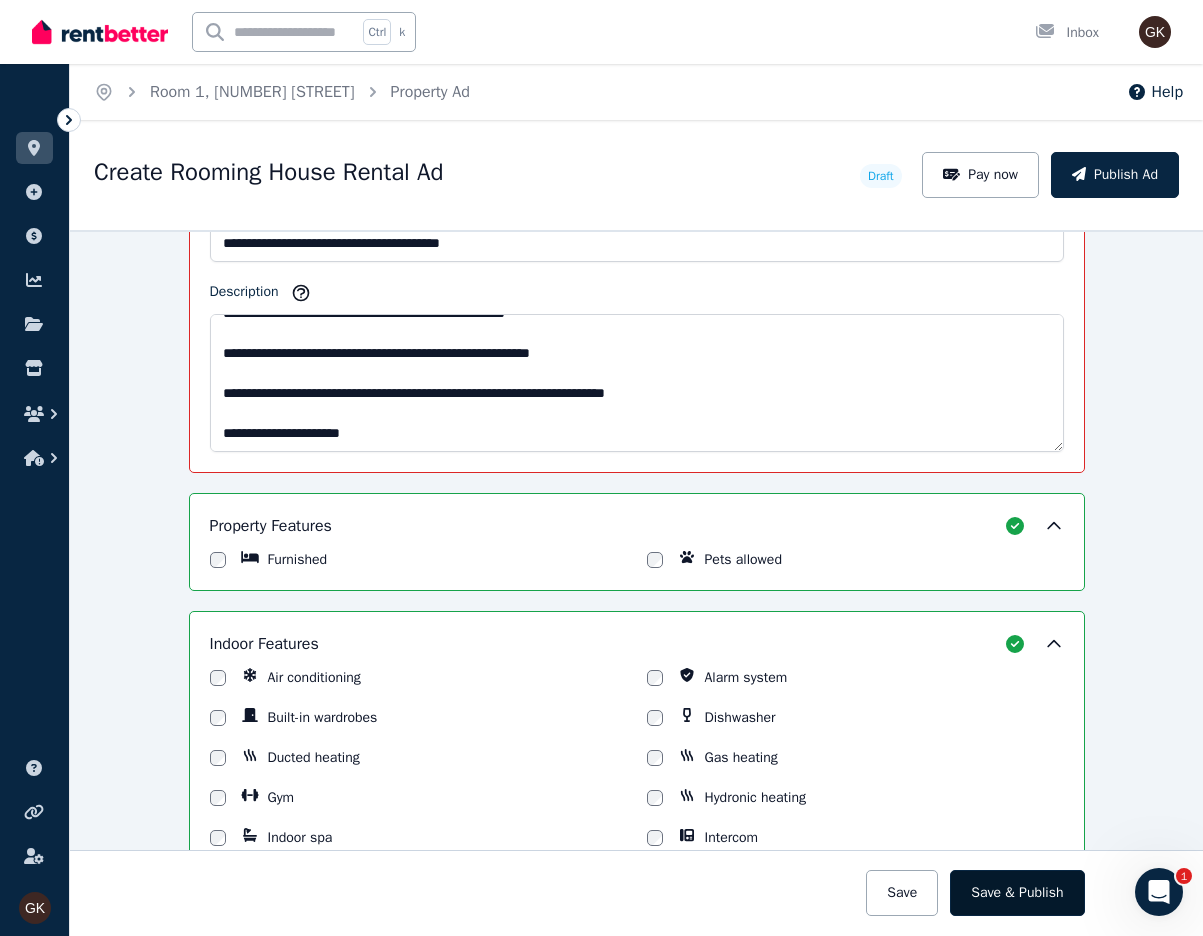 click on "Save & Publish" at bounding box center (1017, 893) 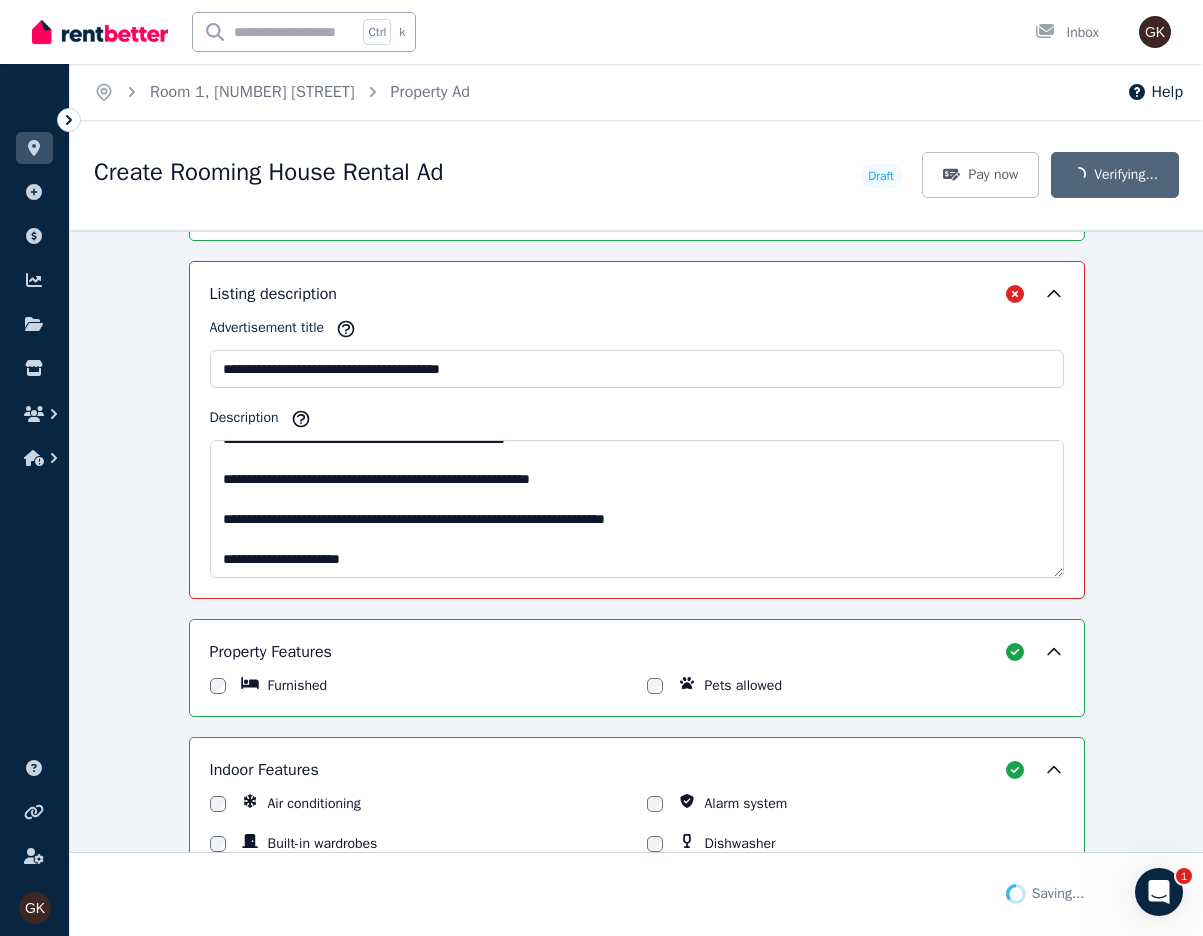 scroll, scrollTop: 1034, scrollLeft: 0, axis: vertical 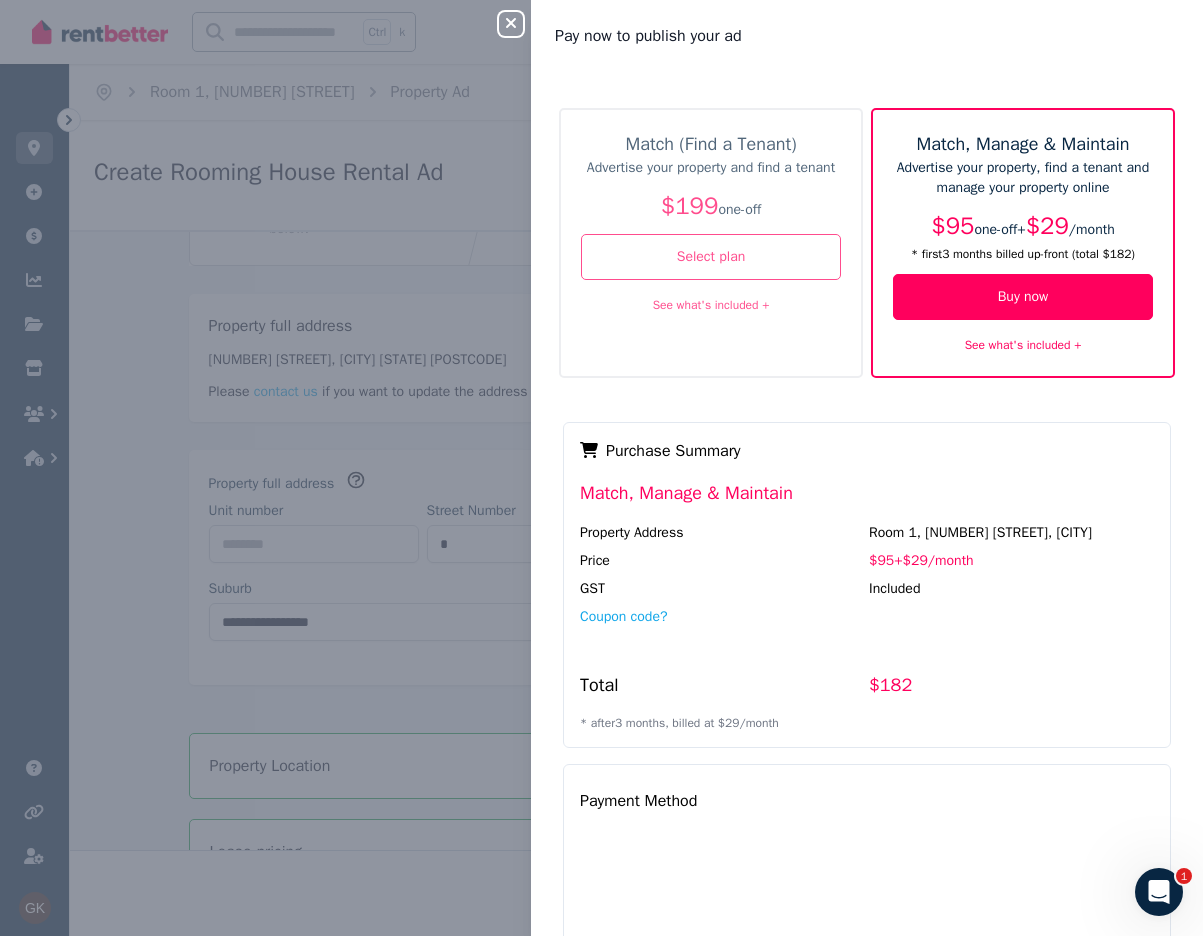 click on "See what's included +" at bounding box center [1023, 345] 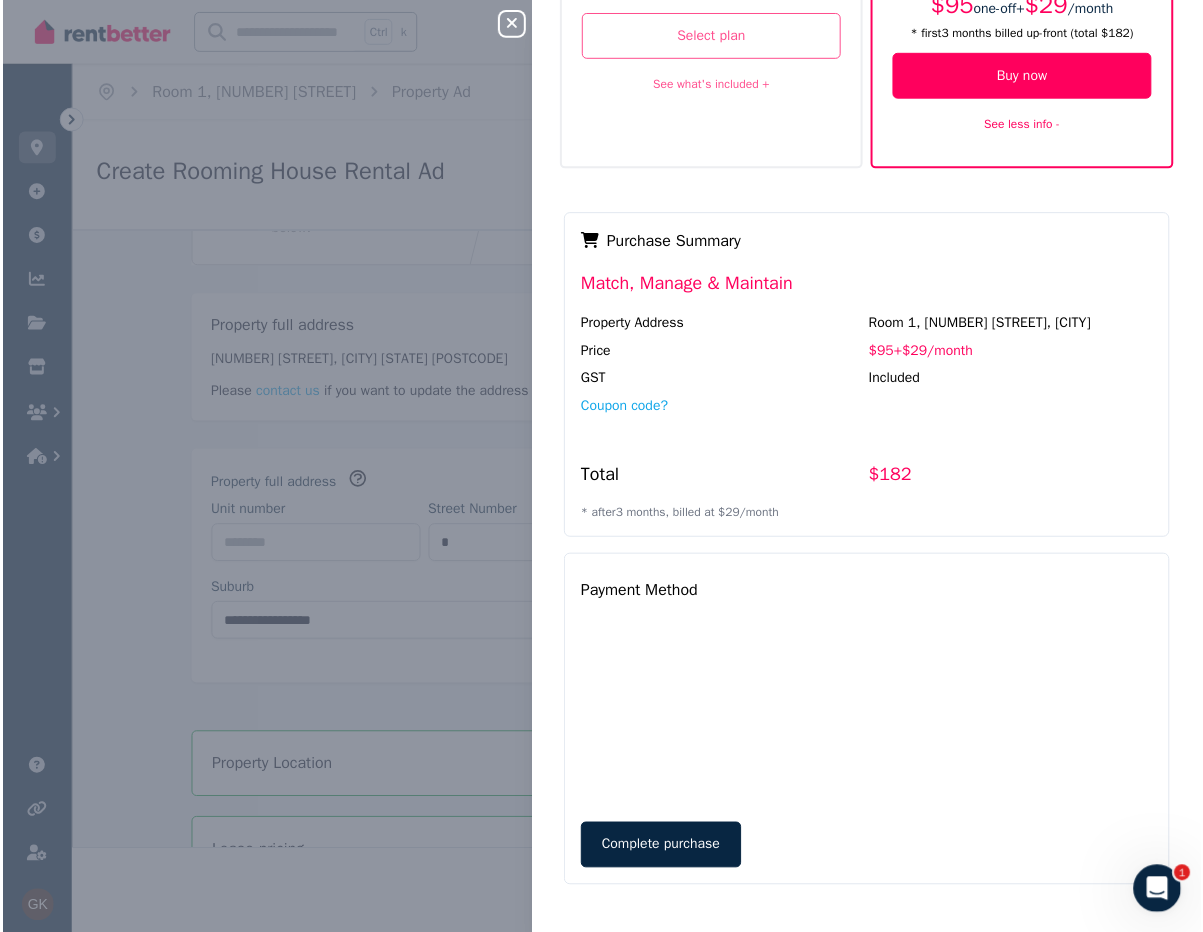 scroll, scrollTop: 0, scrollLeft: 0, axis: both 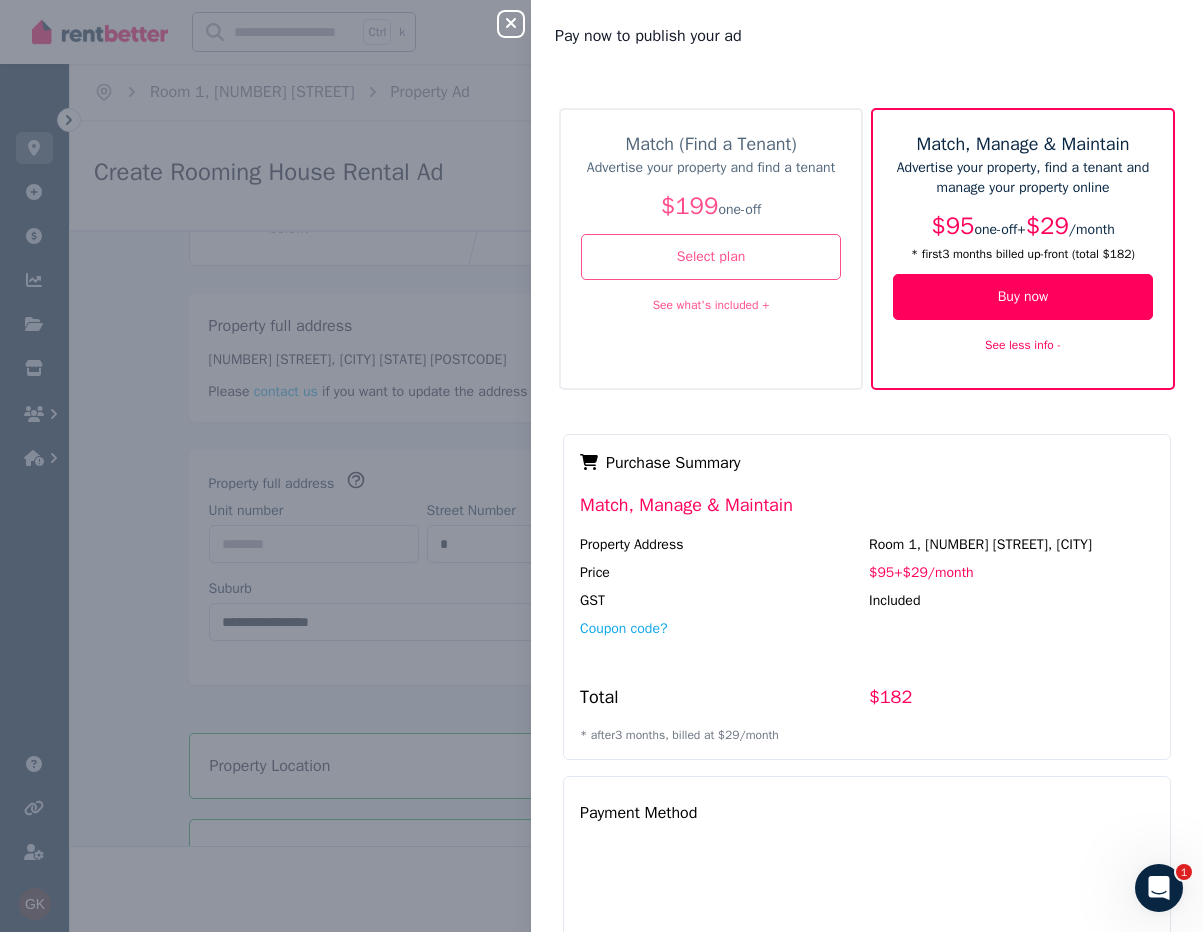click at bounding box center [1159, 888] 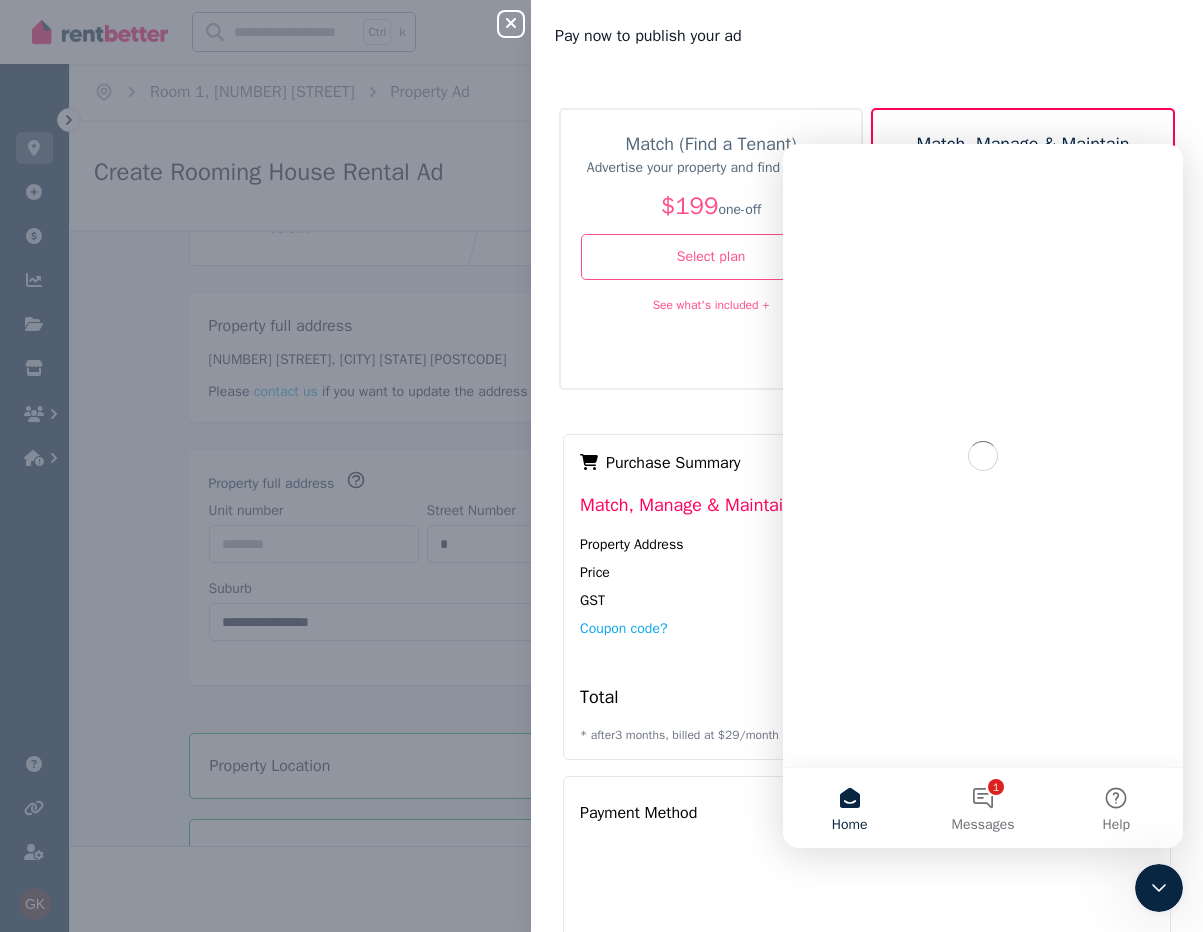 scroll, scrollTop: 0, scrollLeft: 0, axis: both 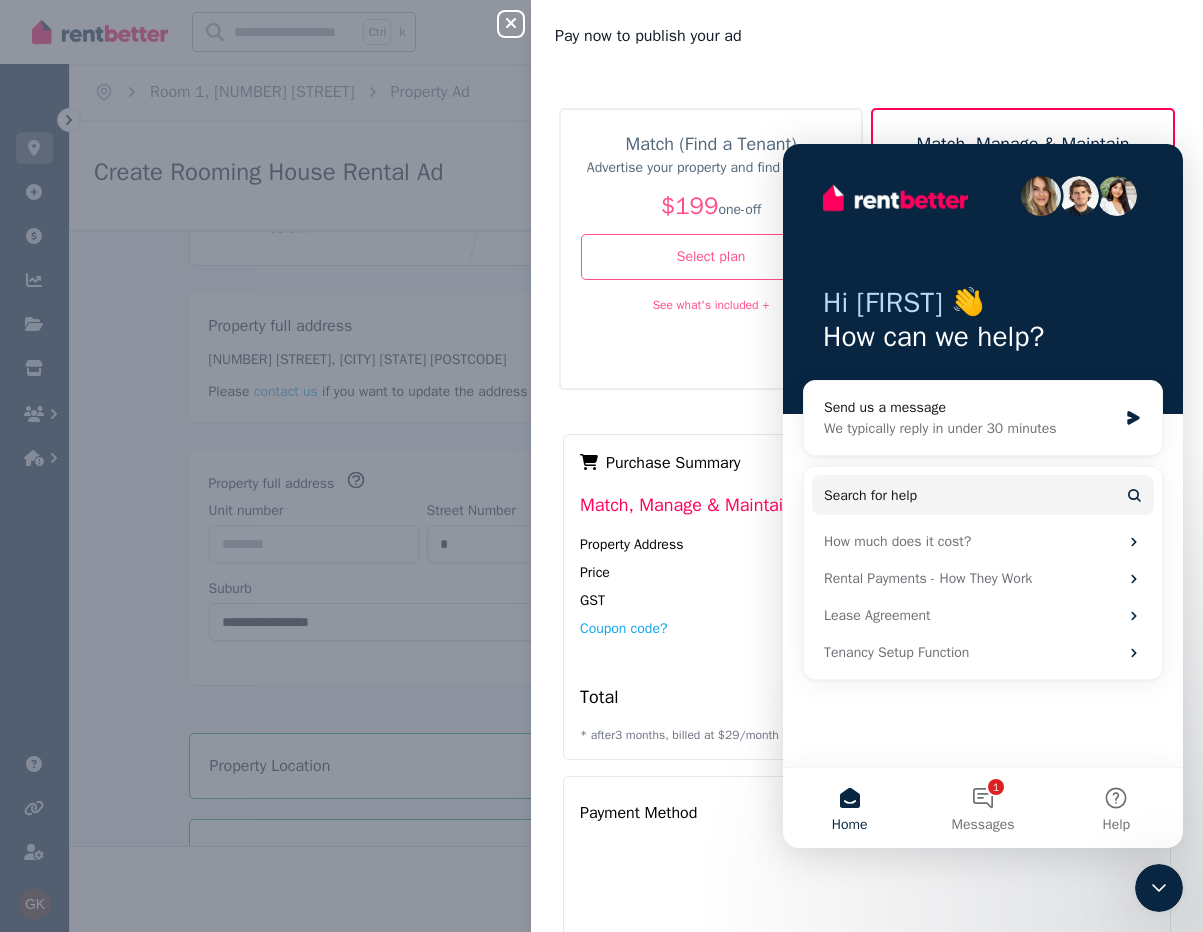 click on "Hi [FIRST] 👋 How can we help? Send us a message We typically reply in under 30 minutes Search for help How much does it cost? Rental Payments - How They Work Lease Agreement Tenancy Setup Function" at bounding box center [983, 455] 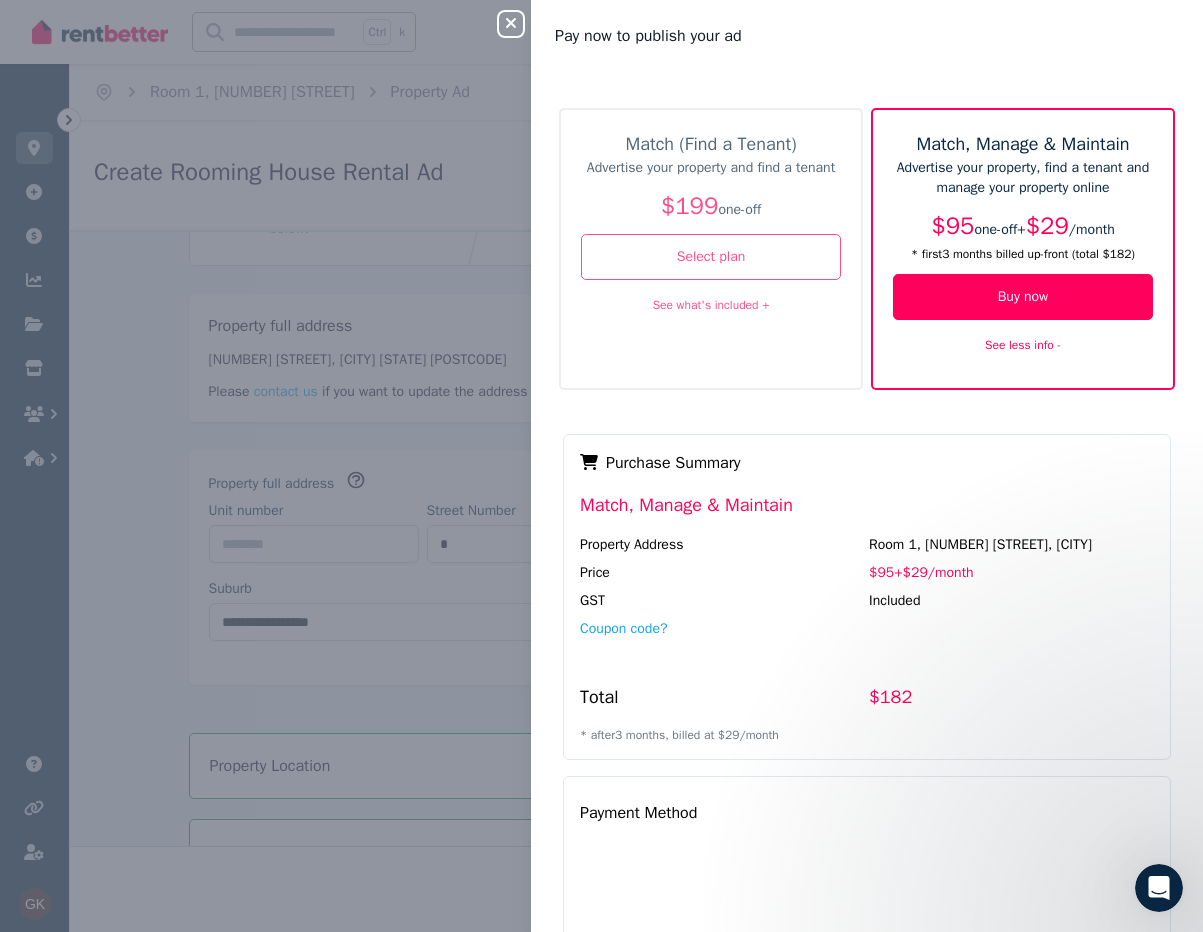 scroll, scrollTop: 0, scrollLeft: 0, axis: both 